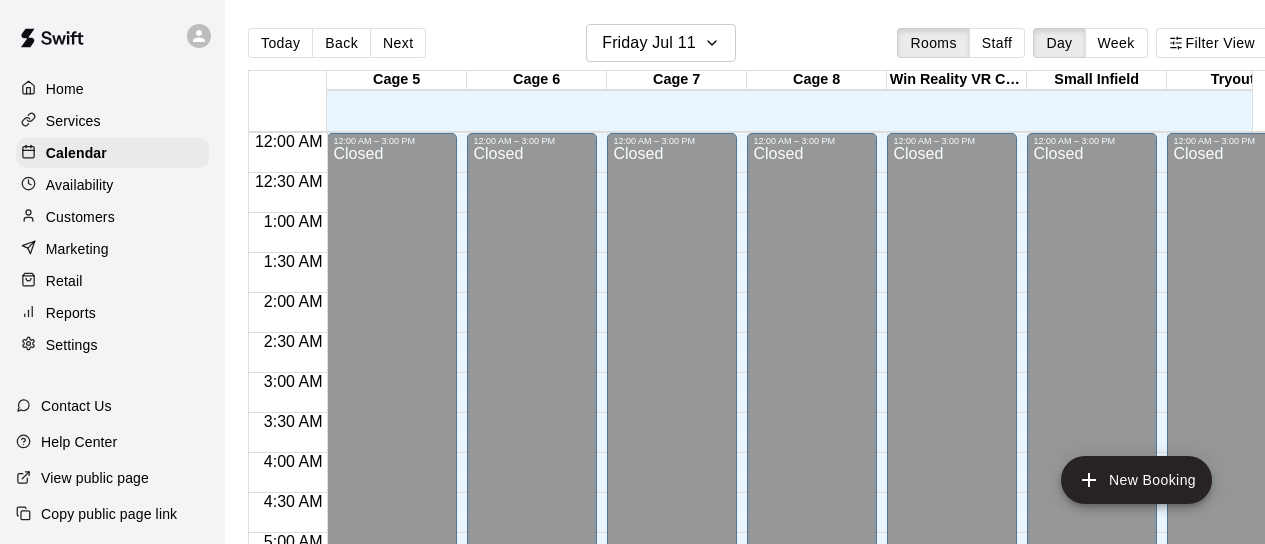 scroll, scrollTop: 0, scrollLeft: 0, axis: both 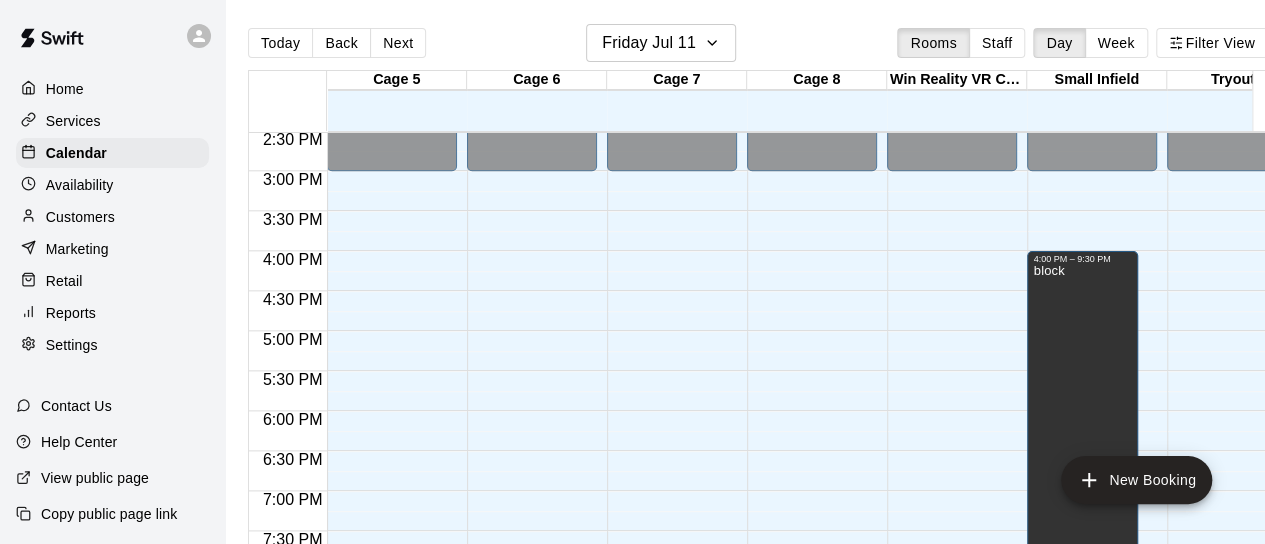 click on "Next" at bounding box center [398, 43] 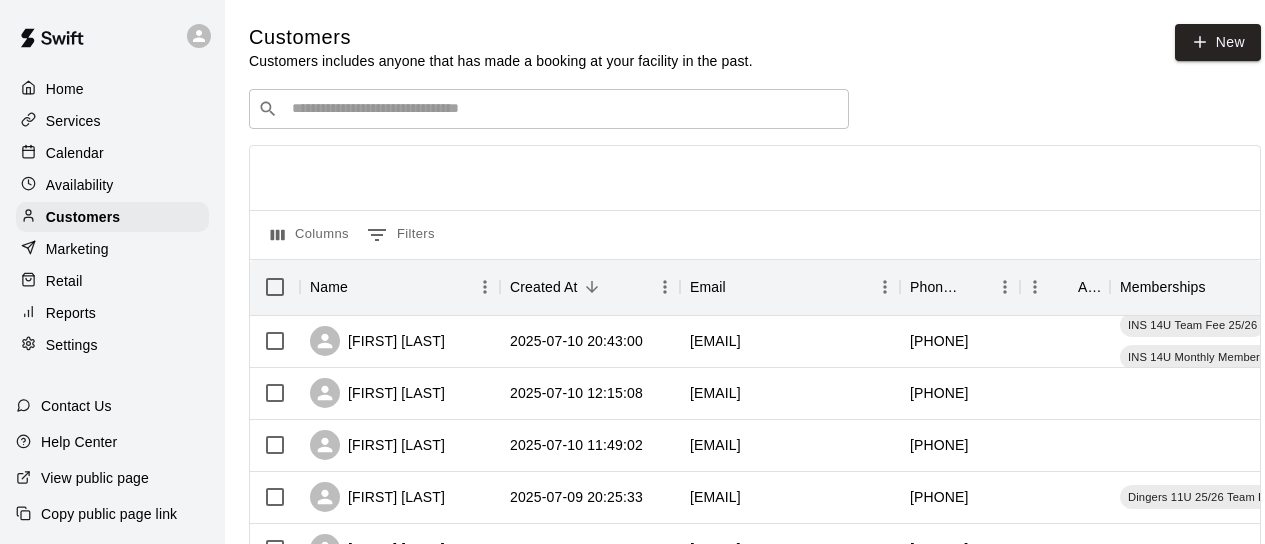 scroll, scrollTop: 0, scrollLeft: 0, axis: both 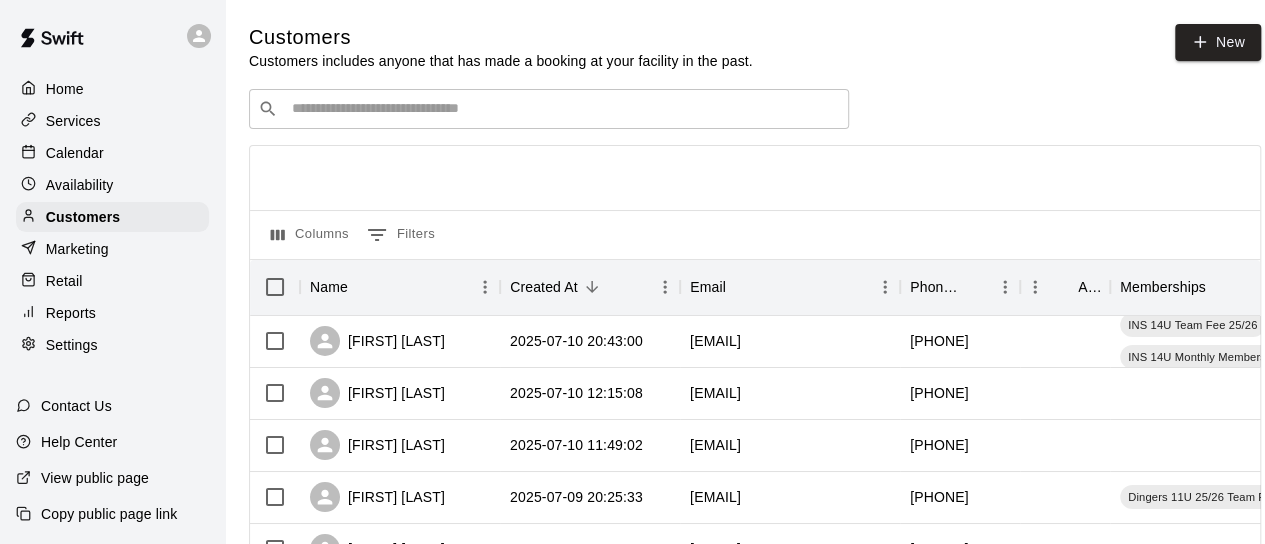 click on "Customers includes anyone that has made a booking at your facility in the past." at bounding box center (501, 61) 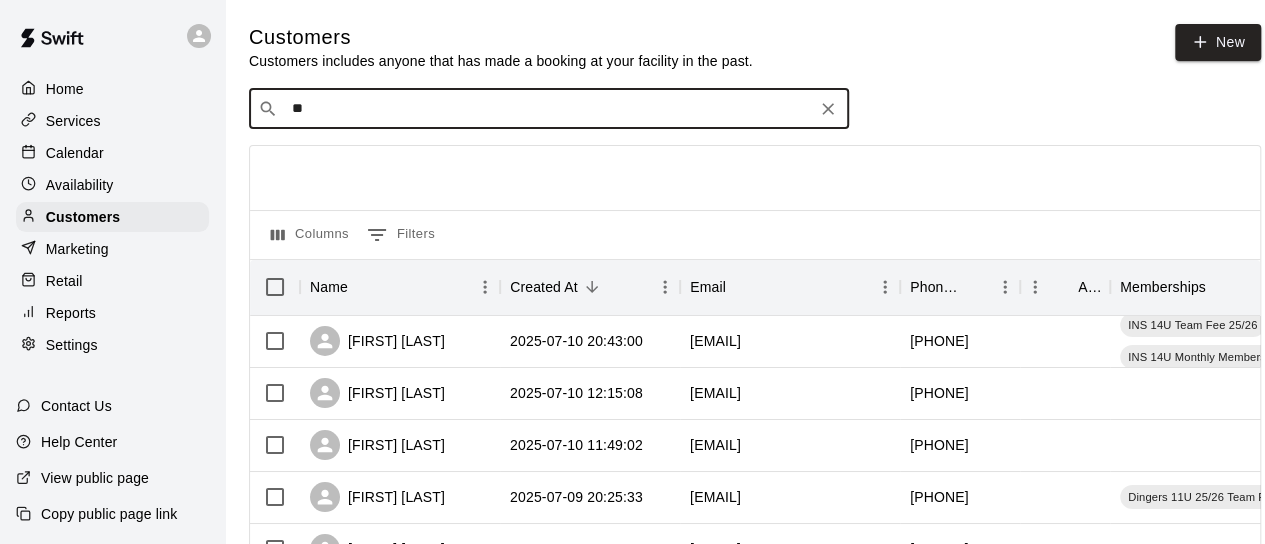 type on "*" 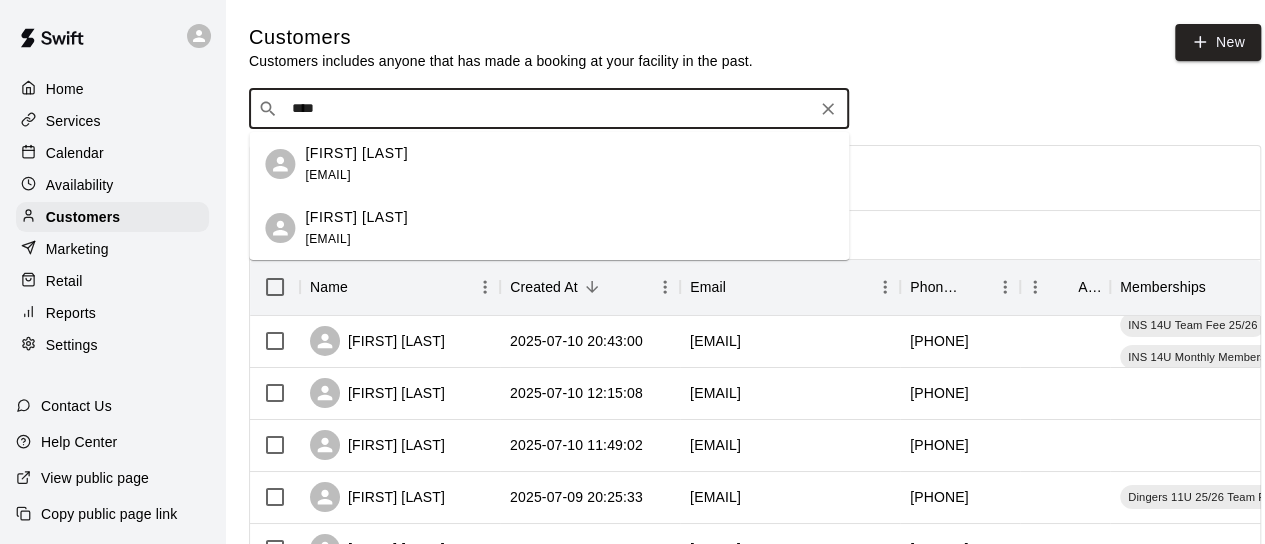 scroll, scrollTop: 0, scrollLeft: 32, axis: horizontal 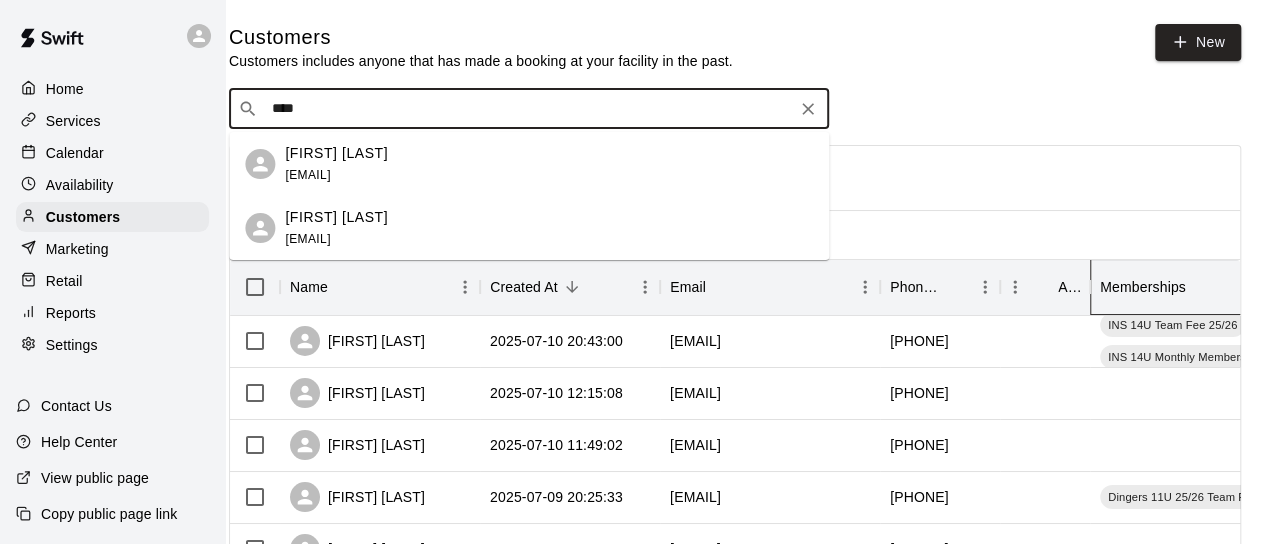 click on "Memberships" at bounding box center [1143, 287] 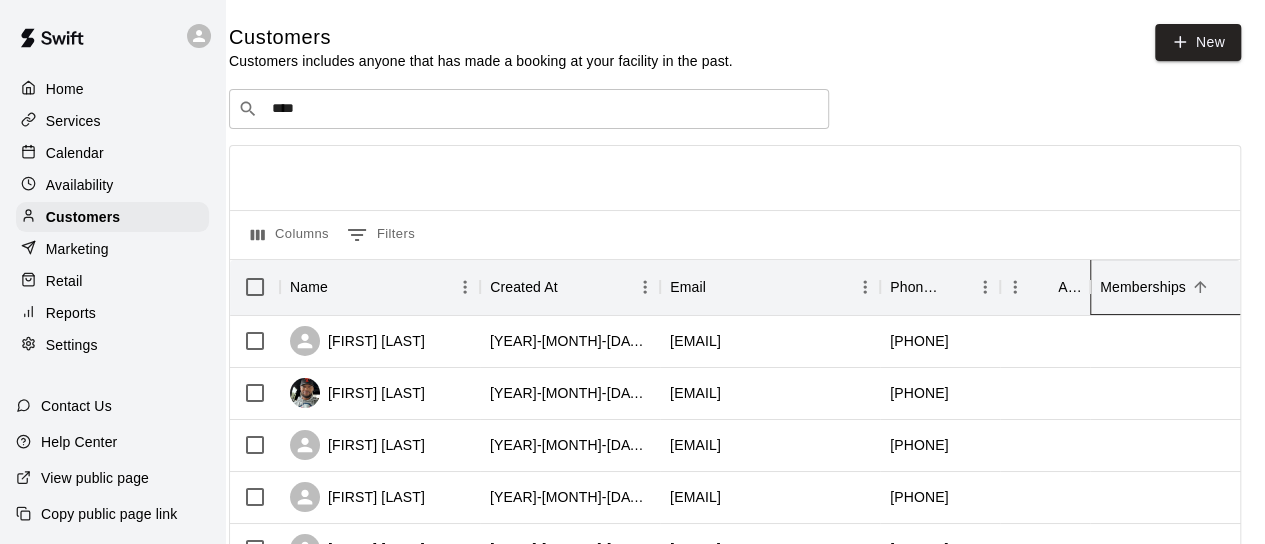 click on "Memberships" at bounding box center [1143, 287] 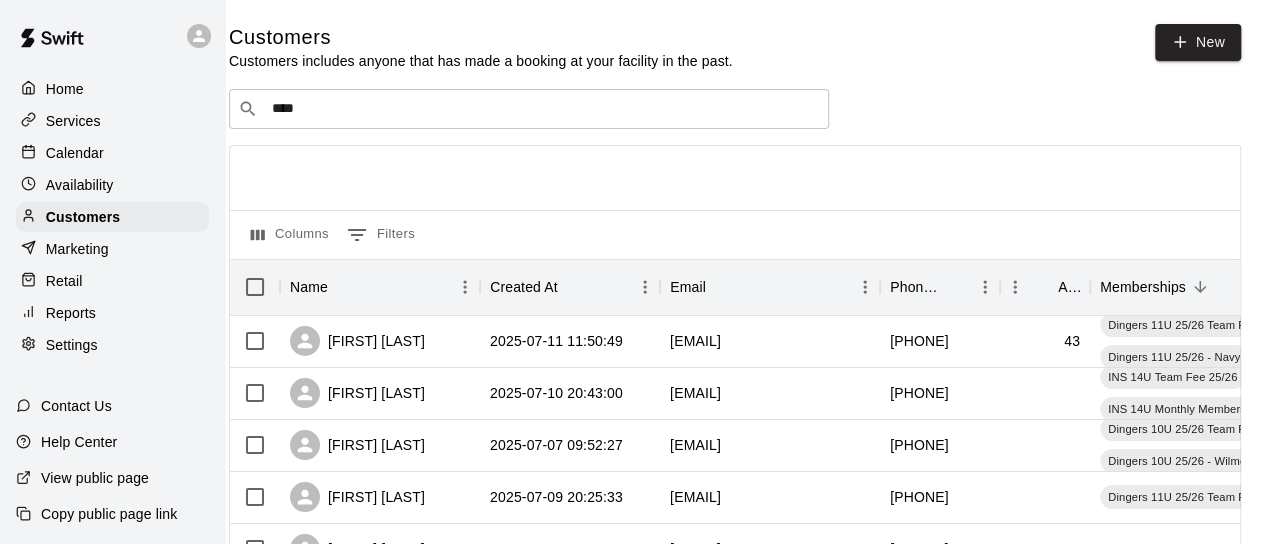 click on "****" at bounding box center [528, 109] 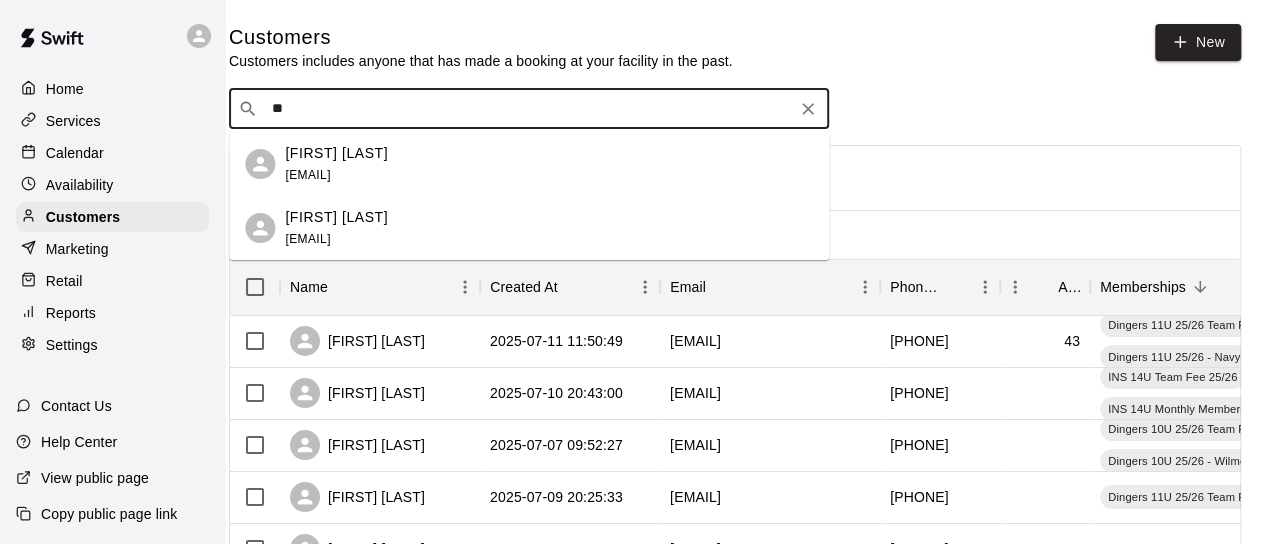 type on "*" 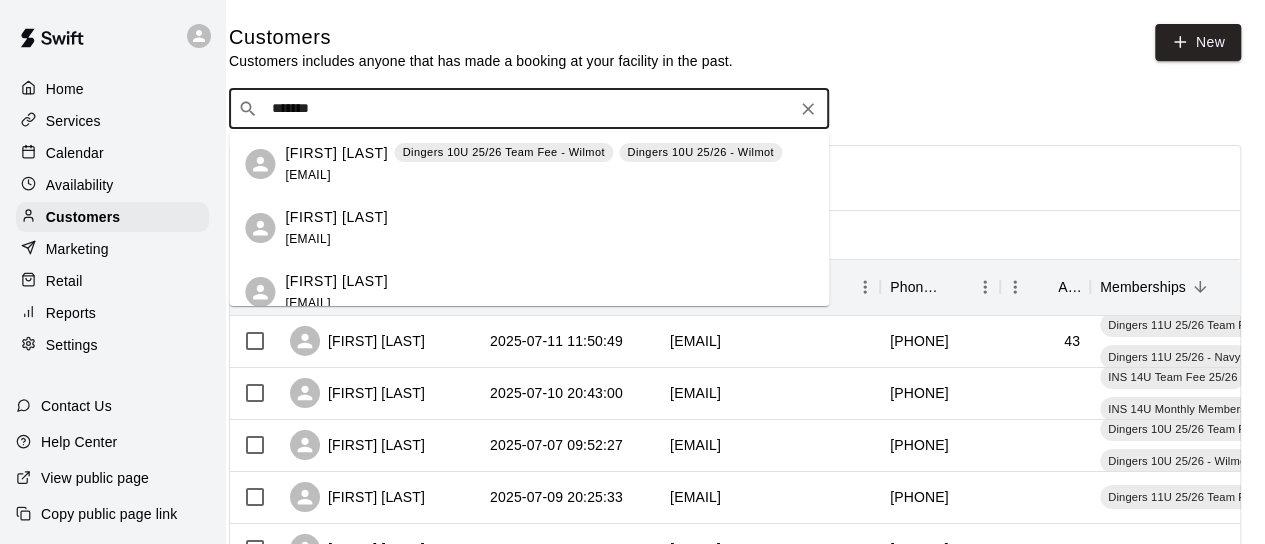 type on "********" 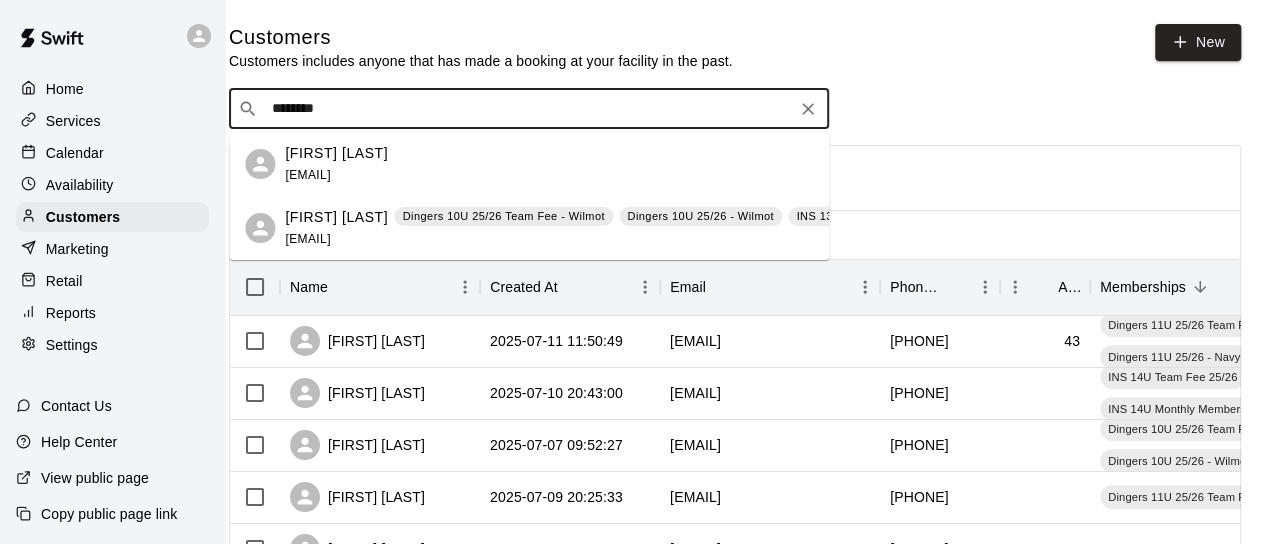 click on "Ashley Dickey Dingers 10U 25/26 Team Fee - Wilmot Dingers 10U 25/26 - Wilmot INS 13U Team Fee 25/26 INS 13U Monthly Membership - 25/26 amp012@hotmail.com" at bounding box center (722, 228) 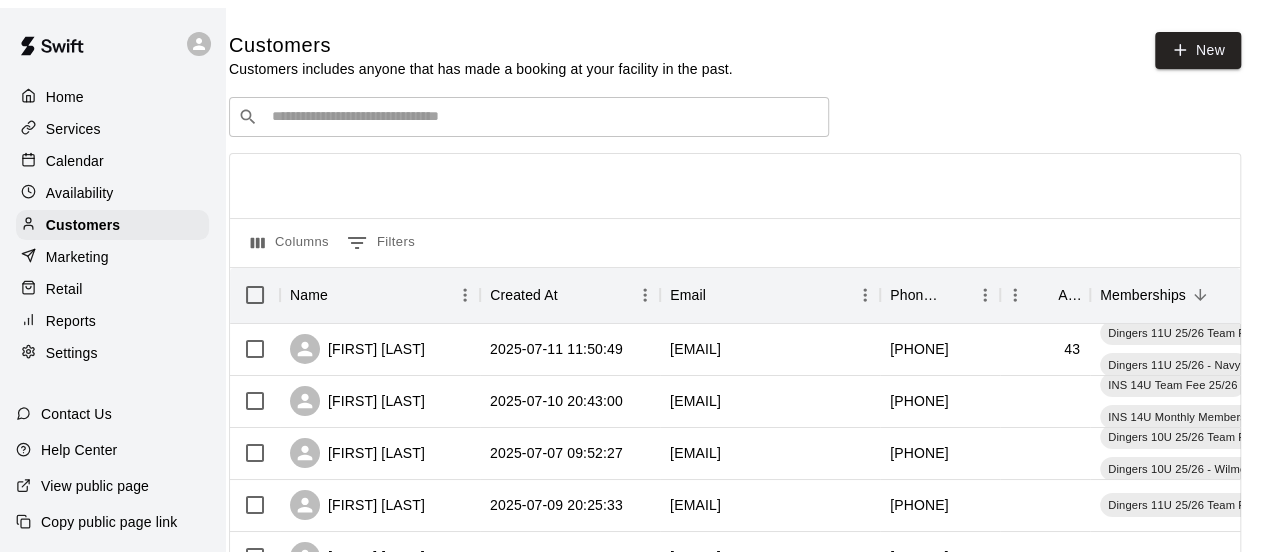 scroll, scrollTop: 0, scrollLeft: 0, axis: both 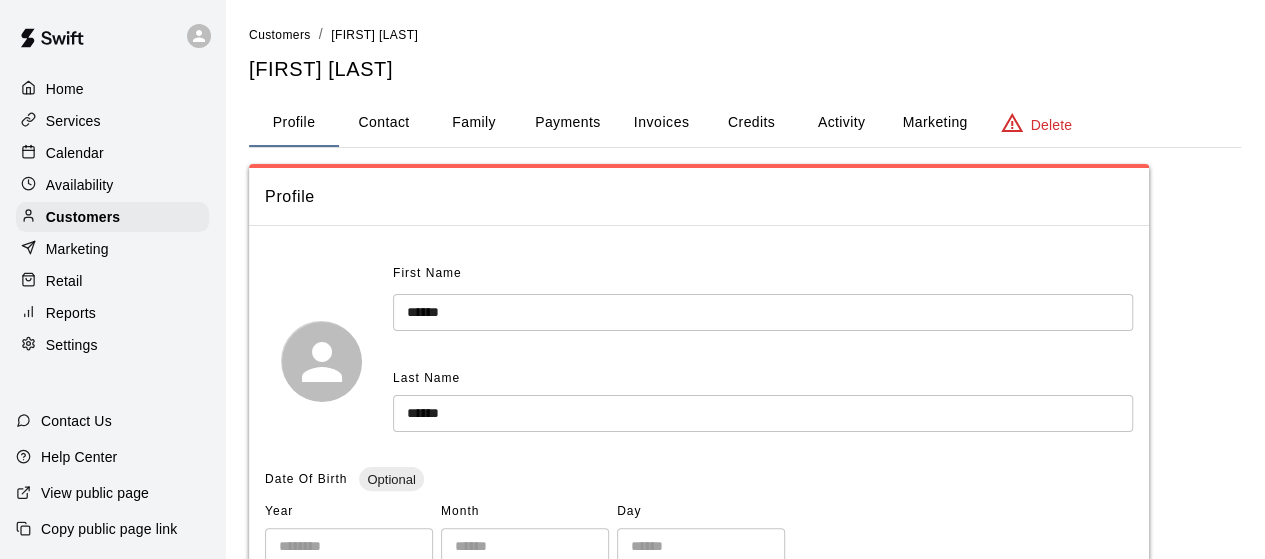 click on "Contact" at bounding box center [384, 123] 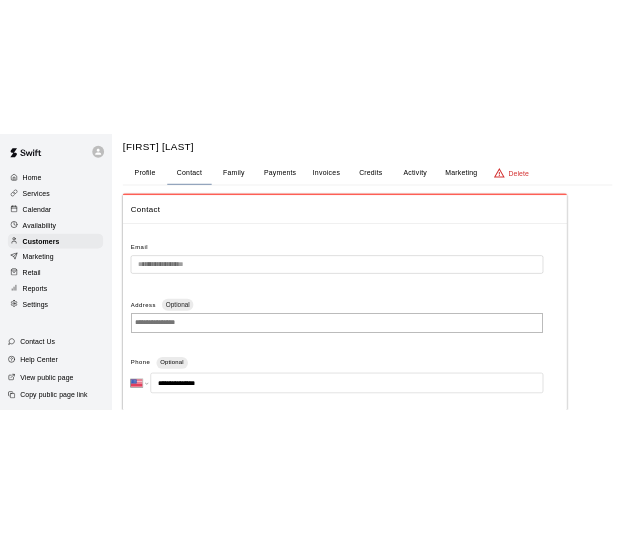 scroll, scrollTop: 50, scrollLeft: 0, axis: vertical 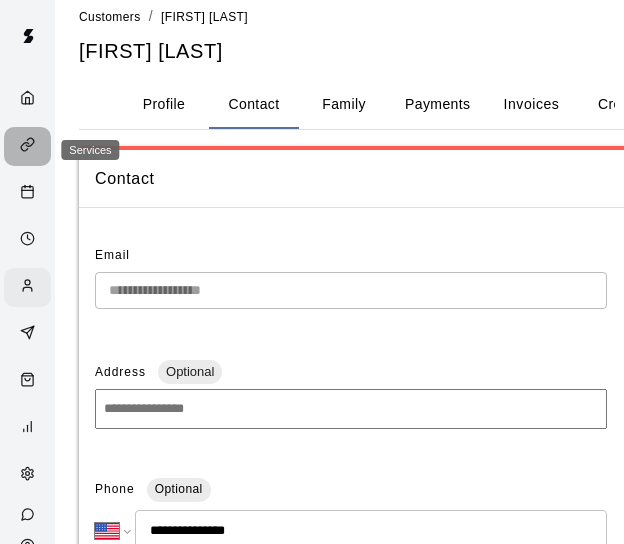 click 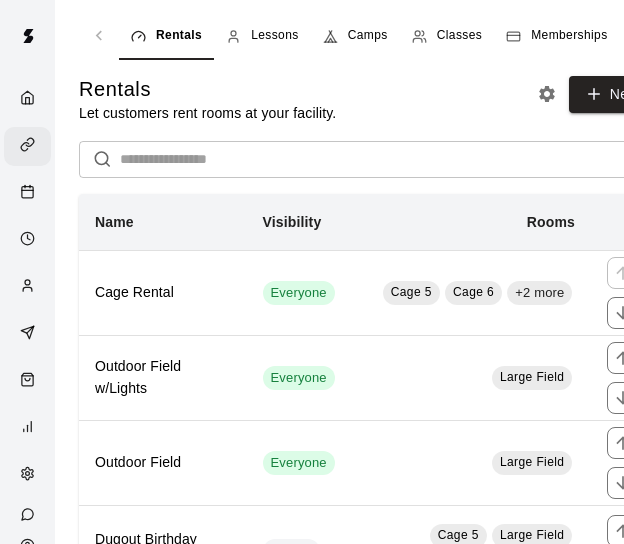 click on "Memberships" at bounding box center (569, 36) 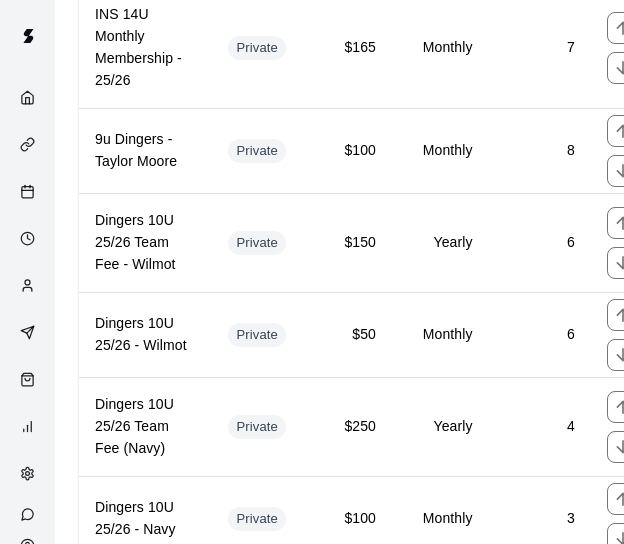 scroll, scrollTop: 2846, scrollLeft: 0, axis: vertical 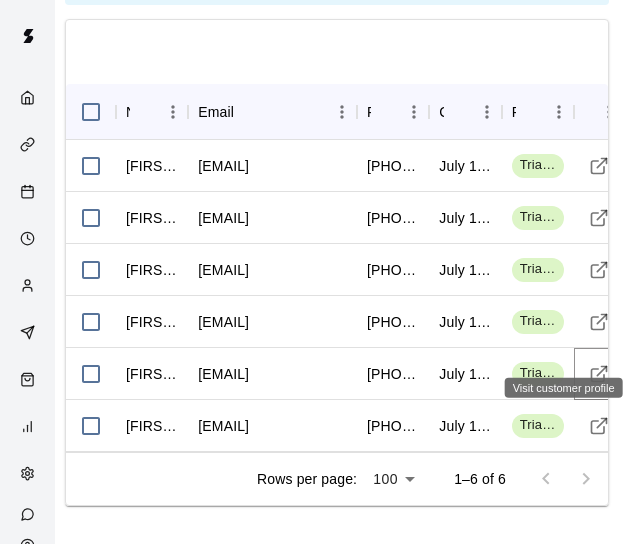 click 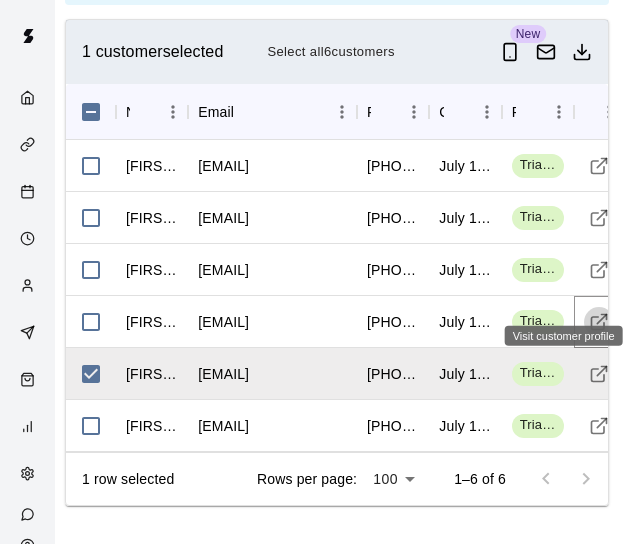 click 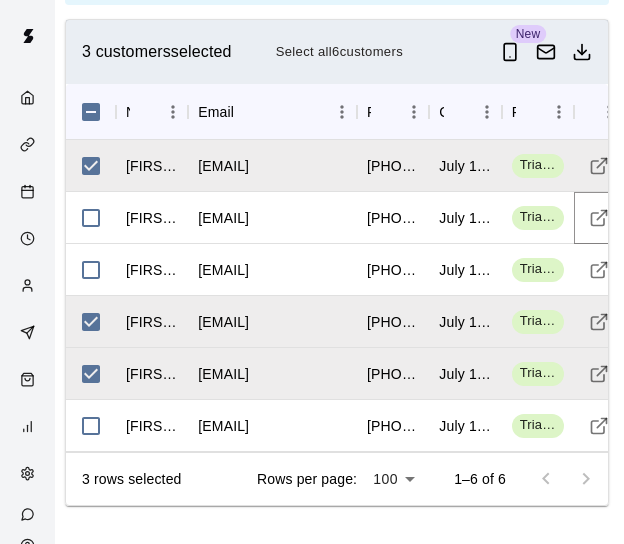 click 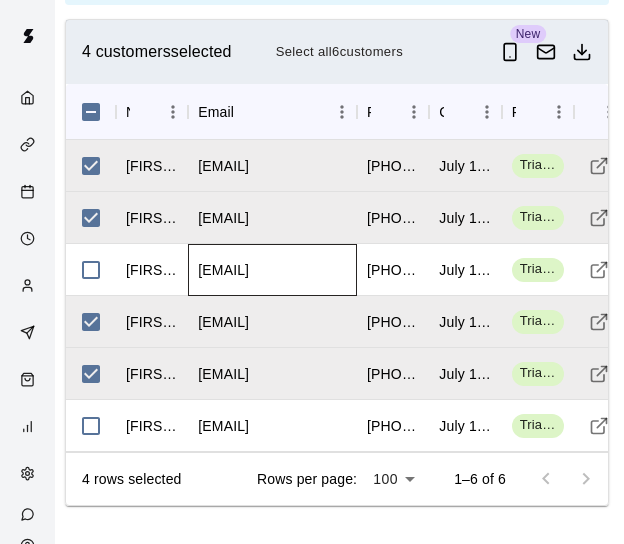 drag, startPoint x: 278, startPoint y: 225, endPoint x: 592, endPoint y: 230, distance: 314.0398 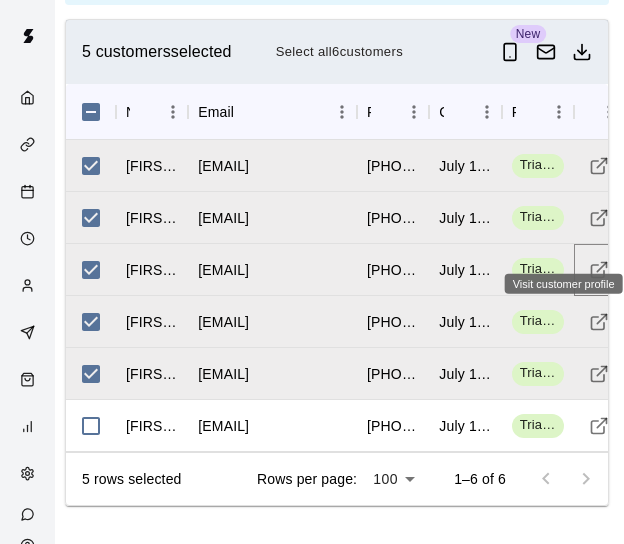 click 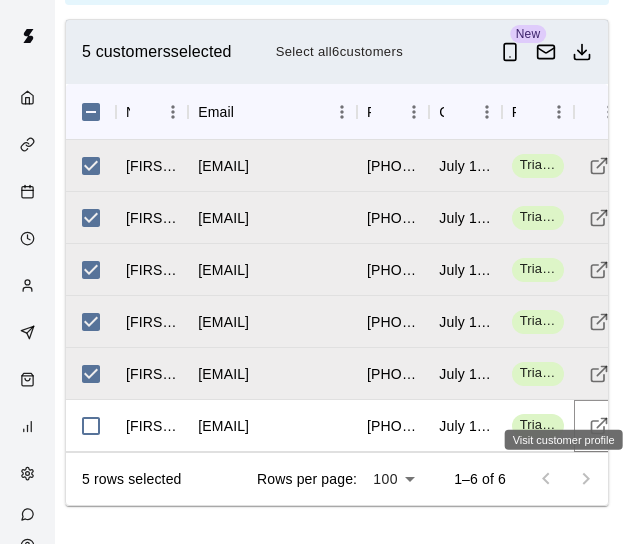 click at bounding box center (599, 426) 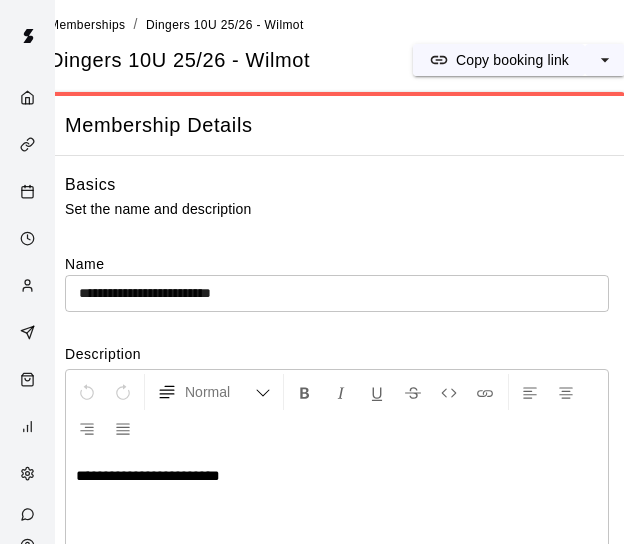 scroll, scrollTop: 0, scrollLeft: 30, axis: horizontal 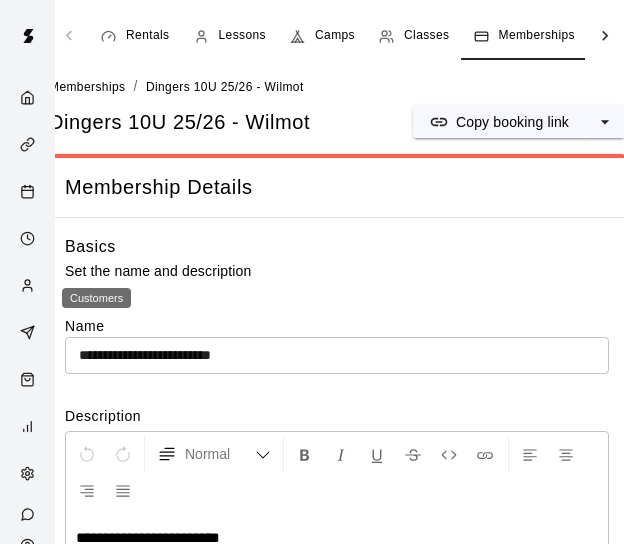 click 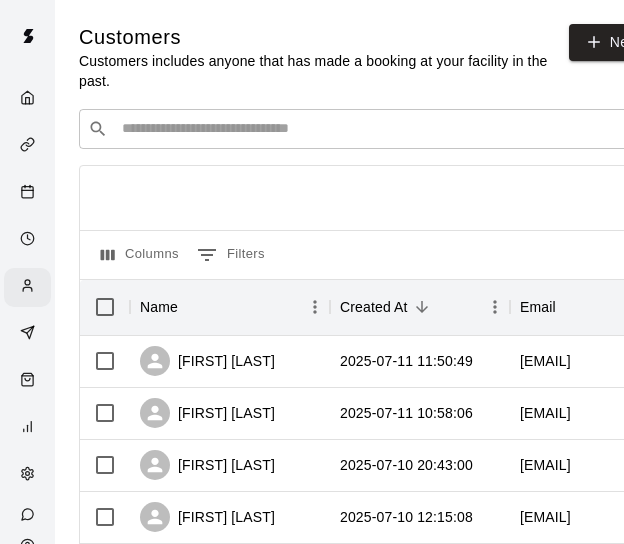 click on "​ ​" at bounding box center (375, 129) 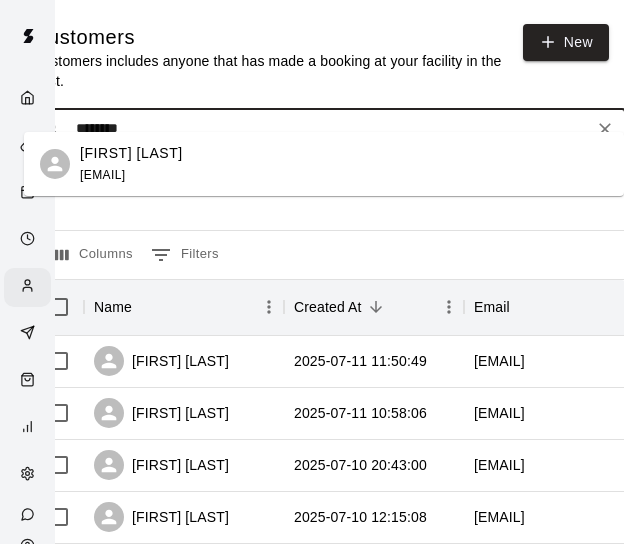 type on "*********" 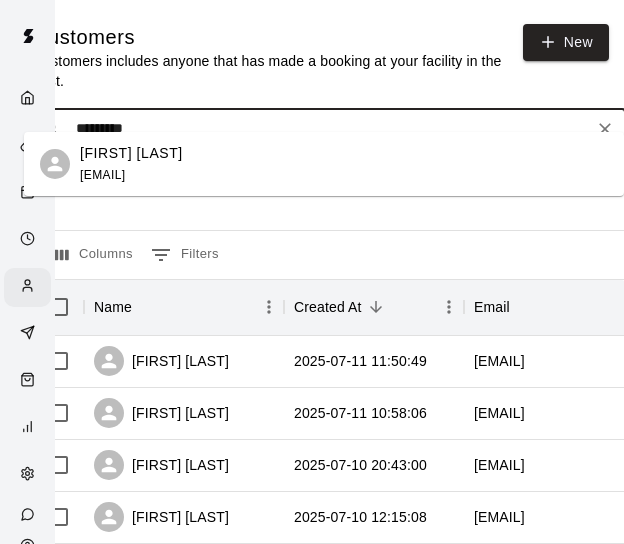 click on "Eric Harrington" at bounding box center [131, 153] 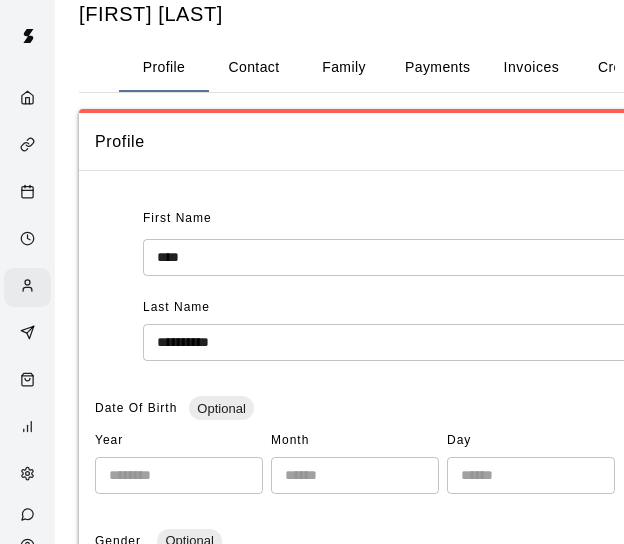 scroll, scrollTop: 80, scrollLeft: 0, axis: vertical 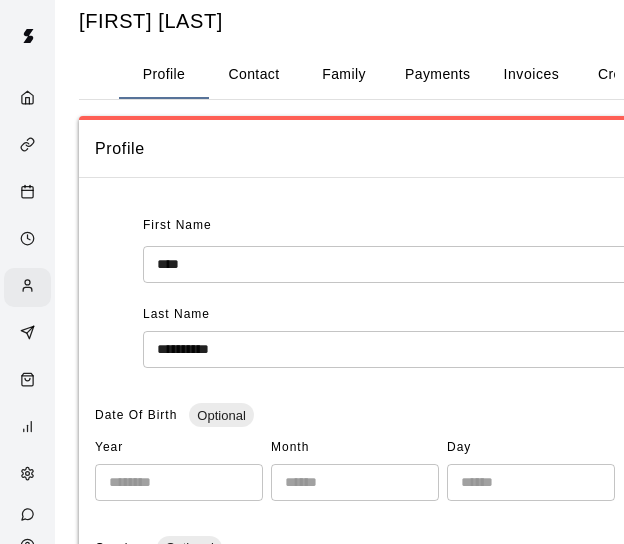 click on "Contact" at bounding box center (254, 75) 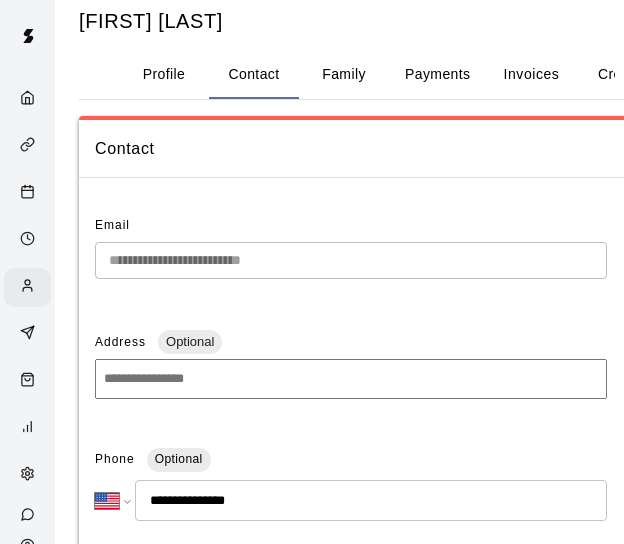 click on "**********" at bounding box center (367, 585) 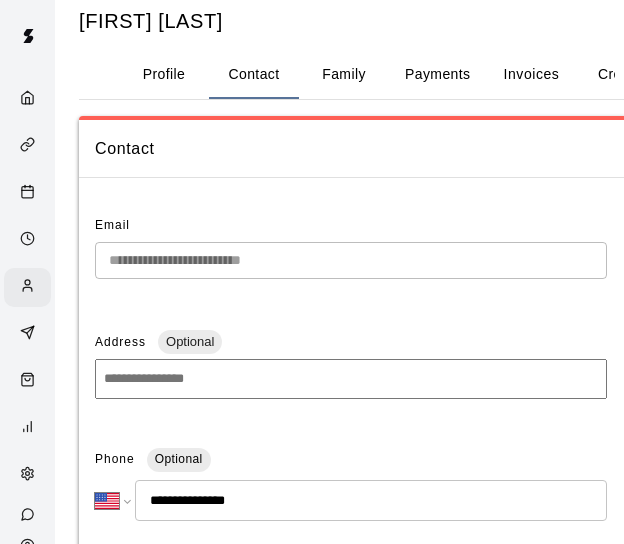 scroll, scrollTop: 80, scrollLeft: 40, axis: both 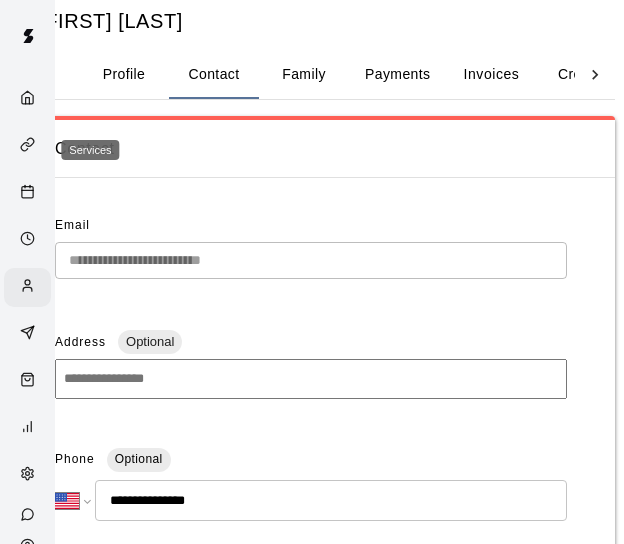 click 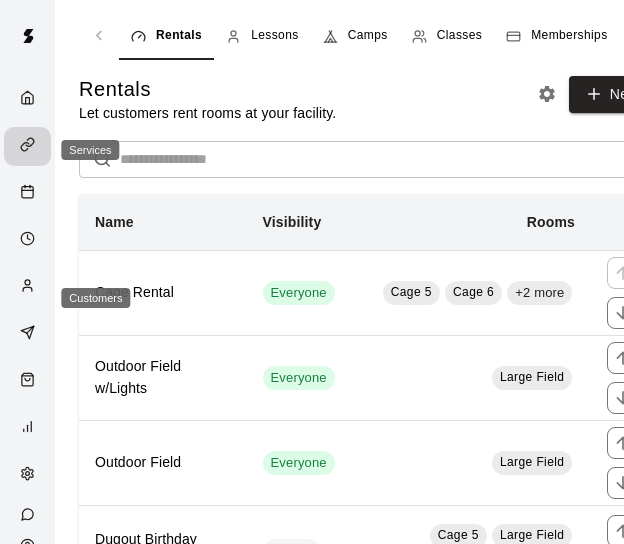 click at bounding box center [27, 287] 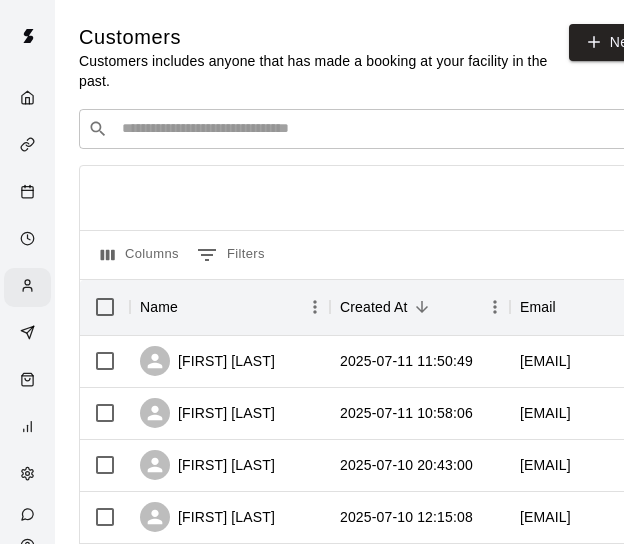 click at bounding box center (389, 129) 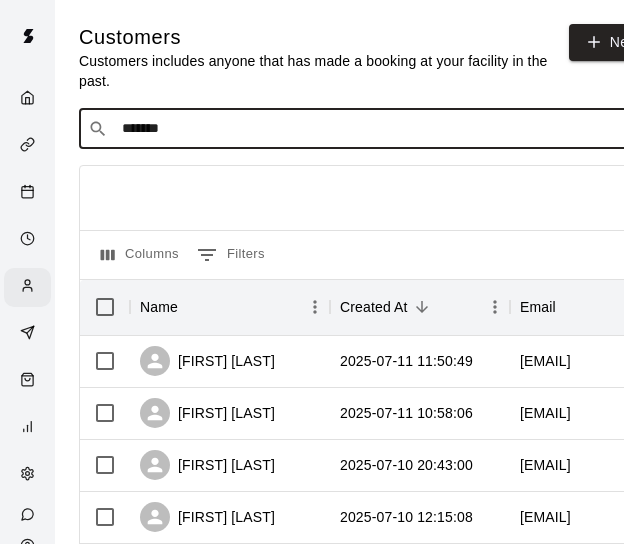 type on "******" 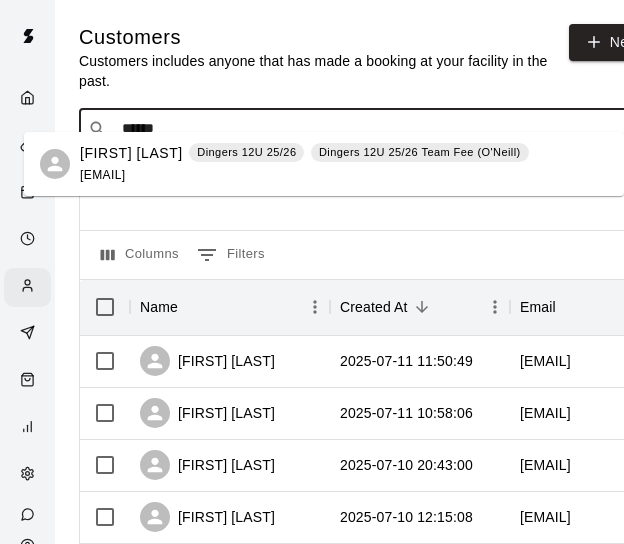 click on "Jeff ONeill" at bounding box center [131, 153] 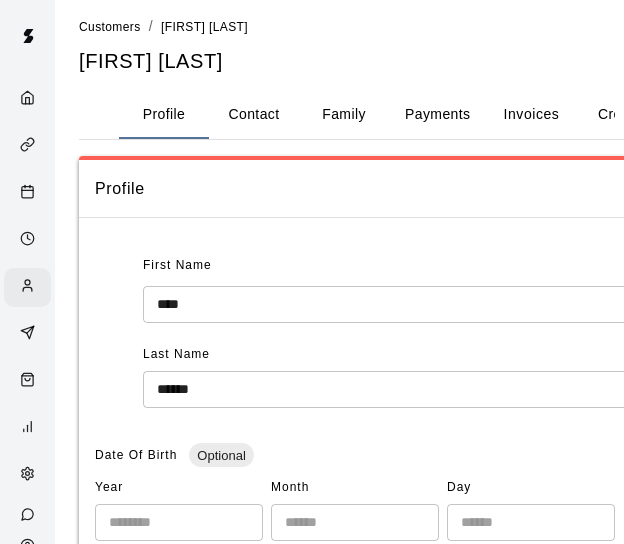 scroll, scrollTop: 56, scrollLeft: 0, axis: vertical 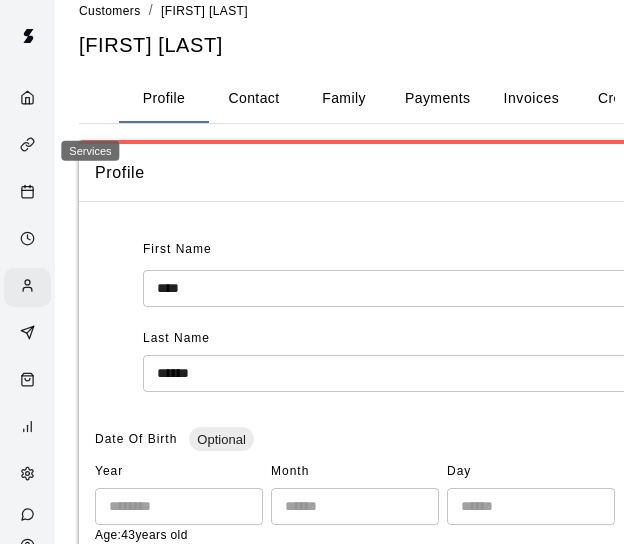 click at bounding box center [32, 146] 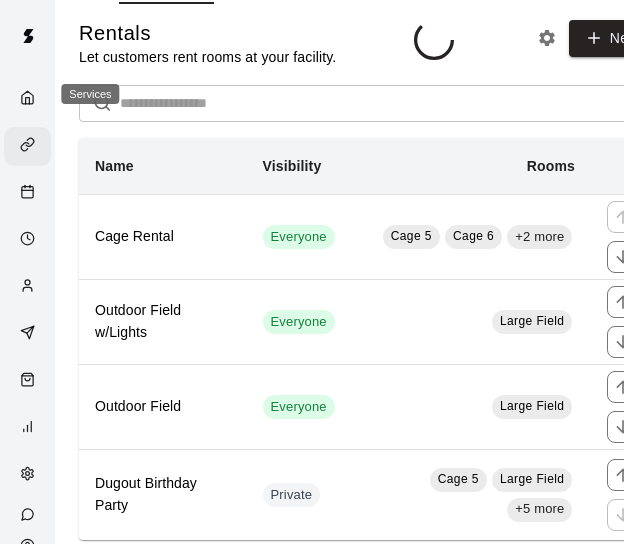scroll, scrollTop: 0, scrollLeft: 0, axis: both 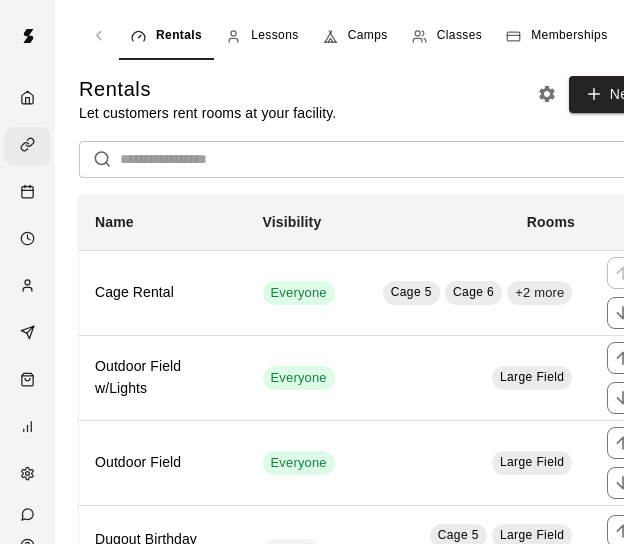 click on "Memberships" at bounding box center [569, 36] 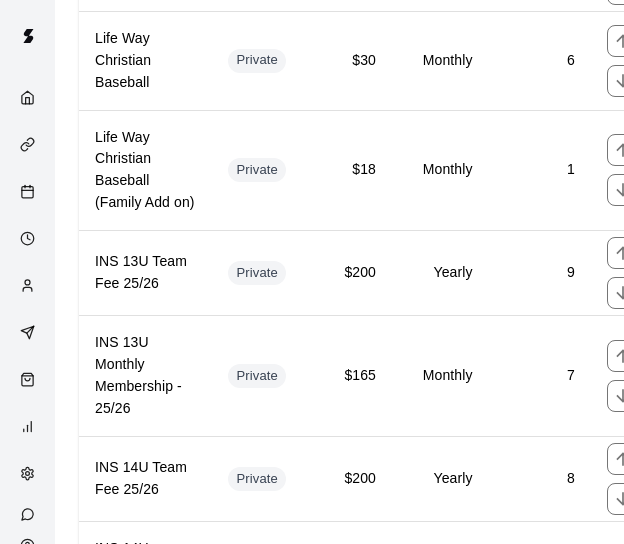 scroll, scrollTop: 2313, scrollLeft: 0, axis: vertical 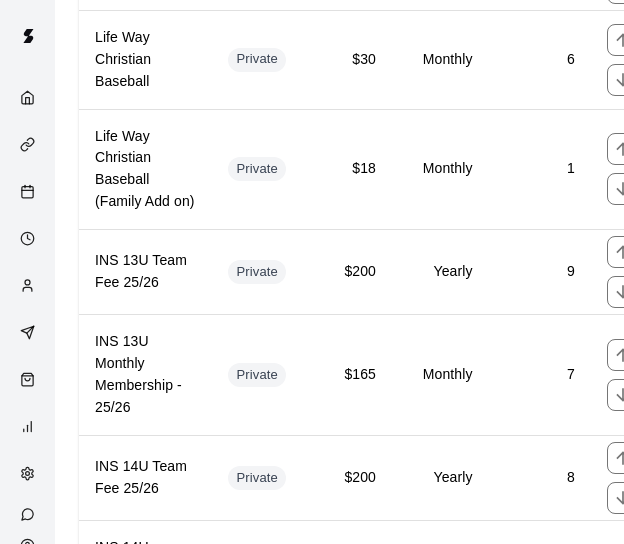 click on "INS 13U Team Fee 25/26" at bounding box center [145, 272] 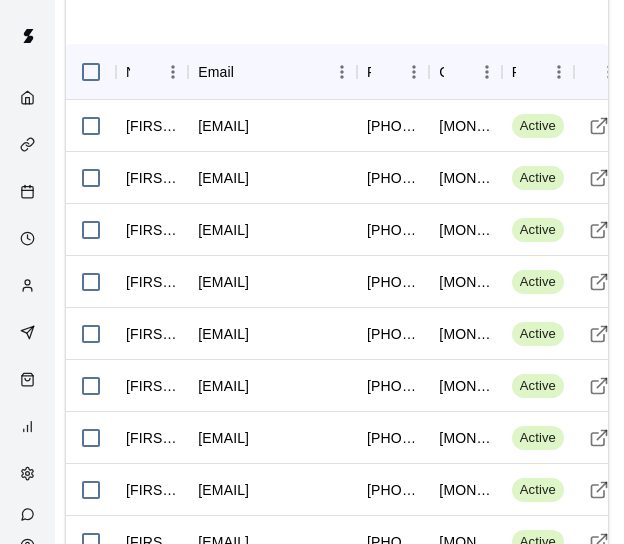 scroll, scrollTop: 1808, scrollLeft: 30, axis: both 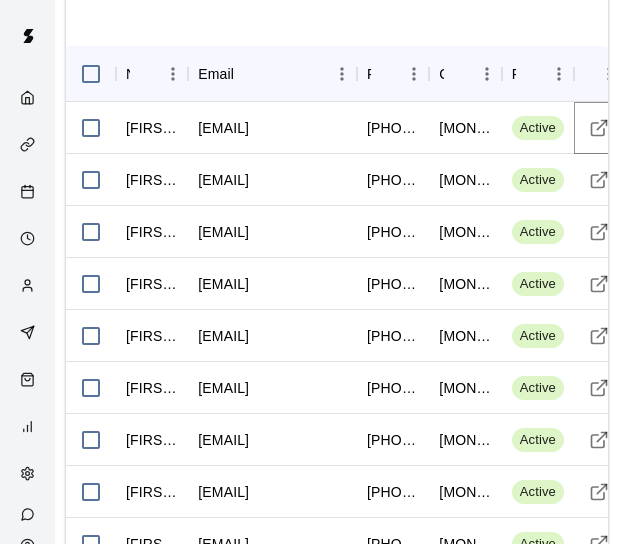 click 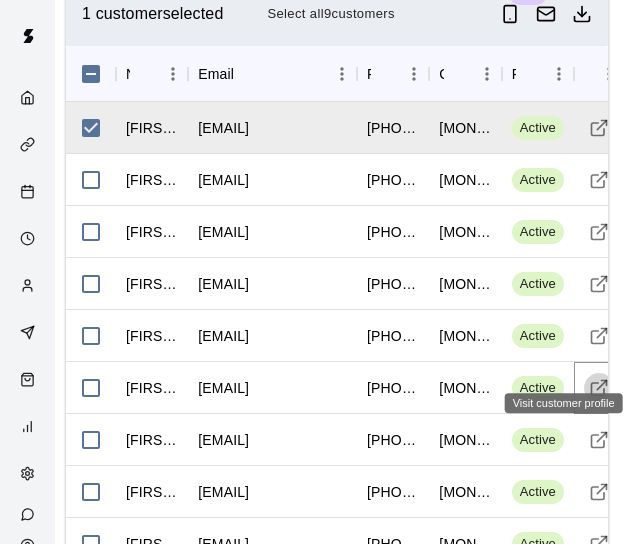 click 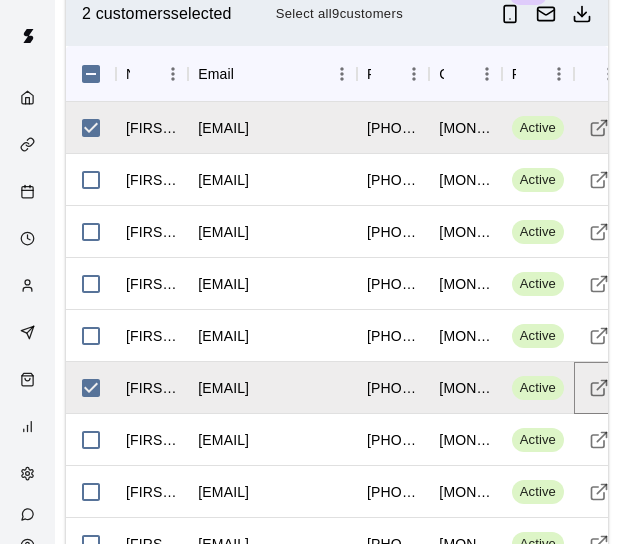 type 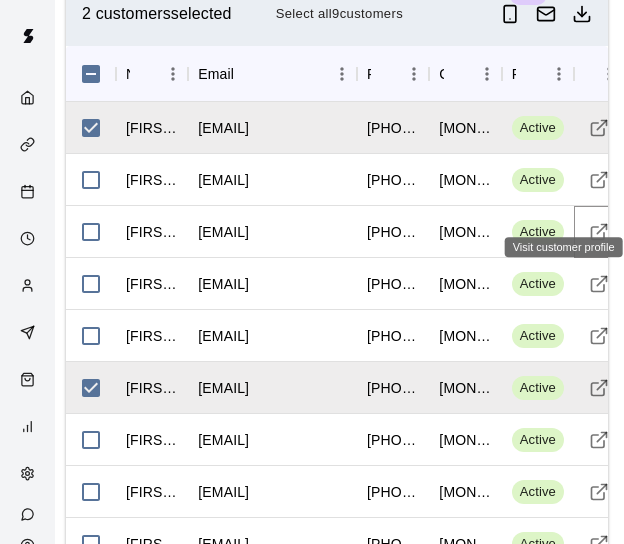 click 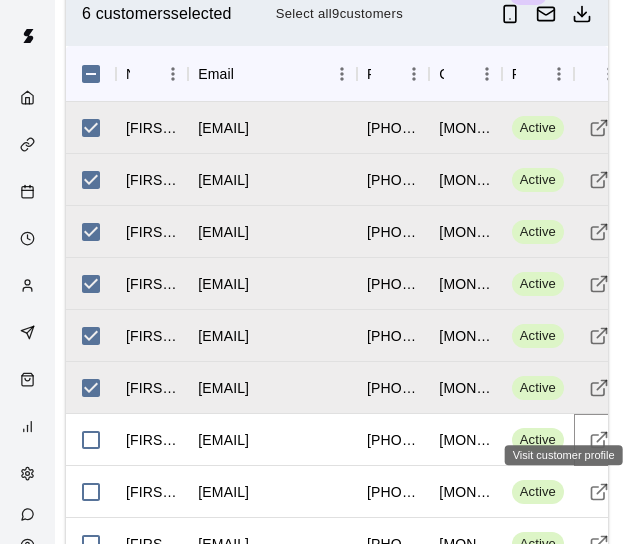 click 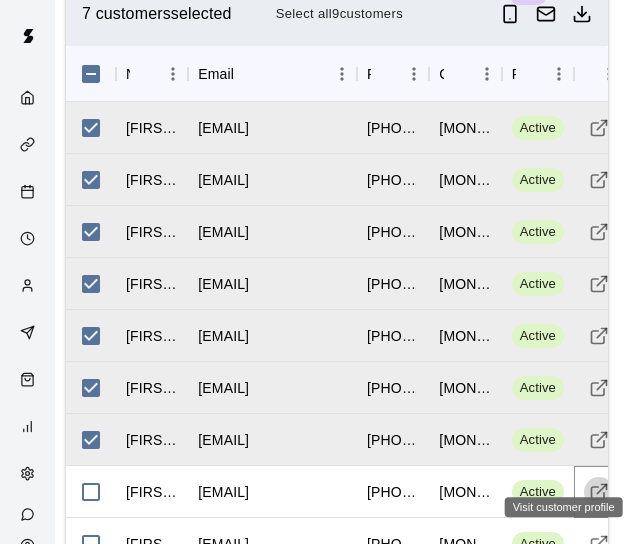 click 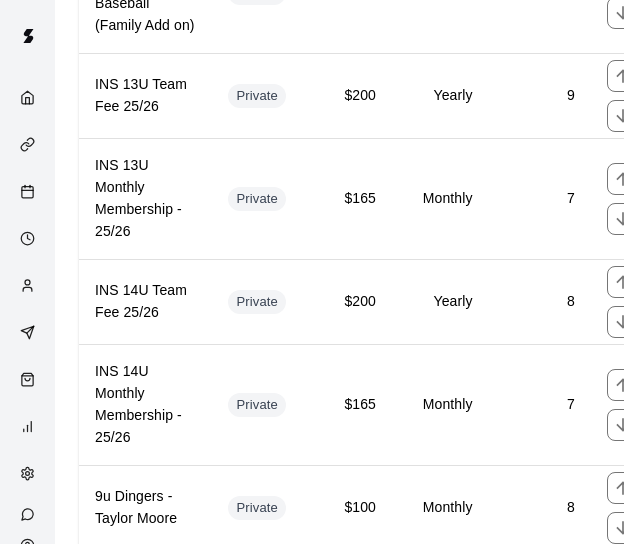 scroll, scrollTop: 2487, scrollLeft: 0, axis: vertical 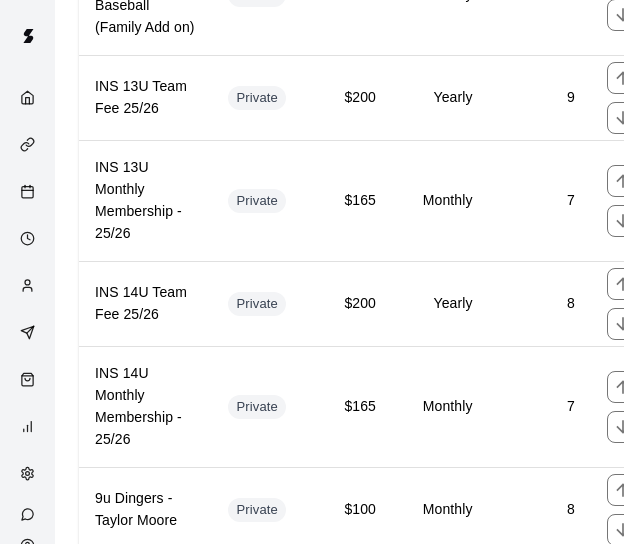 click on "Private" at bounding box center [264, 304] 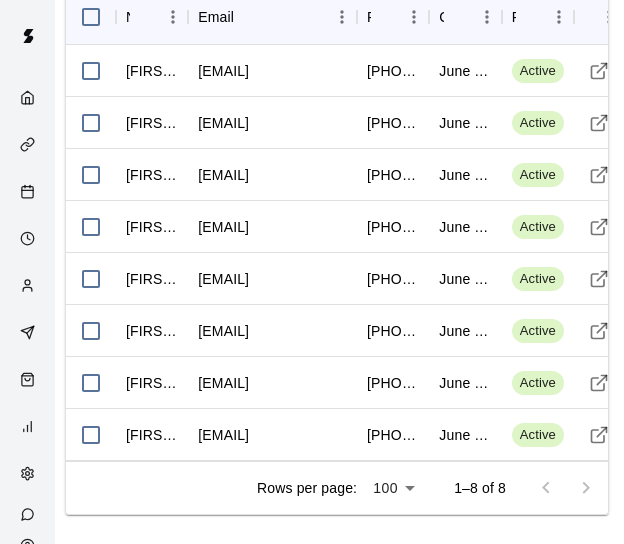 scroll, scrollTop: 1864, scrollLeft: 30, axis: both 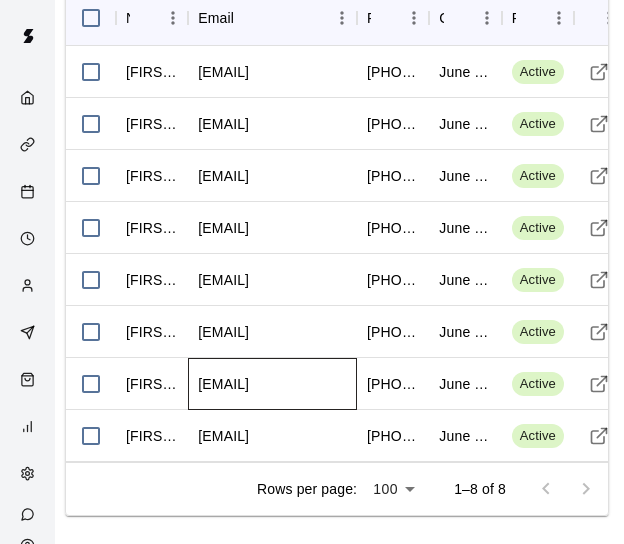 click on "hucklbuck@gmail.com" at bounding box center (272, 384) 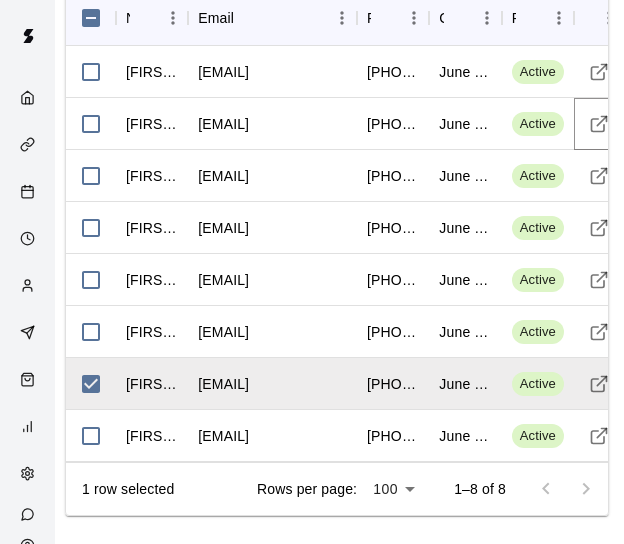 click 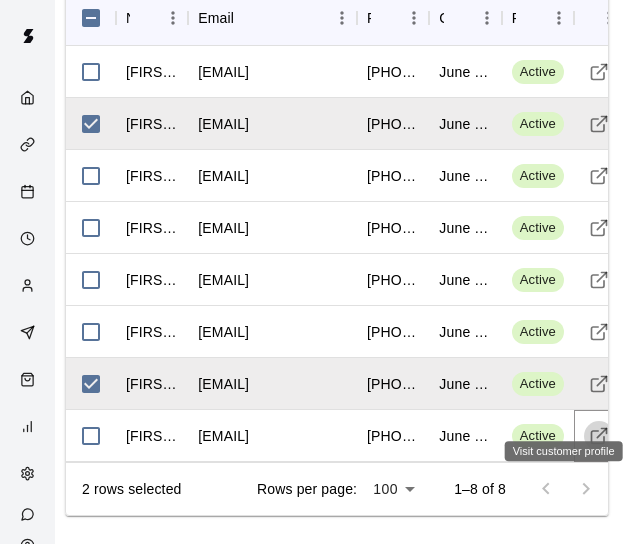 click 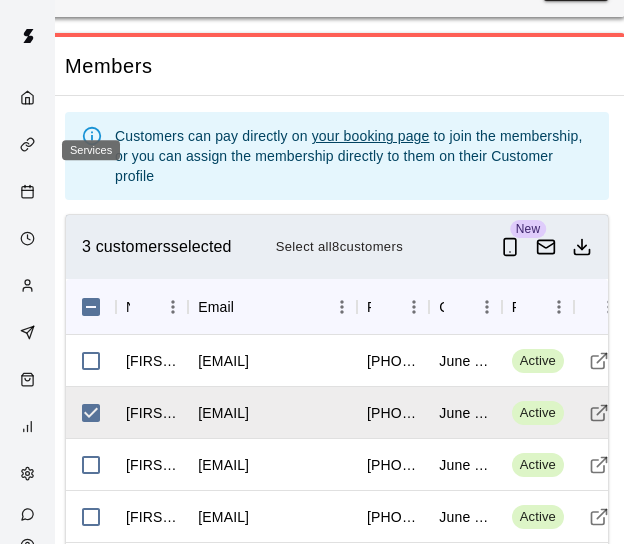 click at bounding box center (32, 146) 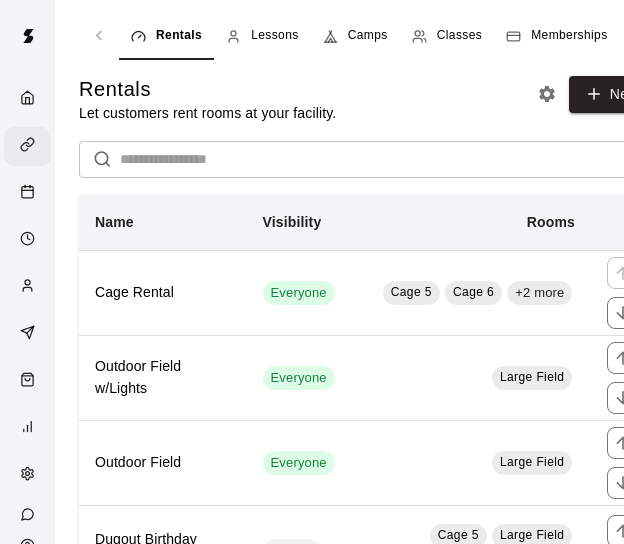 click on "Memberships" at bounding box center [569, 36] 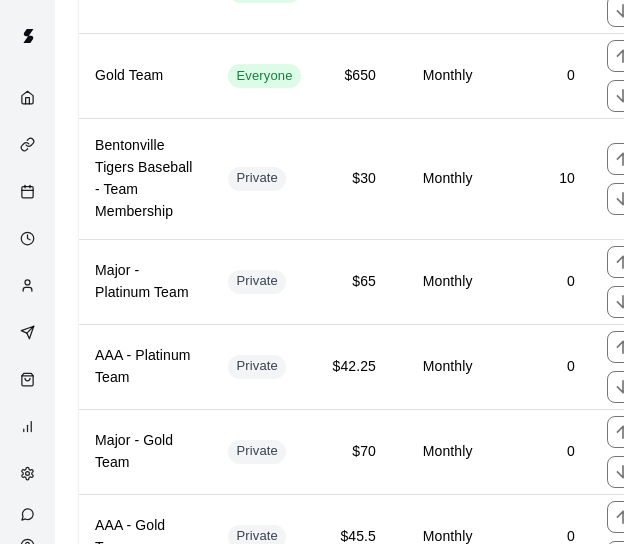 scroll, scrollTop: 626, scrollLeft: 0, axis: vertical 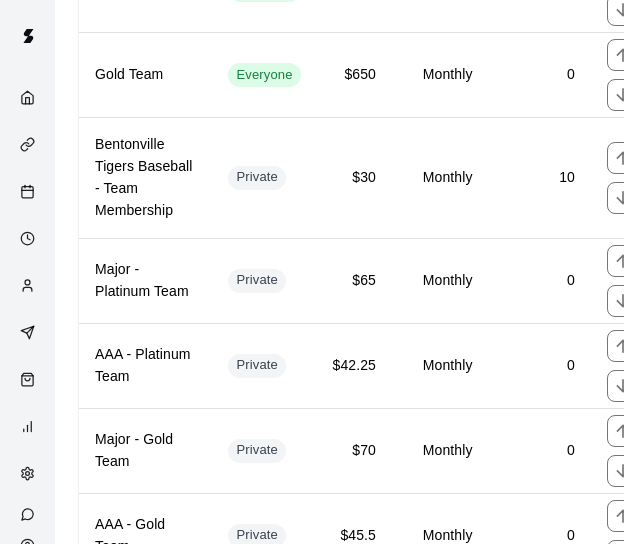click on "AAA - Platinum Team" at bounding box center (145, 366) 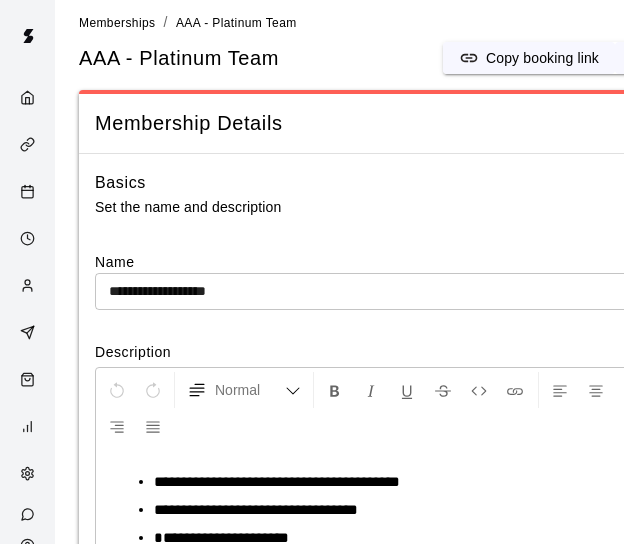 scroll, scrollTop: 303, scrollLeft: 30, axis: both 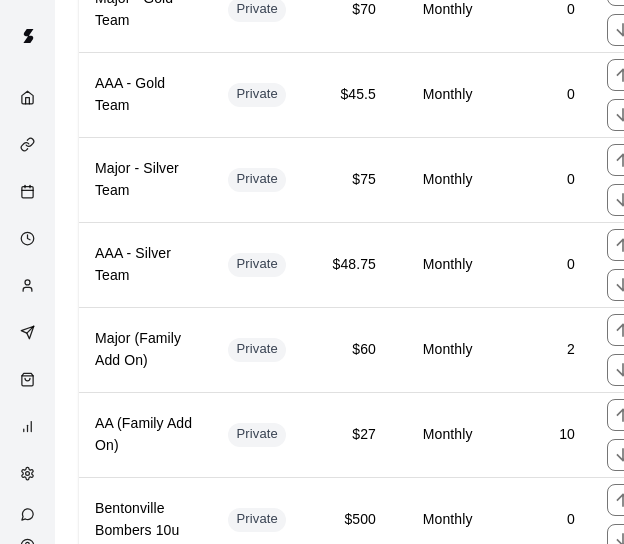 click on "Rentals Lessons Camps Classes Memberships Packages Memberships Charge customers on a recurring basis for discounts and special access   New ​ Name Visibility Price Payment Period Number of Members Major Everyone $100 Monthly 21 AAA Everyone $65 Monthly 28 AA Everyone $45 Monthly 36 Platinum Team Everyone $800 Monthly 0 Gold Team Everyone $650 Monthly 0 Bentonville Tigers Baseball - Team Membership Private $30 Monthly 10 Major - Platinum Team Private $65 Monthly 0 AAA - Platinum Team Private $42.25 Monthly 0 Major - Gold Team Private $70 Monthly 0 AAA - Gold Team Private $45.5 Monthly 0 Major - Silver Team Private $75 Monthly 0 AAA - Silver Team Private $48.75 Monthly 0 Major (Family Add On) Private $60 Monthly 2 AA (Family Add On) Private $27 Monthly 10 Bentonville Bombers 10u Private $500 Monthly 0 AAA (Family Add On) Private $39 Monthly 1 Major - Free Private $0 Monthly 2 AAA FREE Private $0 Monthly 1 Life Way Christian Softball  Private $30 Monthly 11 Trailblazers 11u Private $300 Monthly 1 Dingers 13u 1" at bounding box center (367, 1194) 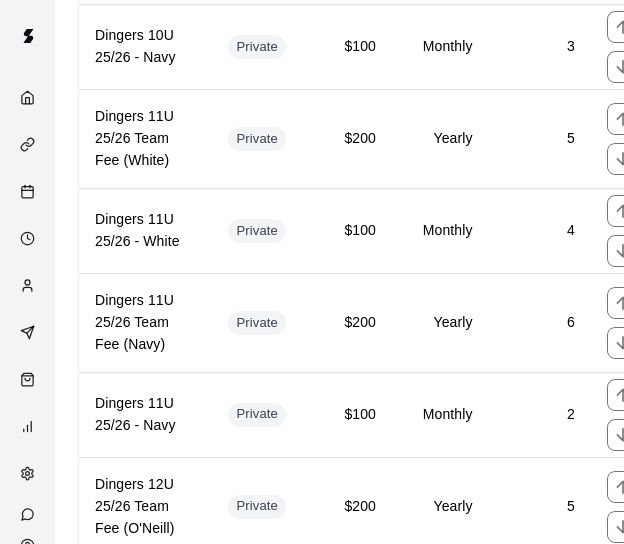scroll, scrollTop: 3320, scrollLeft: 0, axis: vertical 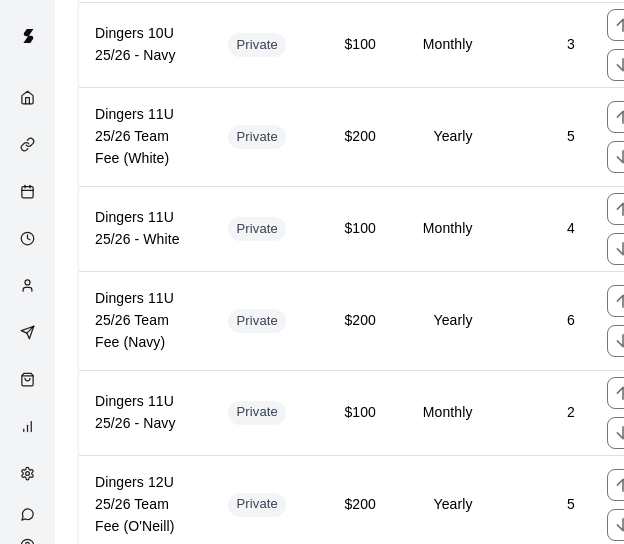 click on "Dingers 11U 25/26 Team Fee (Navy)" at bounding box center (145, 320) 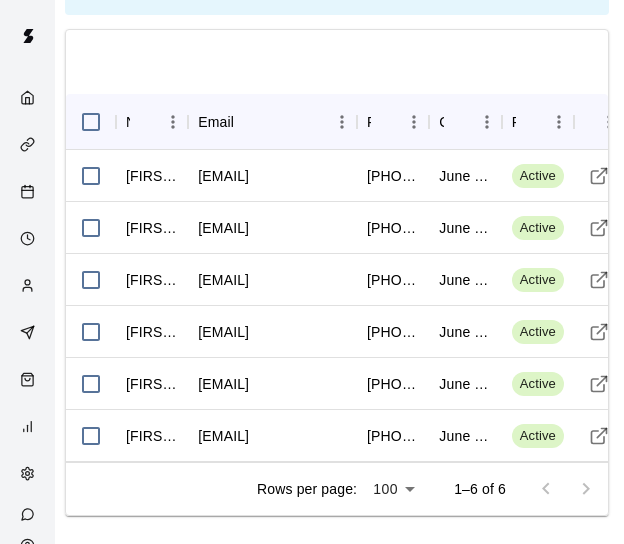 scroll, scrollTop: 1761, scrollLeft: 30, axis: both 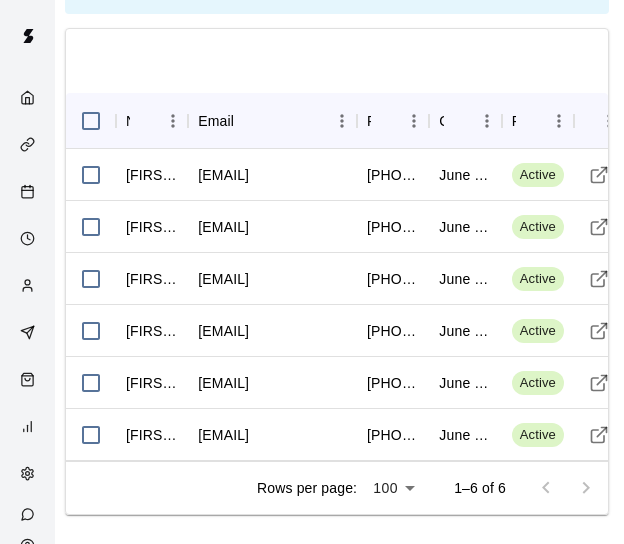 click at bounding box center [337, 61] 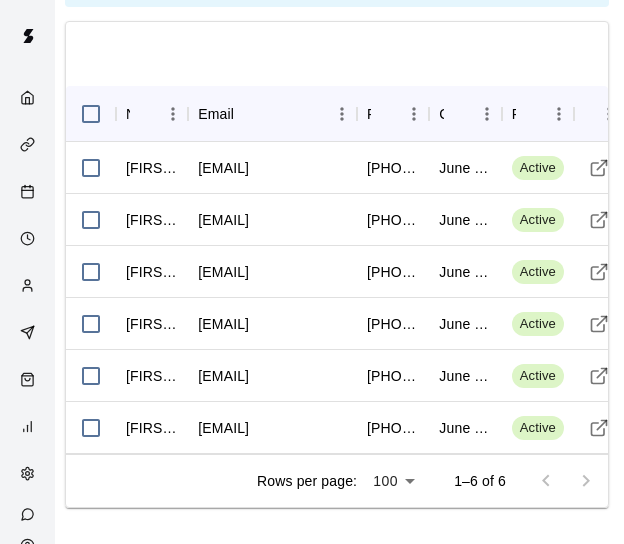 scroll, scrollTop: 1772, scrollLeft: 30, axis: both 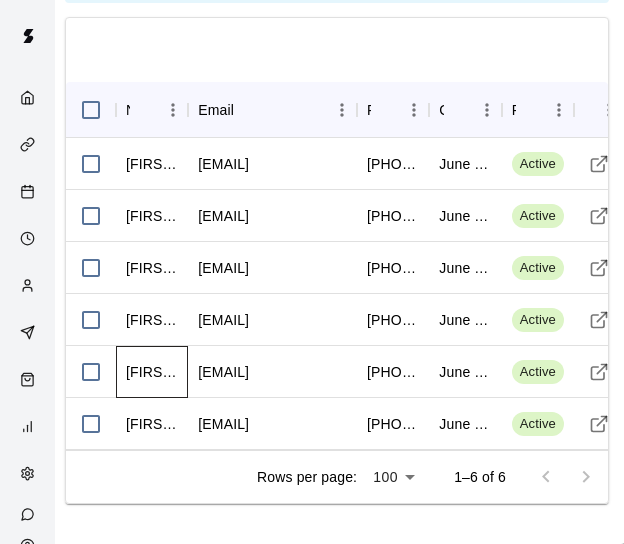 click on "Frank Ramos" at bounding box center (152, 372) 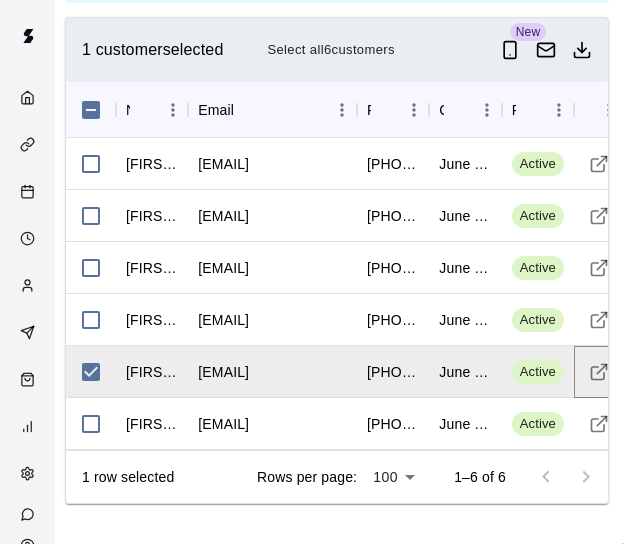 click 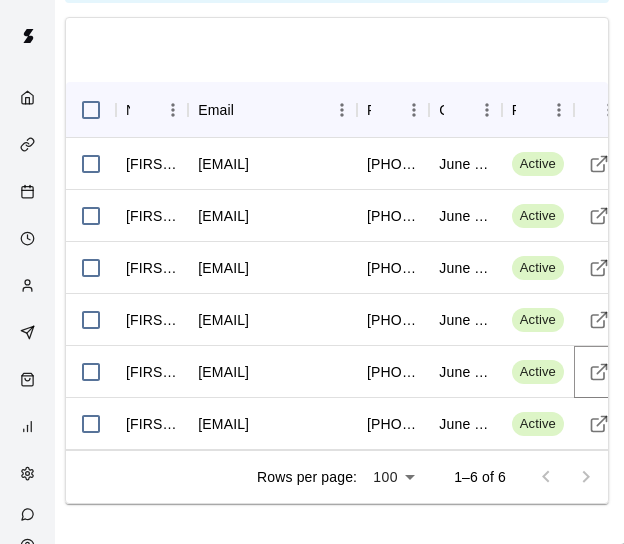 type 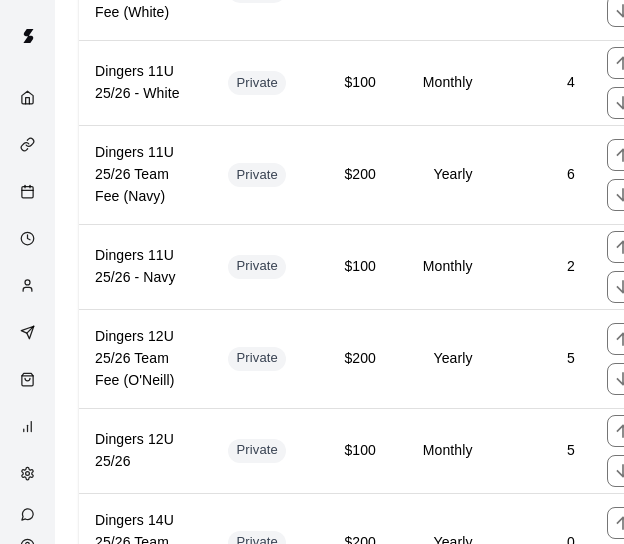 scroll, scrollTop: 3465, scrollLeft: 0, axis: vertical 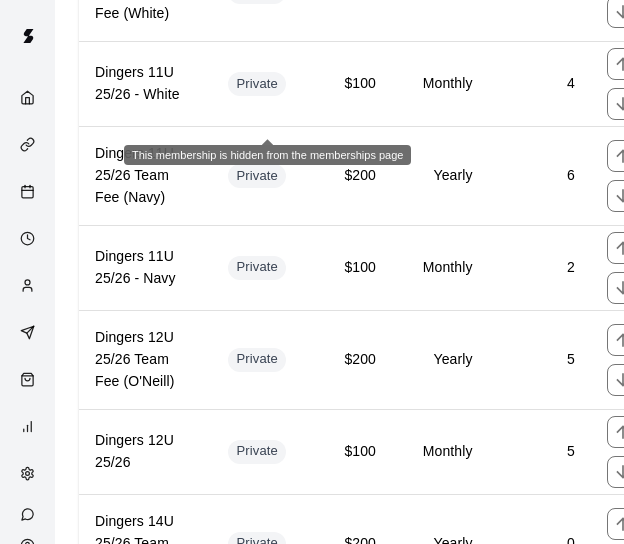 click on "Private" at bounding box center (257, 267) 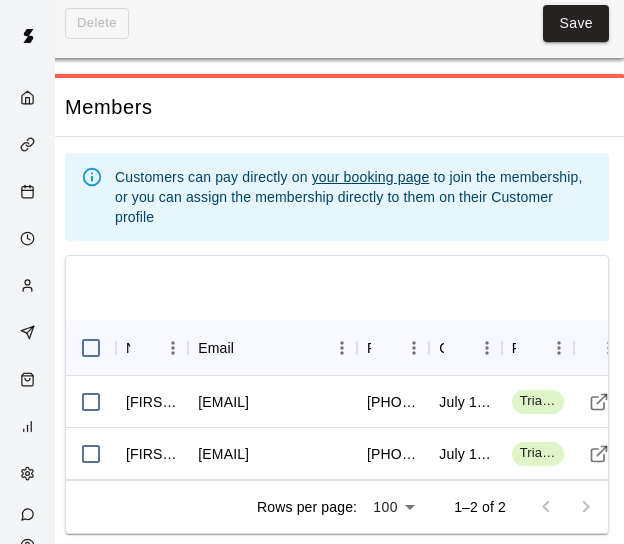 scroll, scrollTop: 1649, scrollLeft: 30, axis: both 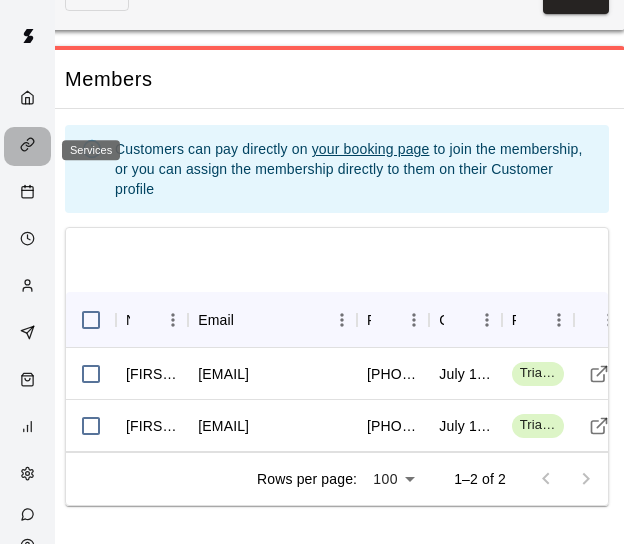 click 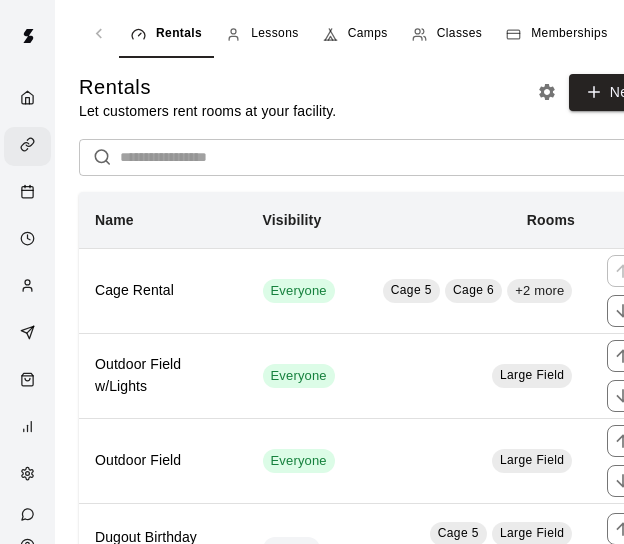 scroll, scrollTop: 0, scrollLeft: 0, axis: both 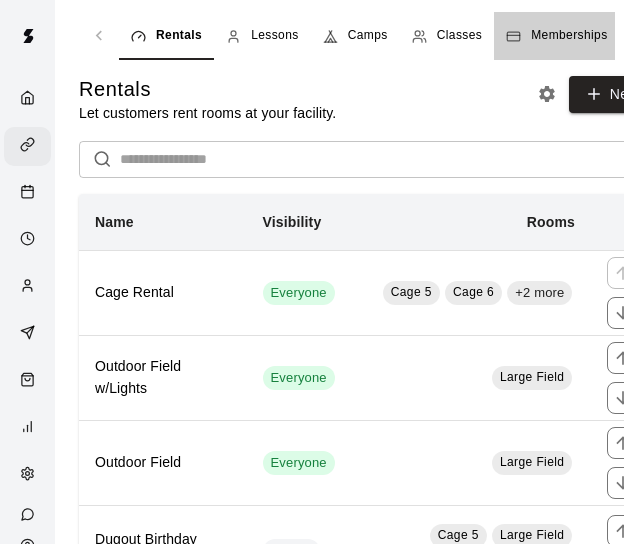 click on "Memberships" at bounding box center (569, 36) 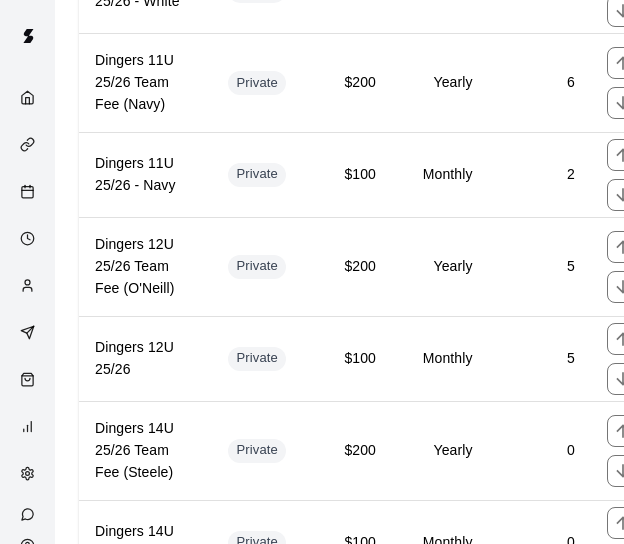 scroll, scrollTop: 3563, scrollLeft: 0, axis: vertical 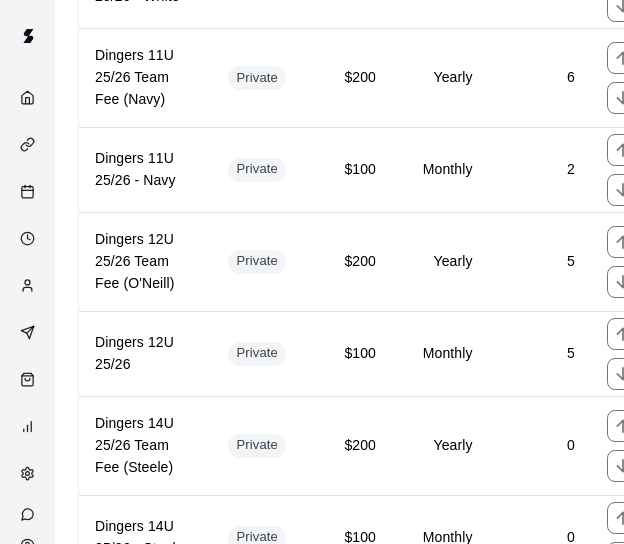 click on "Dingers 12U 25/26 Team Fee (O'Neill)" at bounding box center (145, 262) 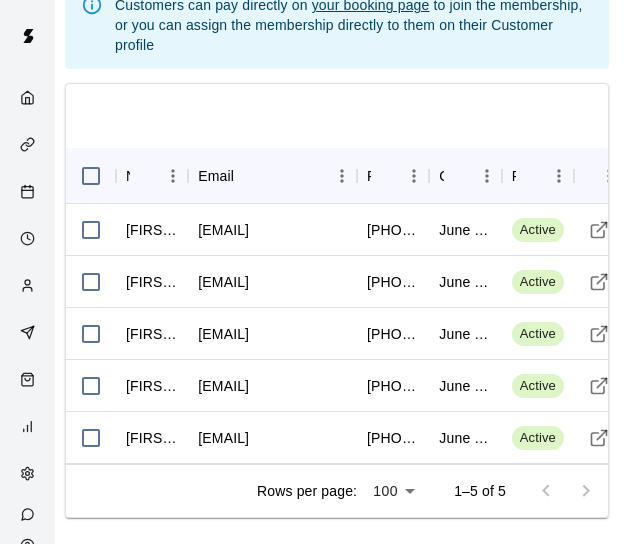 scroll, scrollTop: 1720, scrollLeft: 30, axis: both 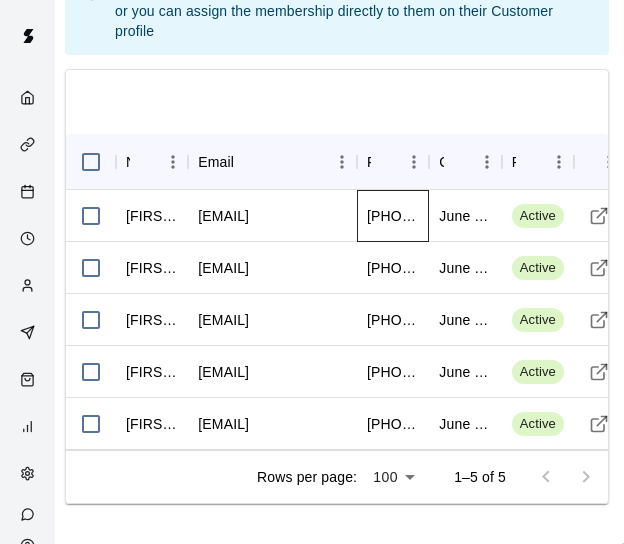 click on "+14792703280" at bounding box center [393, 216] 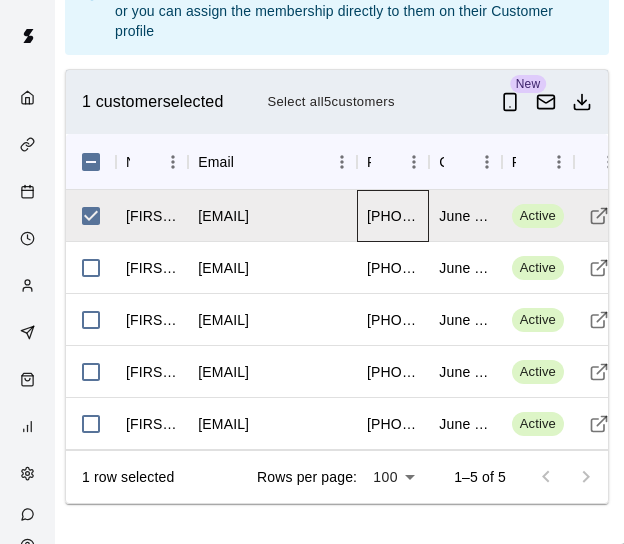 click on "+14792703280" at bounding box center (393, 216) 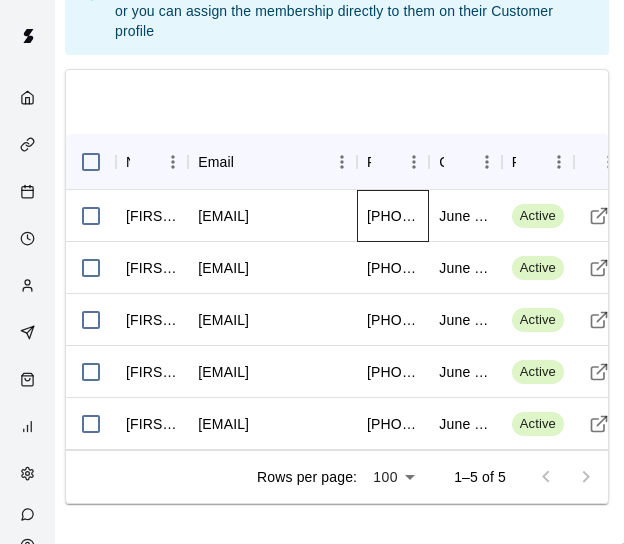 click on "+14792703280" at bounding box center [393, 216] 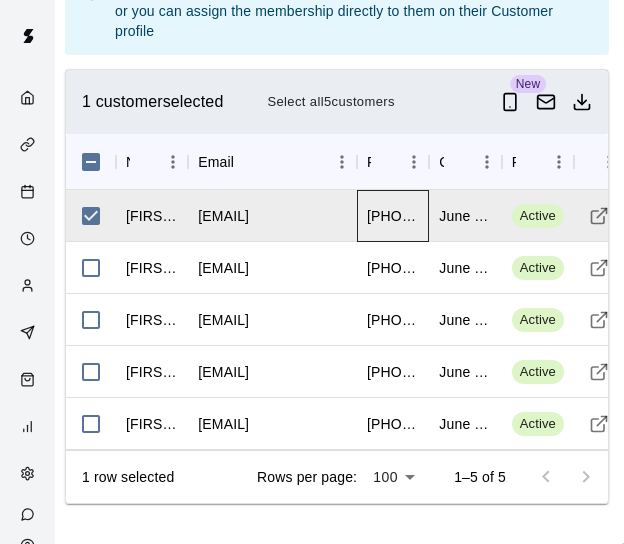 click on "+14792703280" at bounding box center [393, 216] 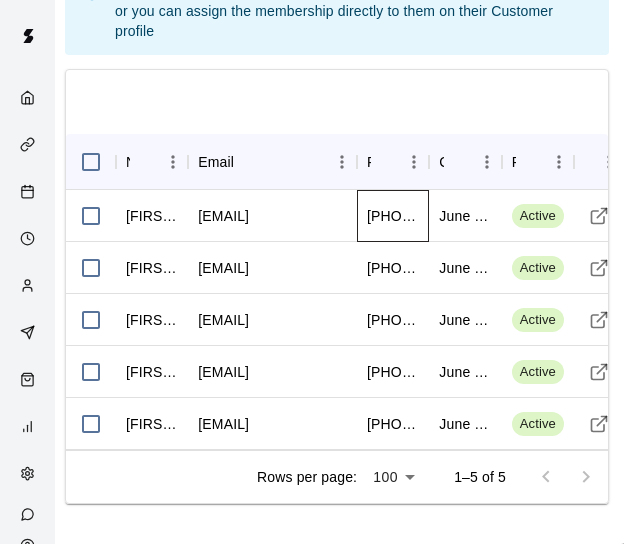 click on "+14792703280" at bounding box center (393, 216) 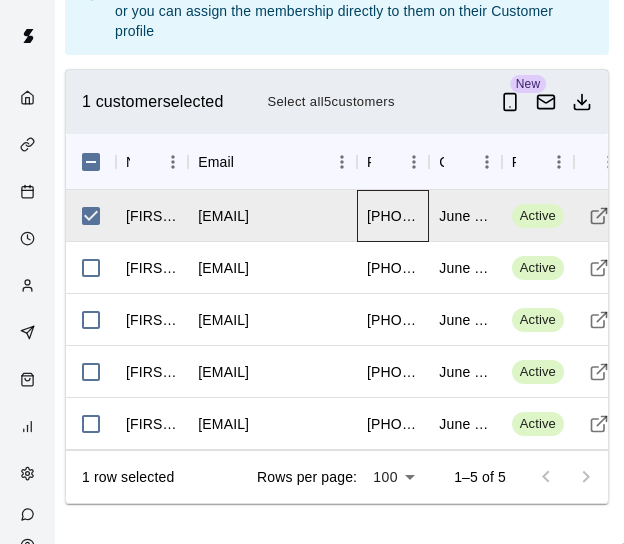 click on "+14792703280" at bounding box center [393, 216] 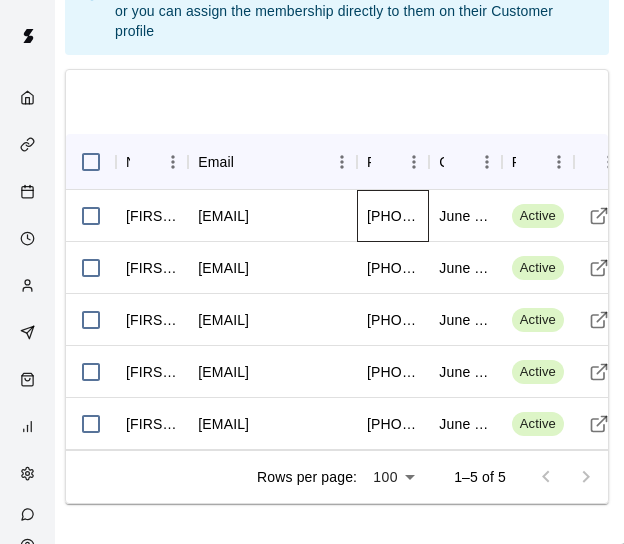 click on "+14792703280" at bounding box center [393, 216] 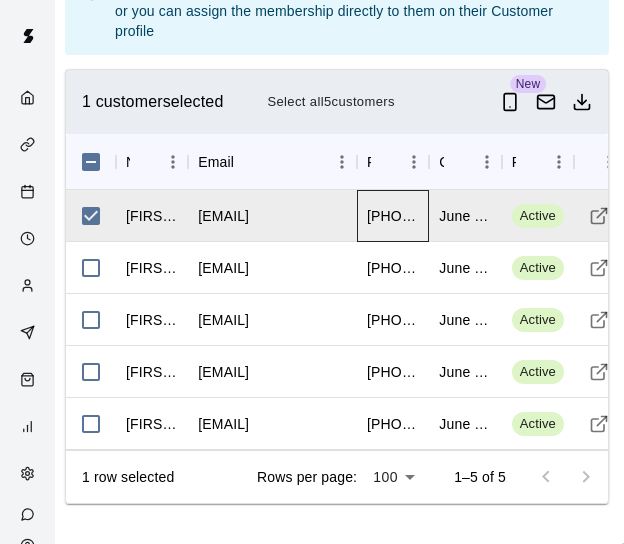 click on "+14792703280" at bounding box center (393, 216) 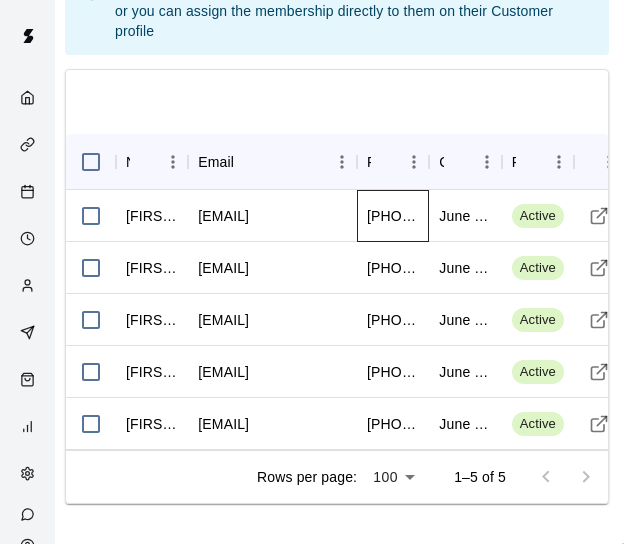 click on "+14792703280" at bounding box center [393, 216] 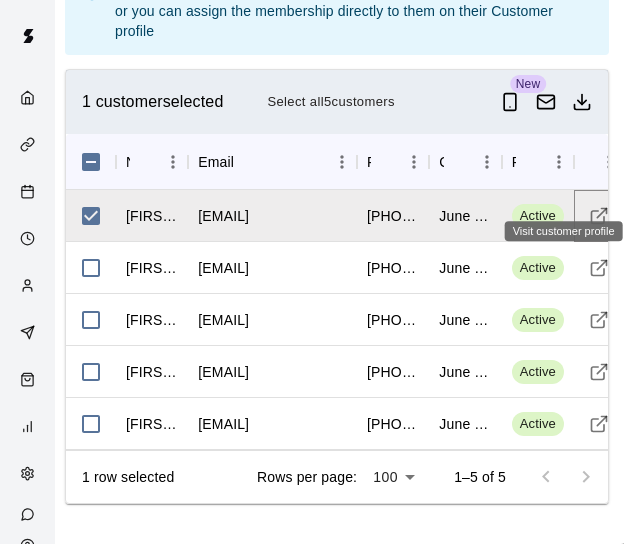 click 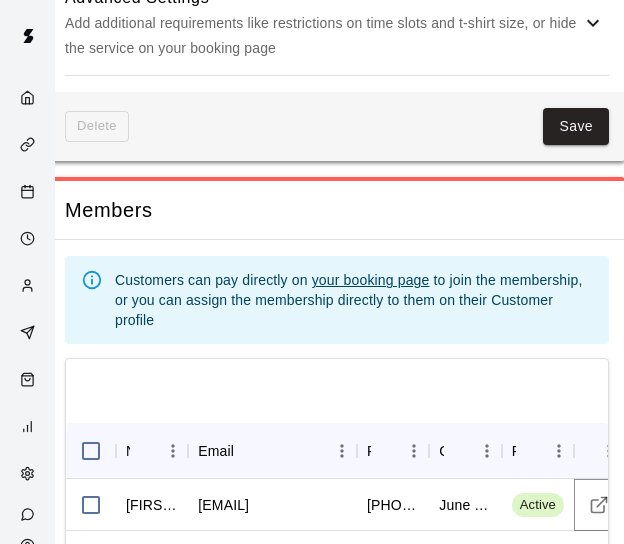 scroll, scrollTop: 1437, scrollLeft: 30, axis: both 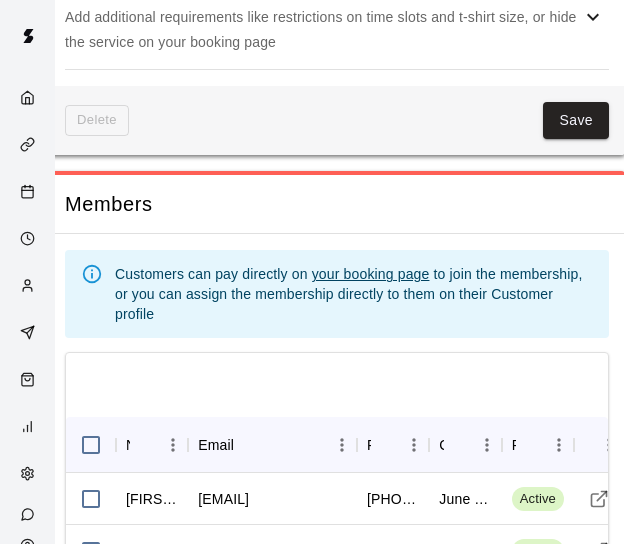 click at bounding box center [337, 385] 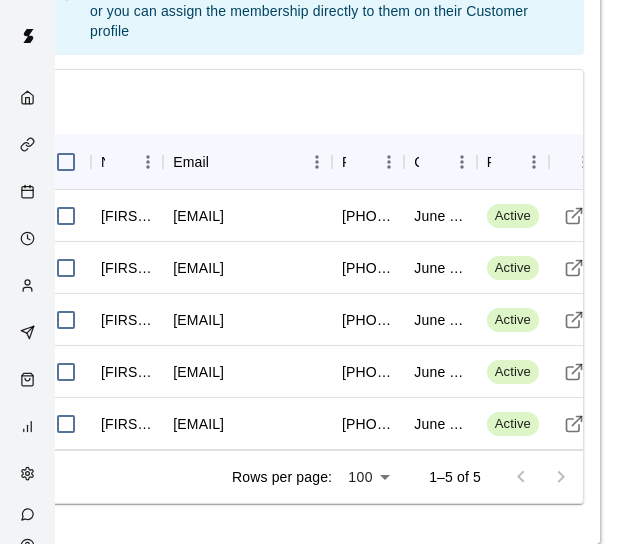 scroll, scrollTop: 1720, scrollLeft: 70, axis: both 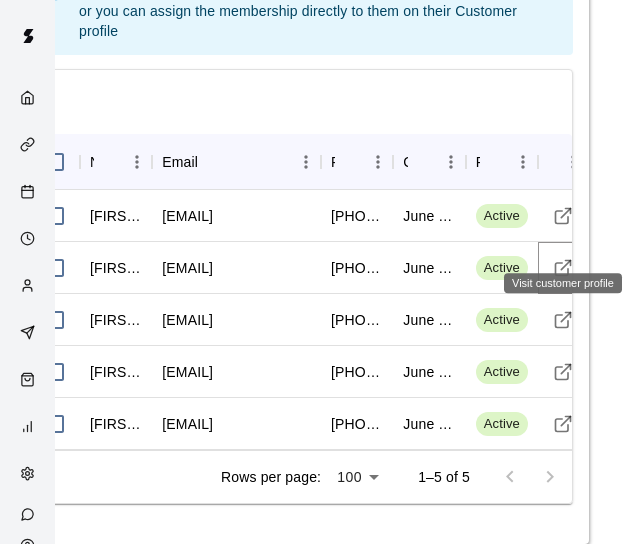 click 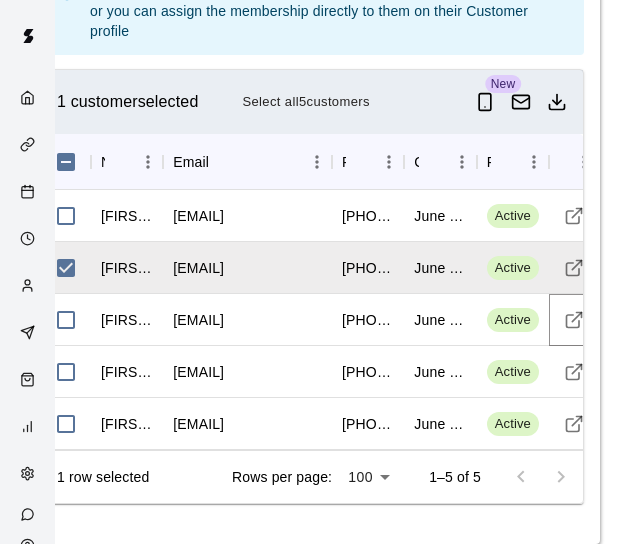 click 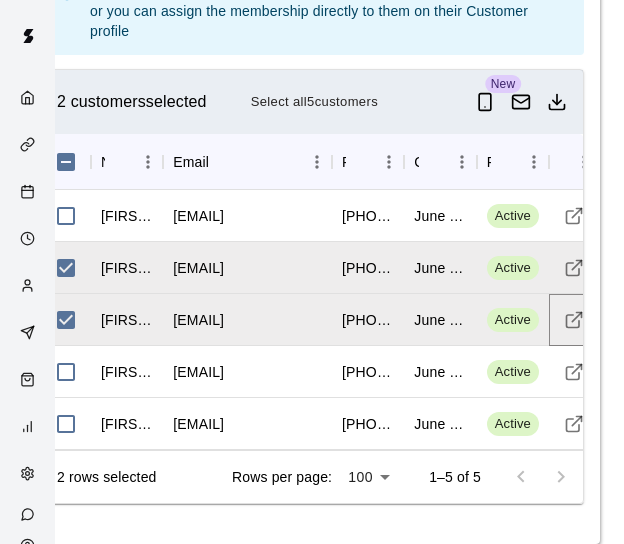 type 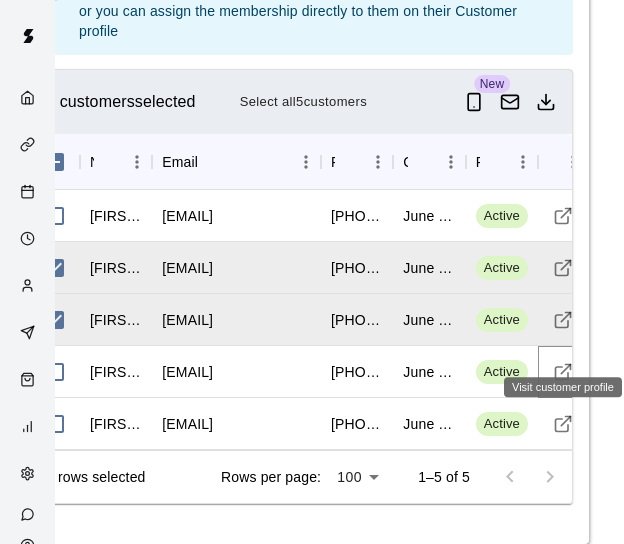 click 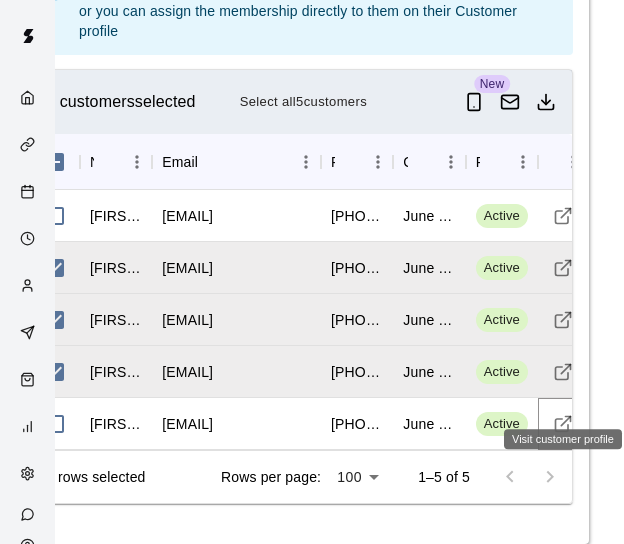 click 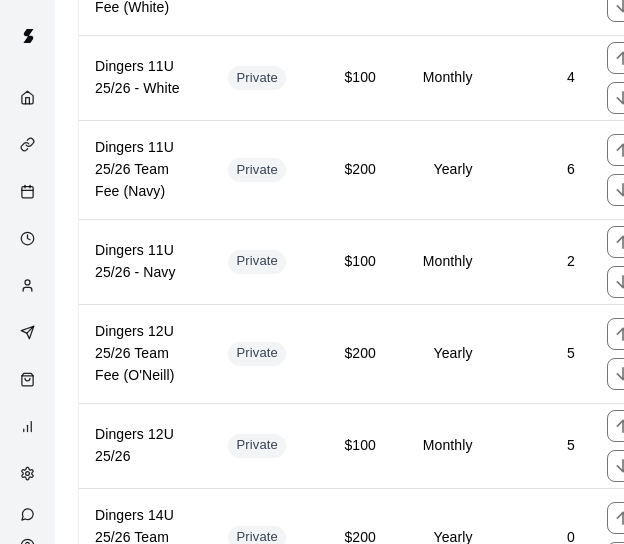 scroll, scrollTop: 3450, scrollLeft: 0, axis: vertical 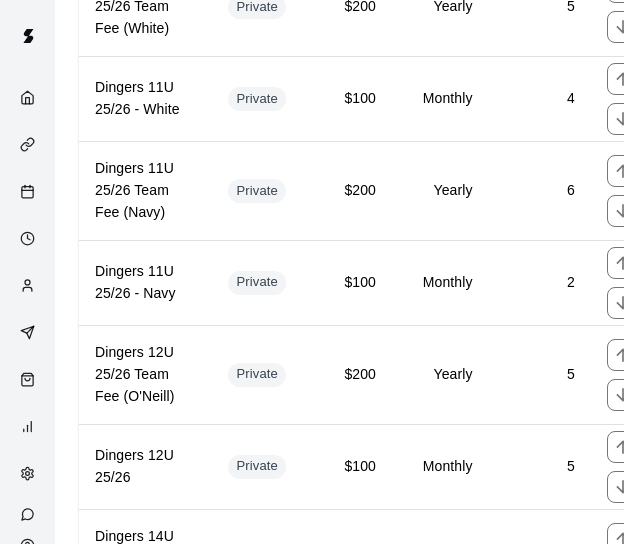 click on "Private" at bounding box center [264, 466] 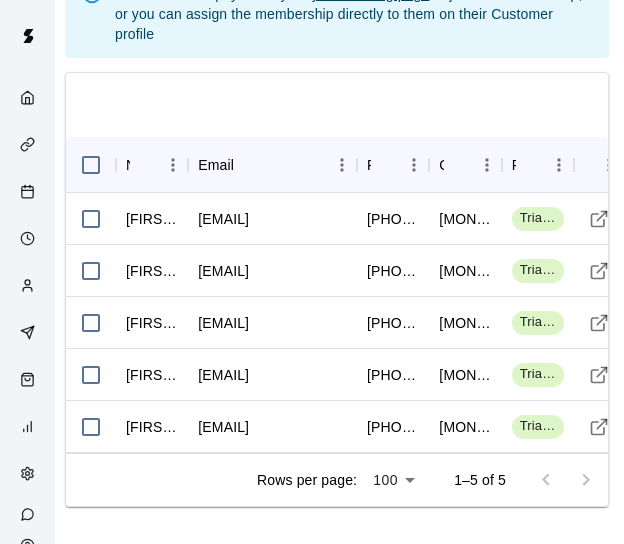 scroll, scrollTop: 1805, scrollLeft: 30, axis: both 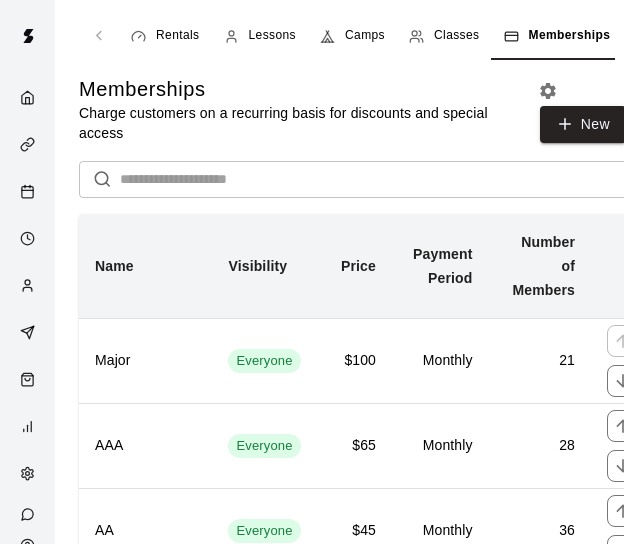 click on "Rentals Lessons Camps Classes Memberships Packages Memberships Charge customers on a recurring basis for discounts and special access   New ​ Name Visibility Price Payment Period Number of Members Major Everyone $100 Monthly 21 AAA Everyone $65 Monthly 28 AA Everyone $45 Monthly 36 Platinum Team Everyone $800 Monthly 0 Gold Team Everyone $650 Monthly 0 Bentonville Tigers Baseball - Team Membership Private $30 Monthly 10 Major - Platinum Team Private $65 Monthly 0 AAA - Platinum Team Private $42.25 Monthly 0 Major - Gold Team Private $70 Monthly 0 AAA - Gold Team Private $45.5 Monthly 0 Major - Silver Team Private $75 Monthly 0 AAA - Silver Team Private $48.75 Monthly 0 Major (Family Add On) Private $60 Monthly 2 AA (Family Add On) Private $27 Monthly 10 Bentonville Bombers 10u Private $500 Monthly 0 AAA (Family Add On) Private $39 Monthly 1 Major - Free Private $0 Monthly 2 AAA FREE Private $0 Monthly 1 Life Way Christian Softball  Private $30 Monthly 11 Trailblazers 11u Private $300 Monthly 1 Dingers 13u 1" at bounding box center (367, 2261) 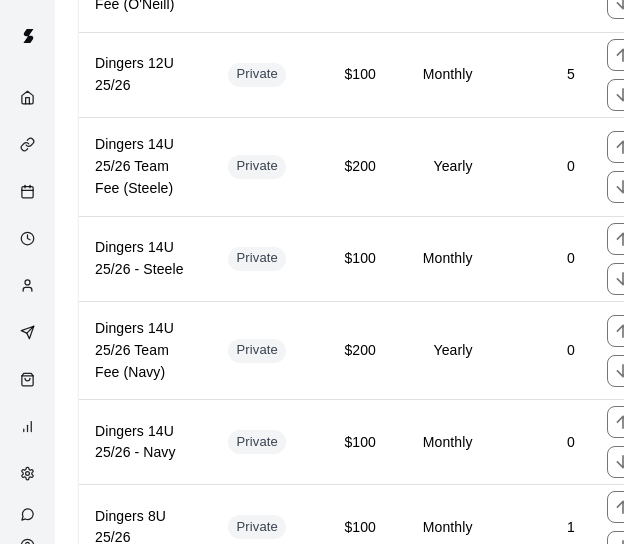 scroll, scrollTop: 3850, scrollLeft: 0, axis: vertical 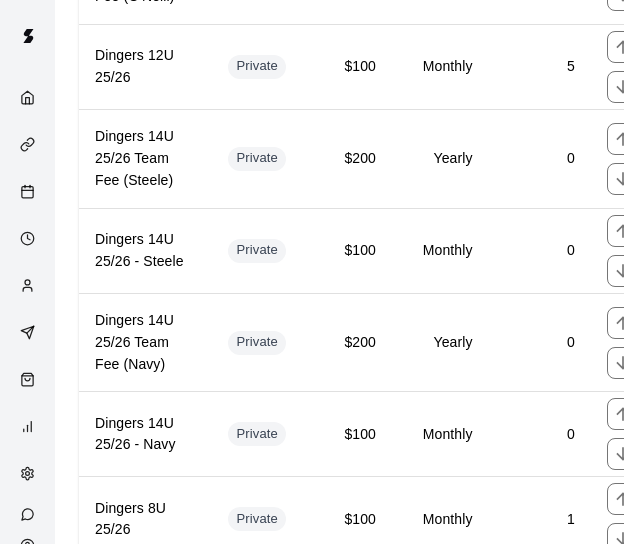 click on "Dingers 8U 25/26" at bounding box center (145, 520) 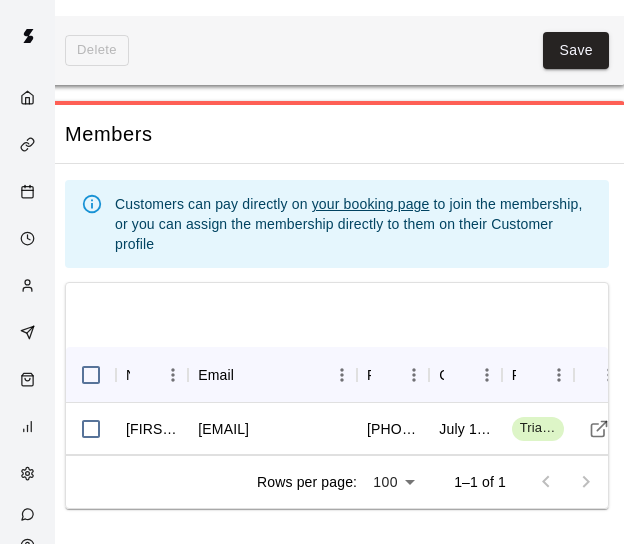 scroll, scrollTop: 1597, scrollLeft: 30, axis: both 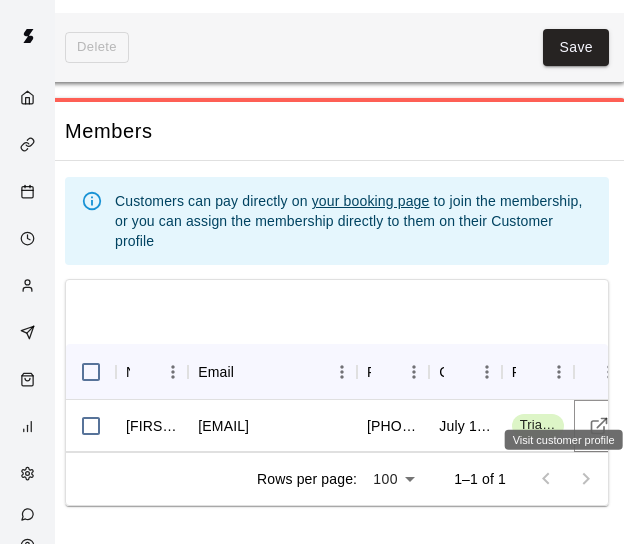 click 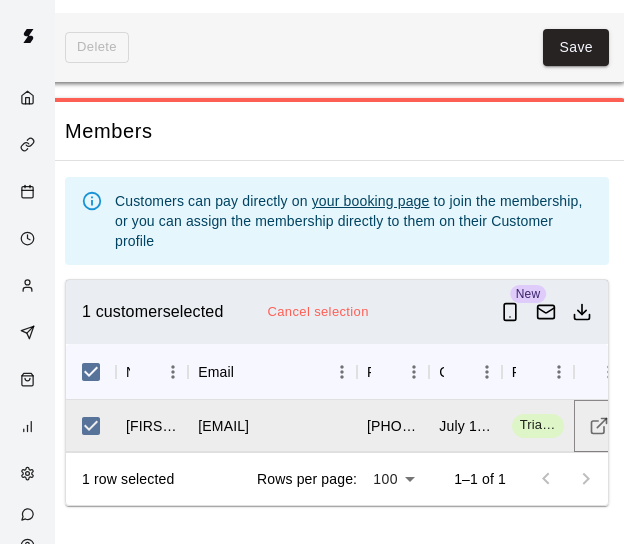 type 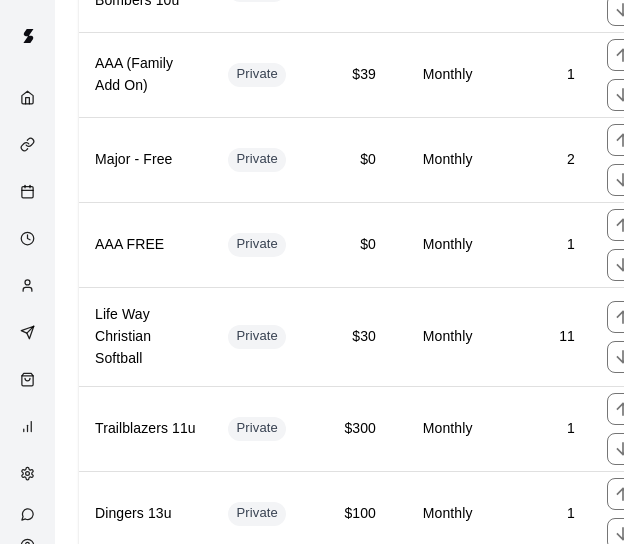 scroll, scrollTop: 0, scrollLeft: 0, axis: both 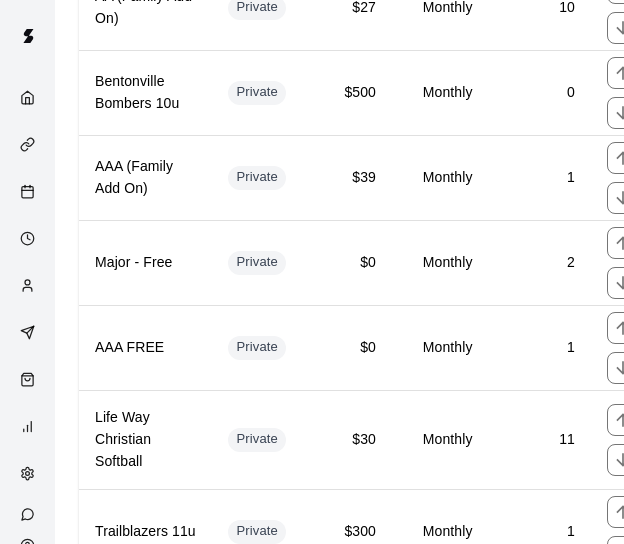 click on "Trailblazers 11u" at bounding box center (145, 531) 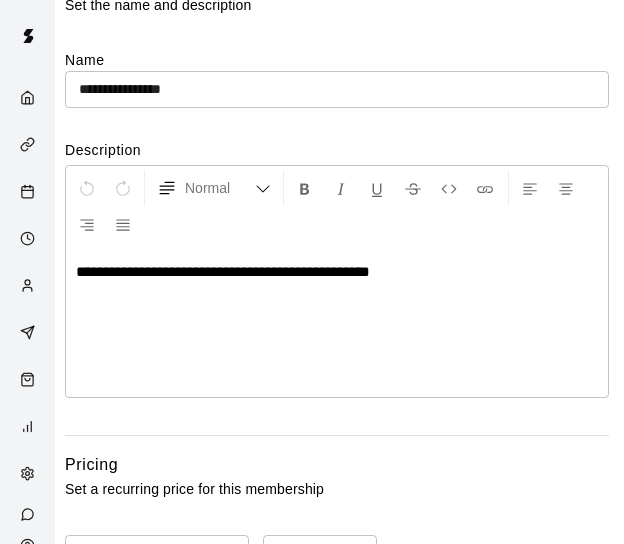 scroll, scrollTop: 229, scrollLeft: 30, axis: both 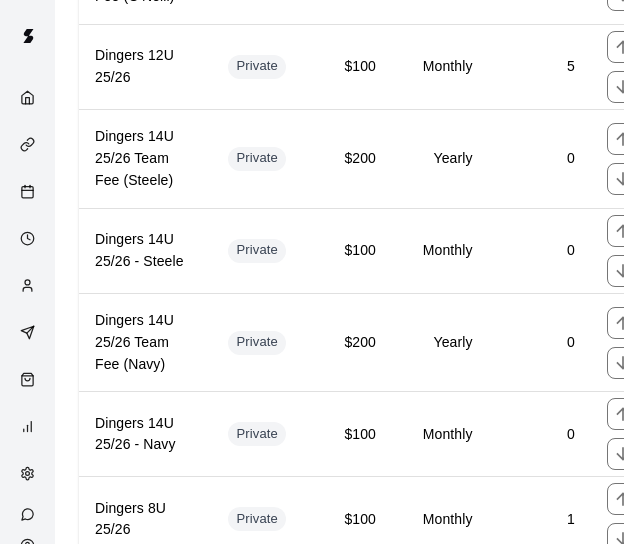 click on "Private" at bounding box center [264, 611] 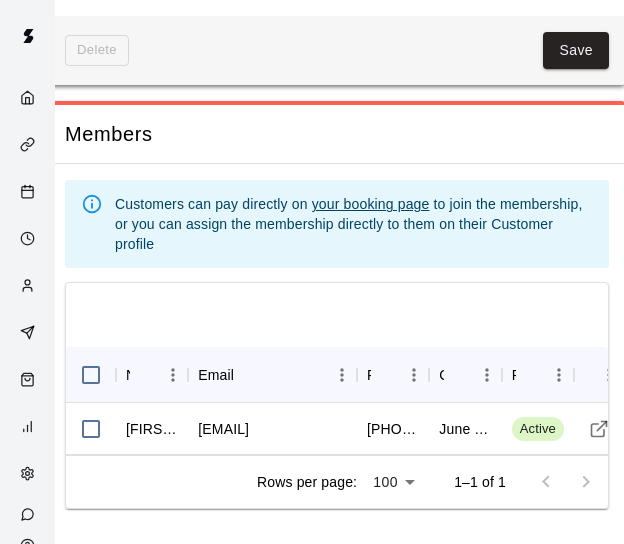 scroll, scrollTop: 1512, scrollLeft: 30, axis: both 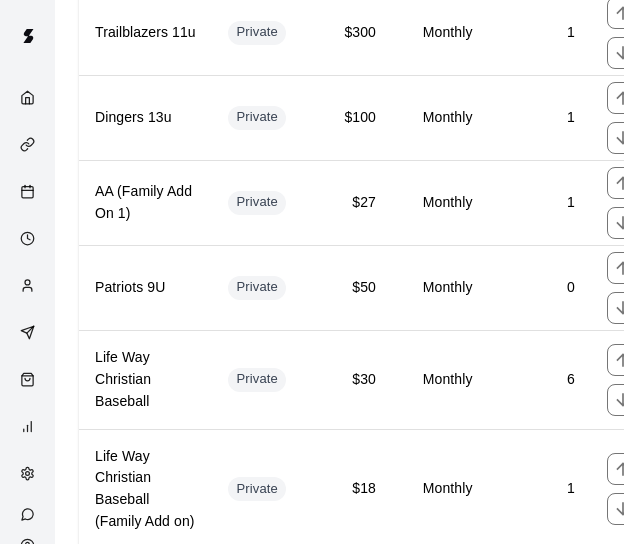click on "Private" at bounding box center (264, 489) 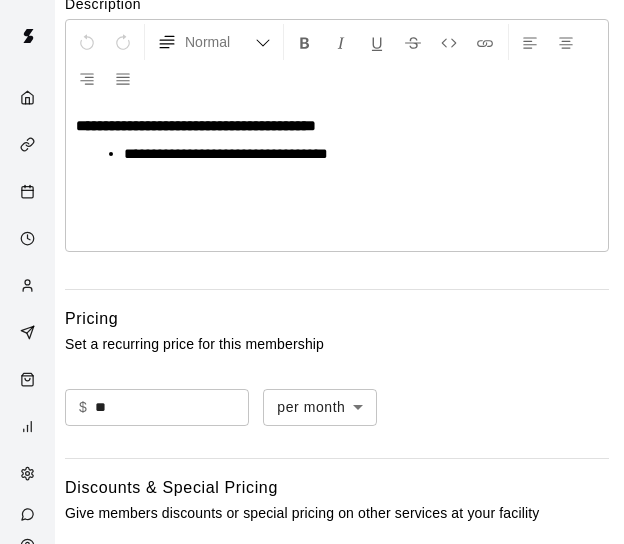 scroll, scrollTop: 437, scrollLeft: 30, axis: both 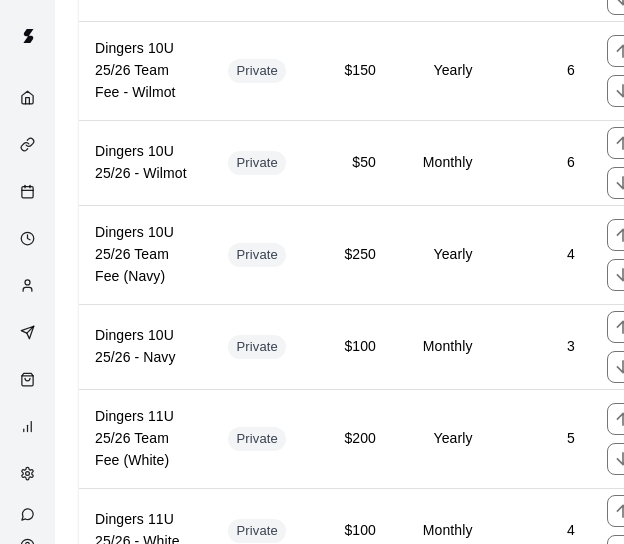 click on "$200" at bounding box center (354, 438) 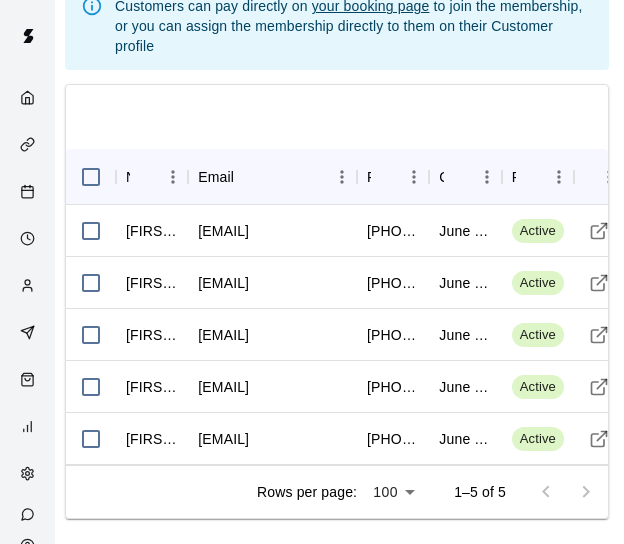 scroll, scrollTop: 1720, scrollLeft: 30, axis: both 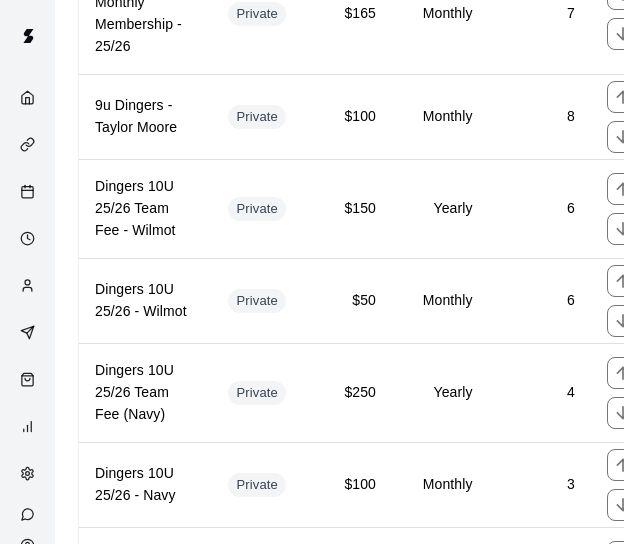 click on "Dingers 11U 25/26 Team Fee (White)" at bounding box center (145, 577) 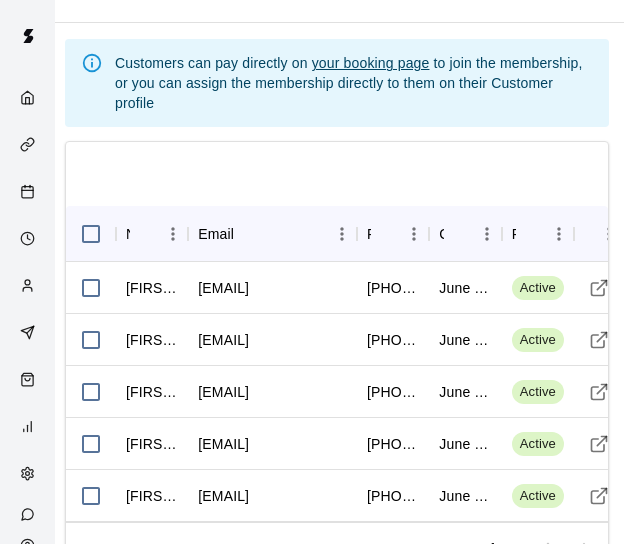 scroll, scrollTop: 1652, scrollLeft: 30, axis: both 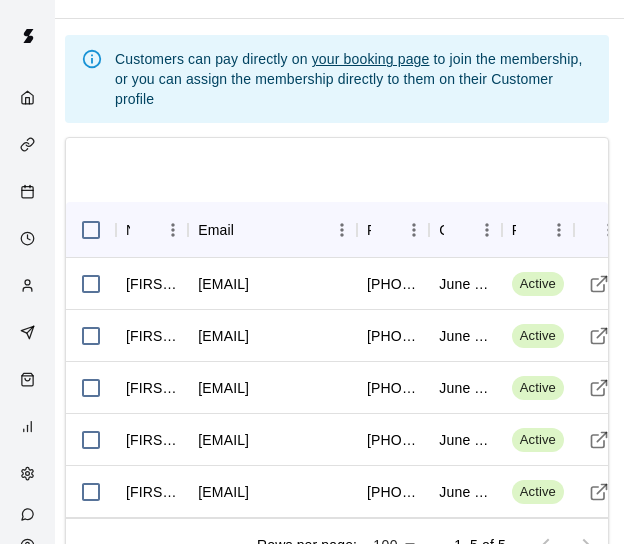 click at bounding box center [337, 170] 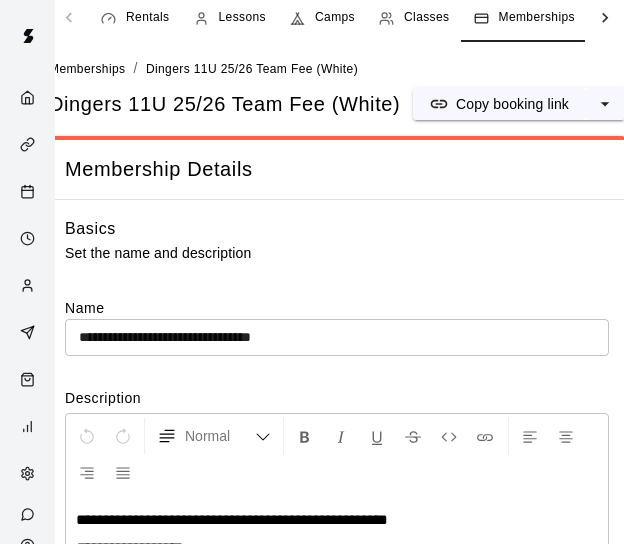 scroll, scrollTop: 0, scrollLeft: 30, axis: horizontal 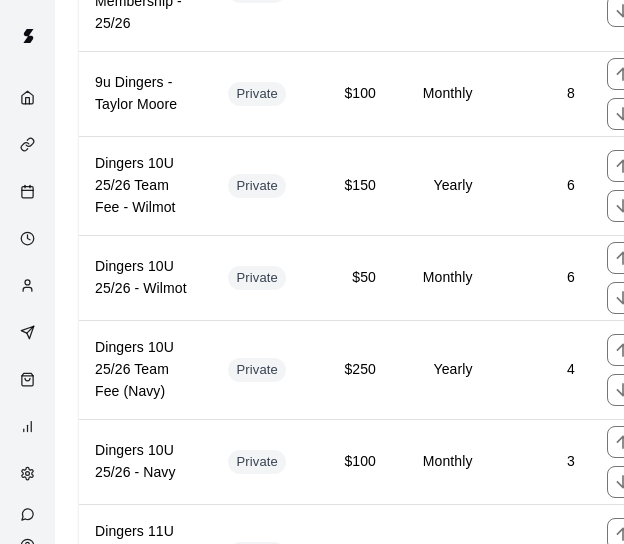 click on "$250" at bounding box center [354, 370] 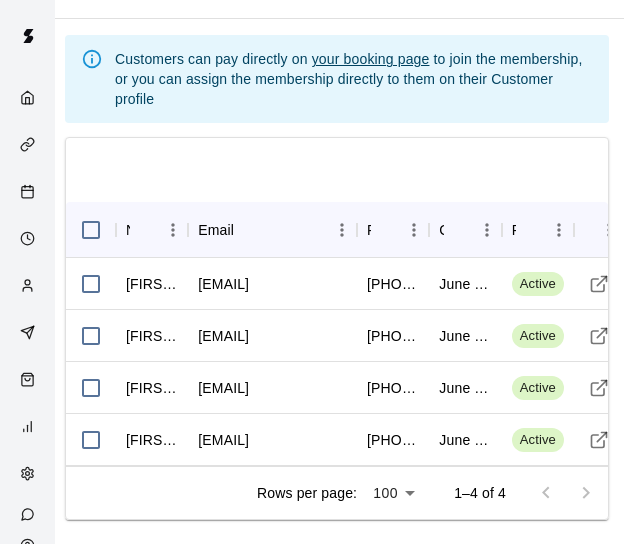 scroll, scrollTop: 1668, scrollLeft: 30, axis: both 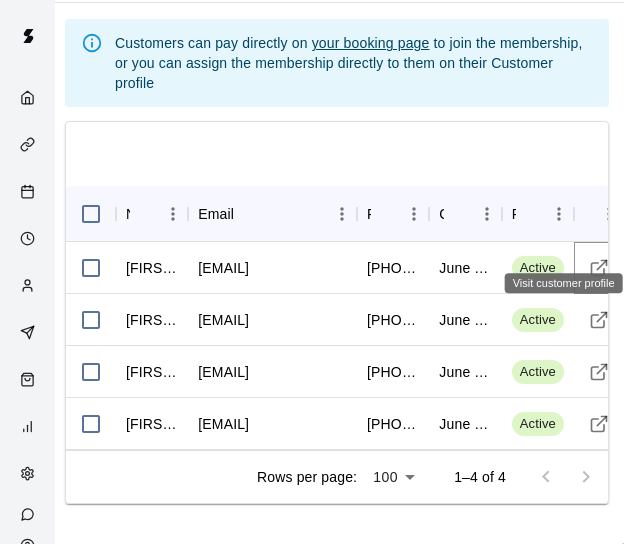 click 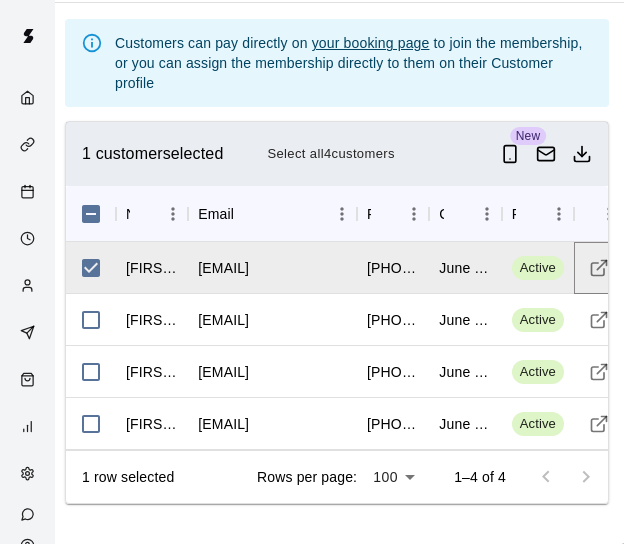 type 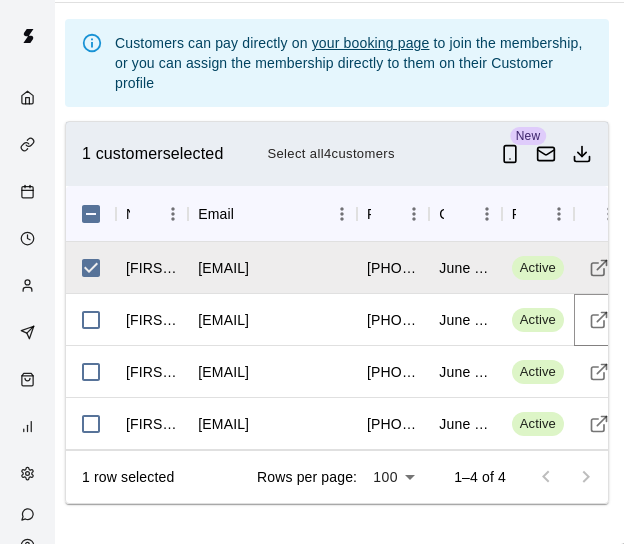 click 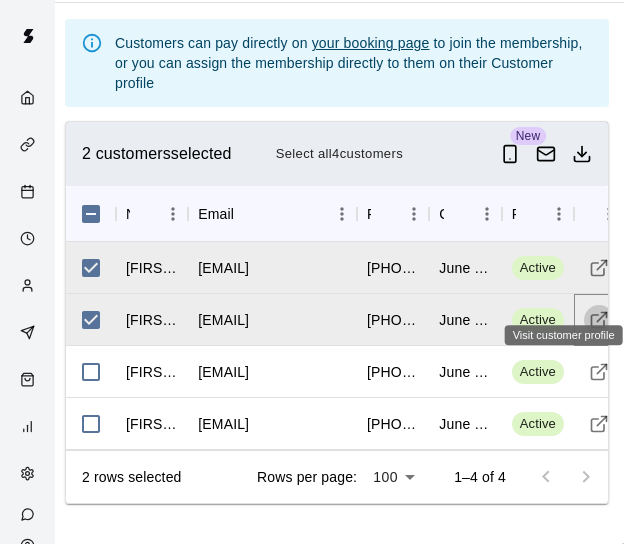 click 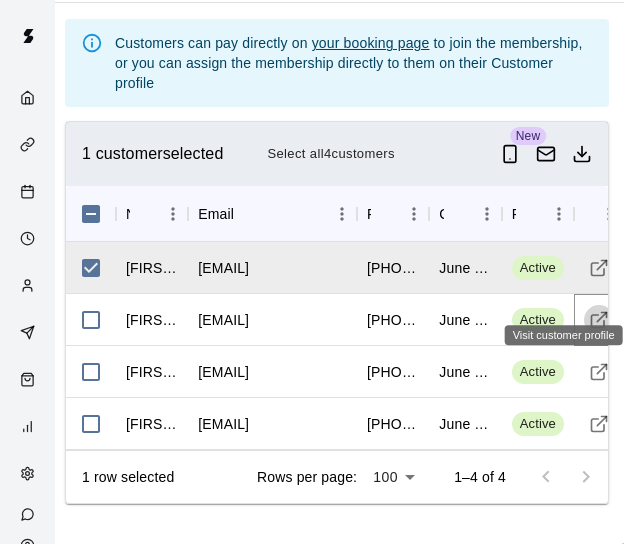 click 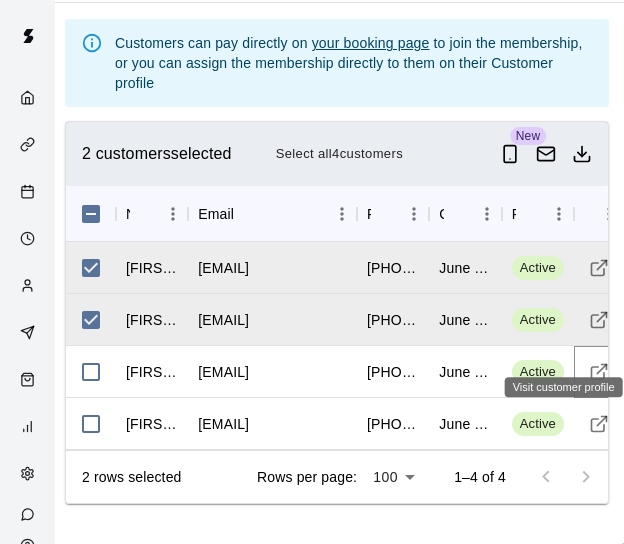 click 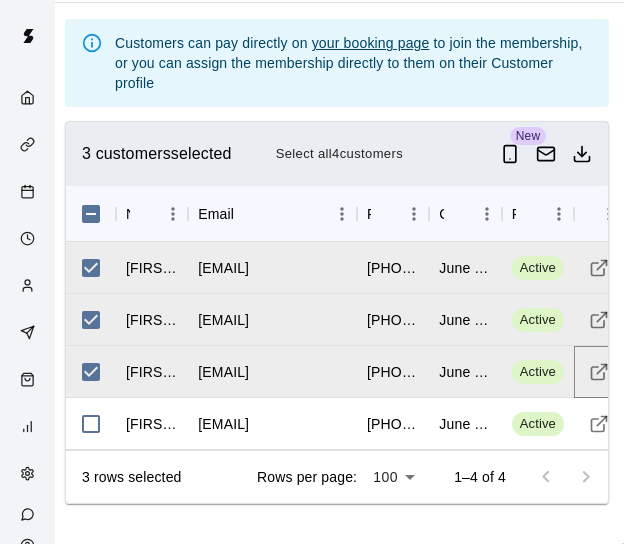 type 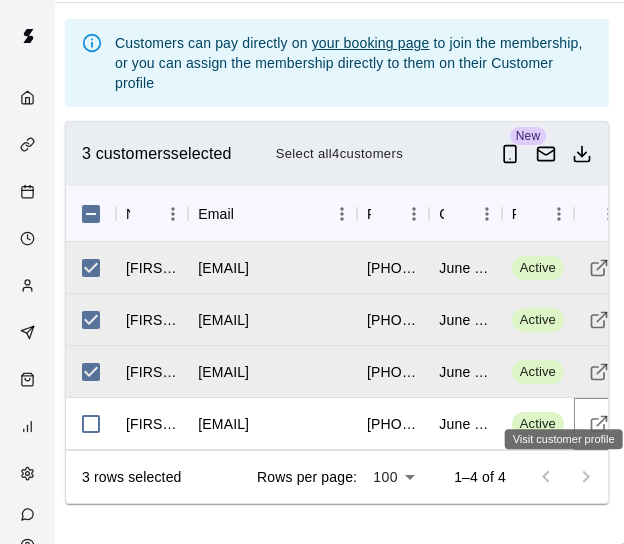 click 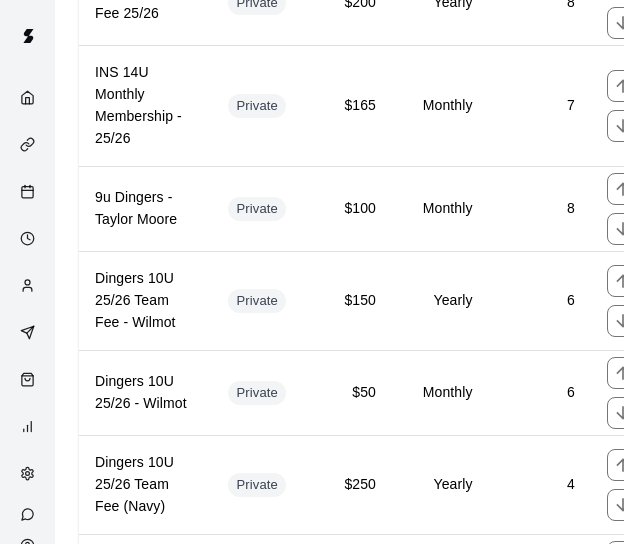 scroll, scrollTop: 2789, scrollLeft: 0, axis: vertical 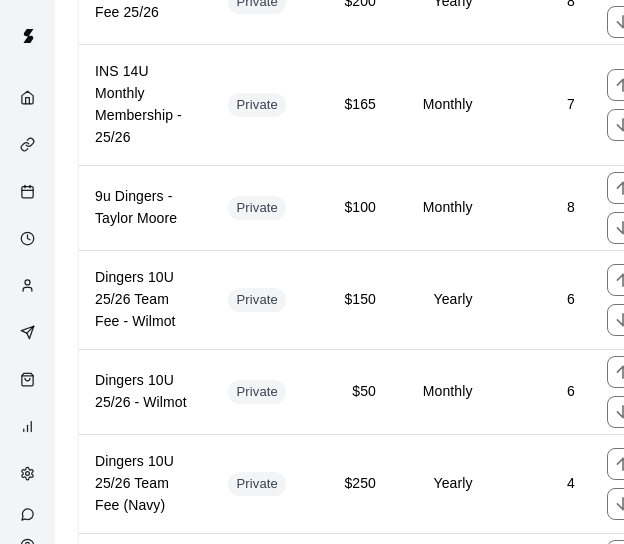 click on "Monthly" at bounding box center (440, 575) 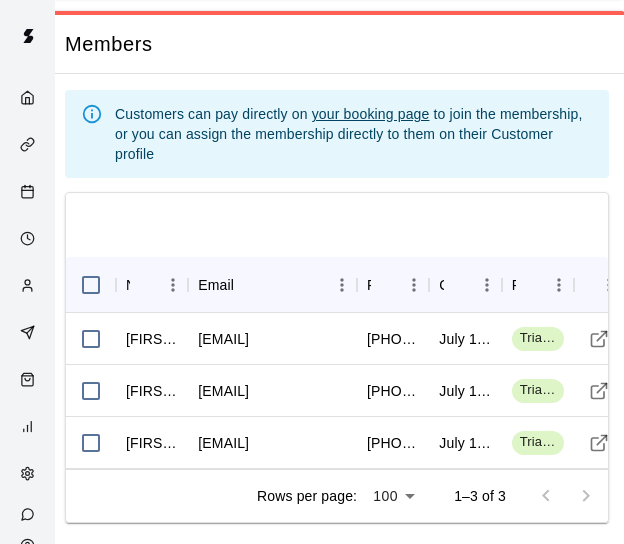 scroll, scrollTop: 1701, scrollLeft: 30, axis: both 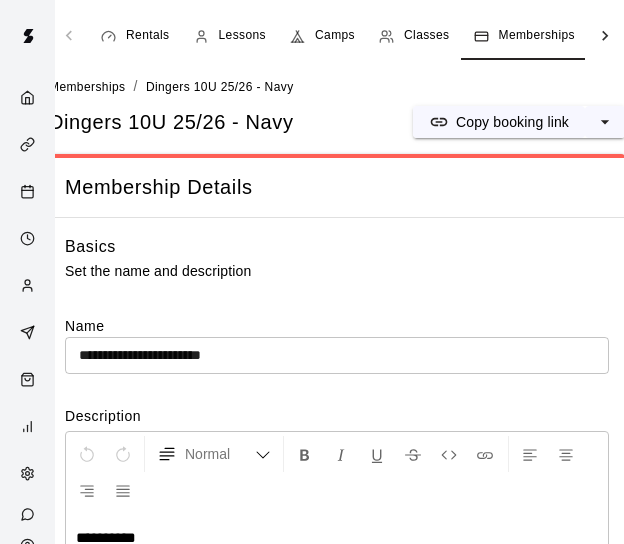 click on "Memberships" at bounding box center (537, 36) 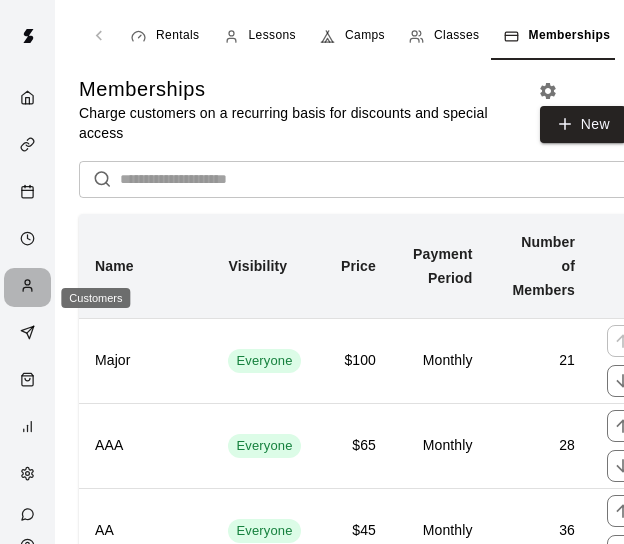 click 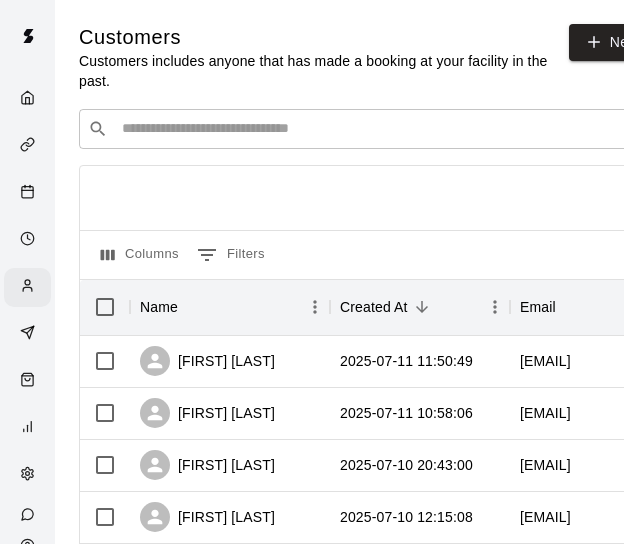 click at bounding box center [389, 129] 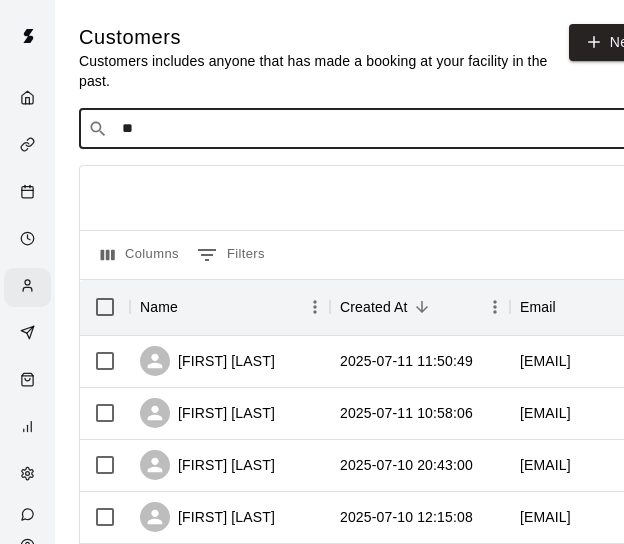 type on "*" 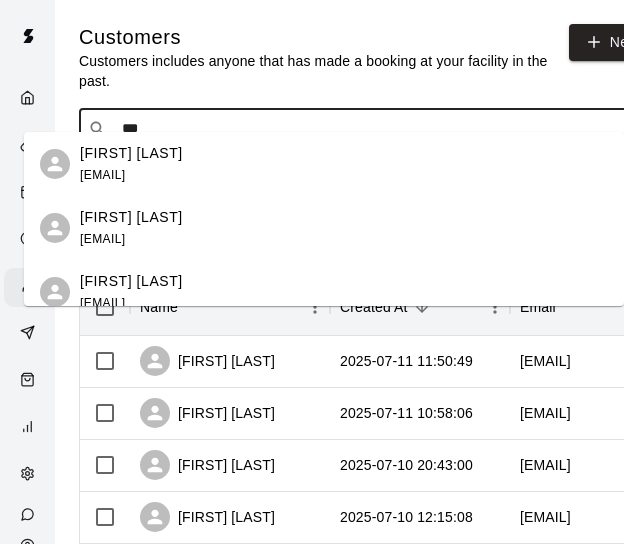 click on "[FIRST] [LAST]" at bounding box center [131, 217] 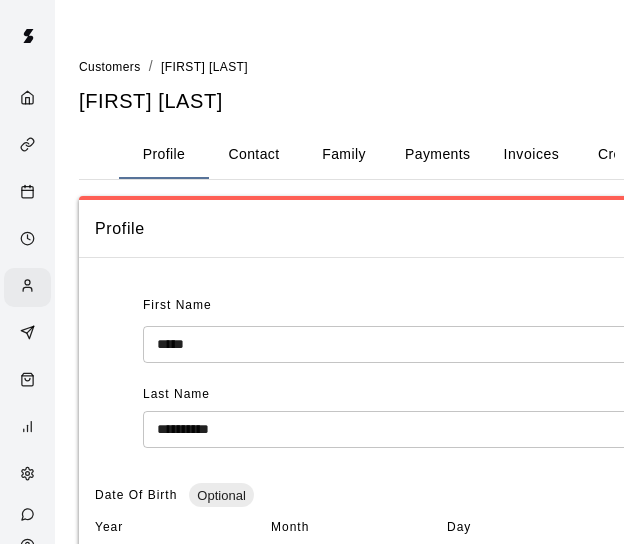 click on "Payments" at bounding box center (437, 155) 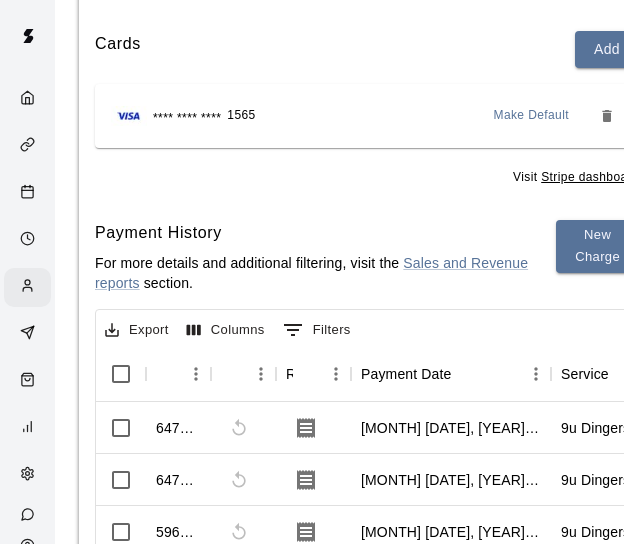 scroll, scrollTop: 260, scrollLeft: 0, axis: vertical 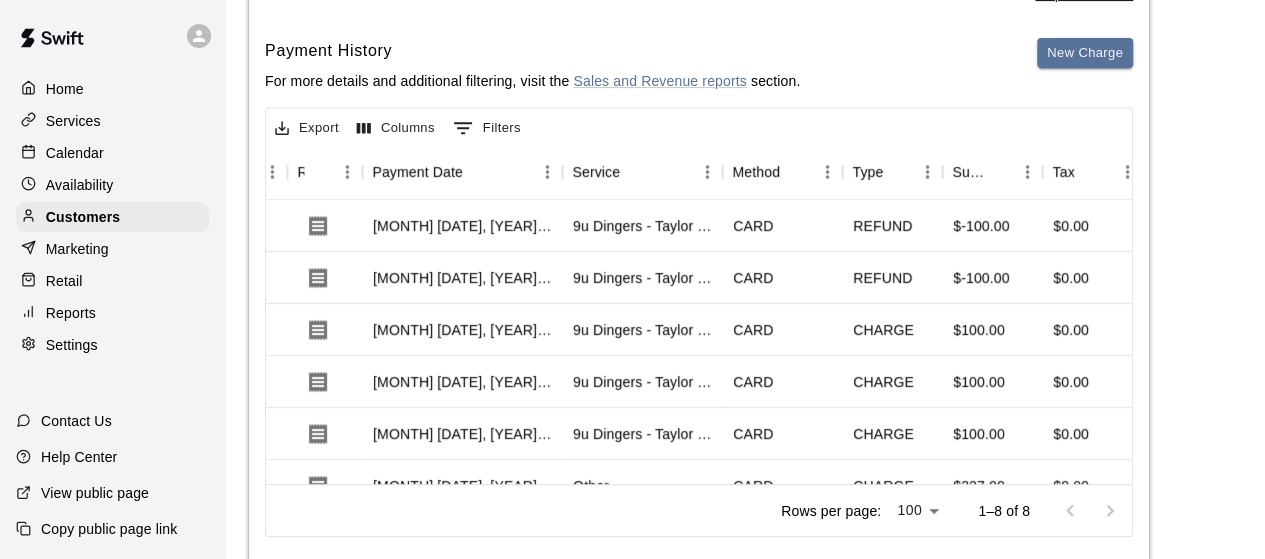 click on "Services" at bounding box center [112, 121] 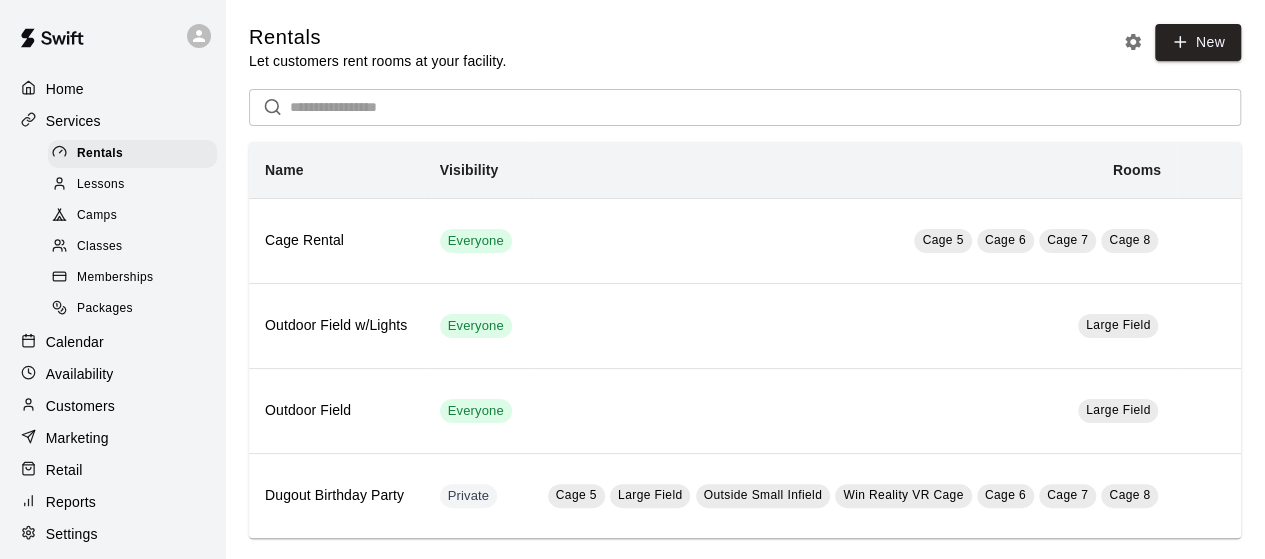 click on "Memberships" at bounding box center [115, 278] 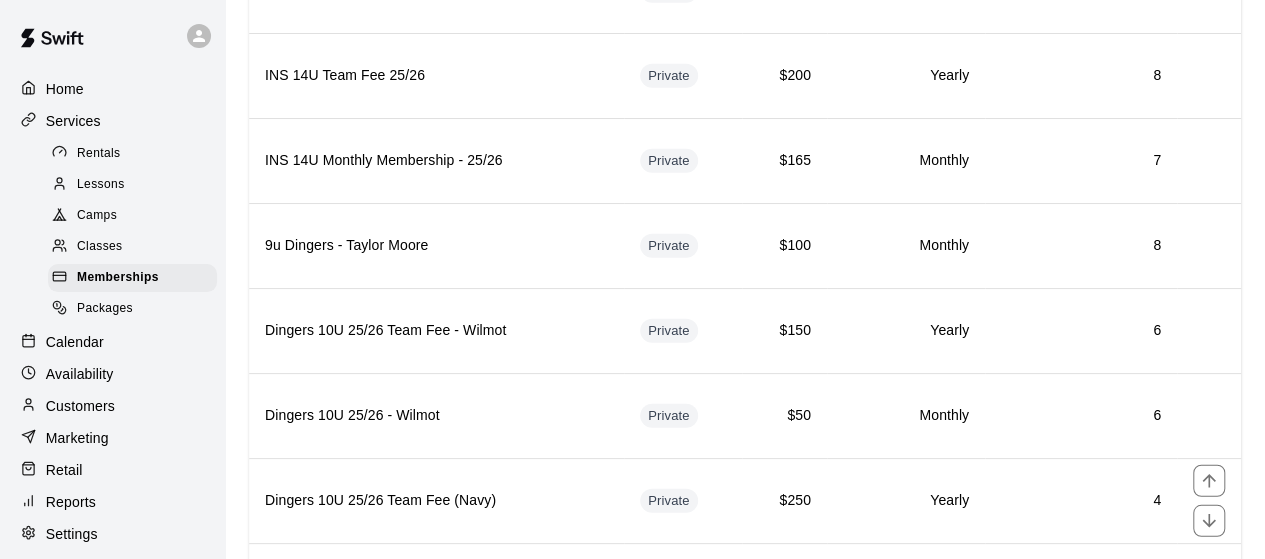 scroll, scrollTop: 2458, scrollLeft: 0, axis: vertical 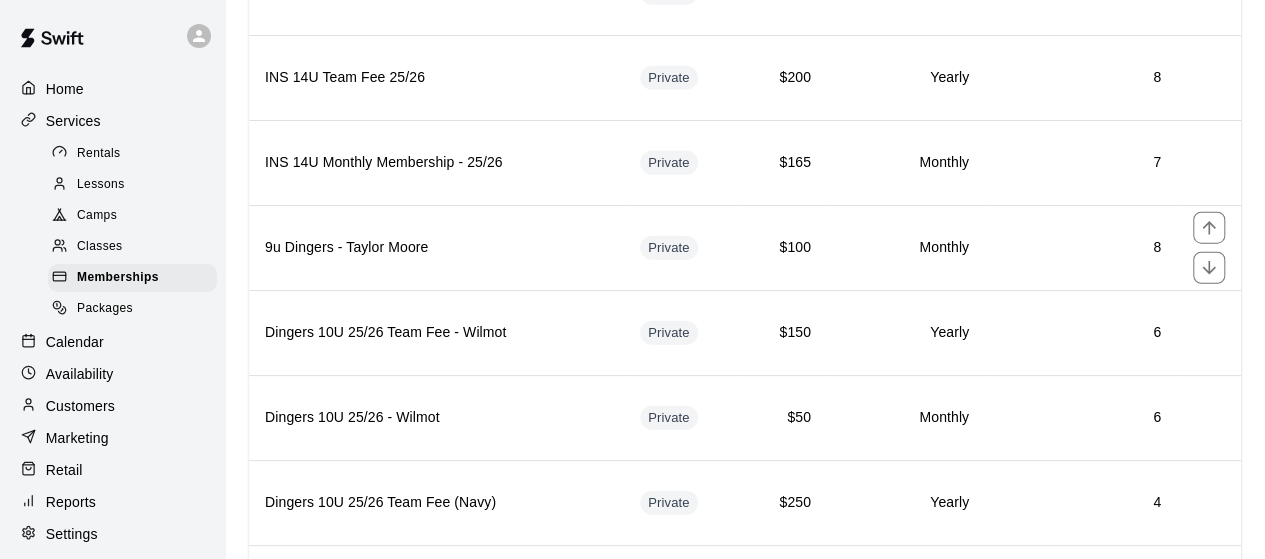 click on "9u Dingers - Taylor Moore" at bounding box center (436, 248) 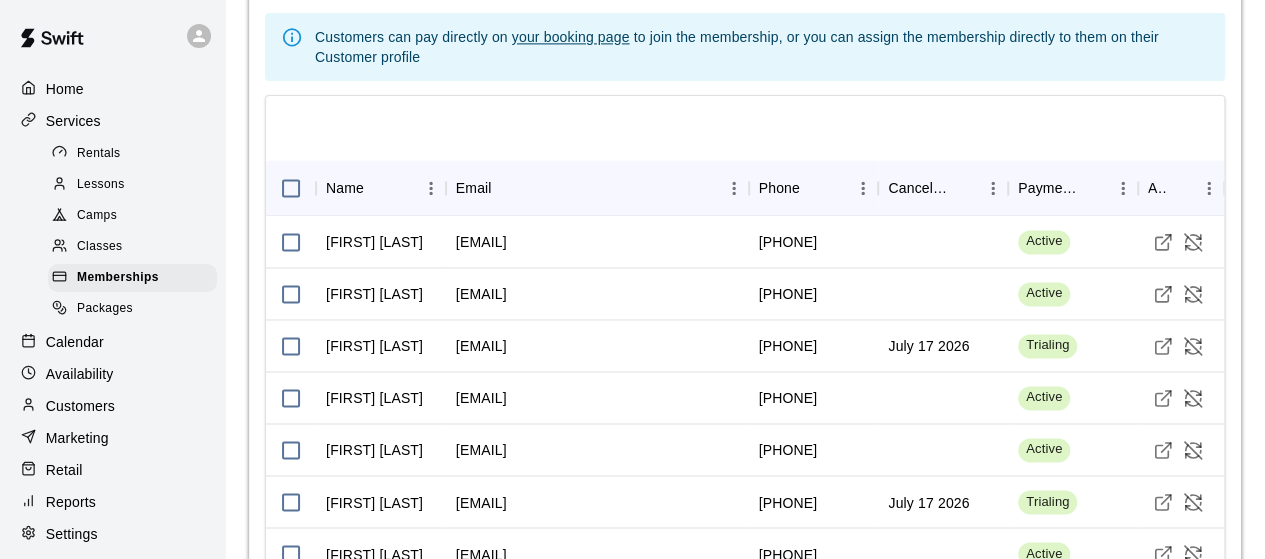 scroll, scrollTop: 1456, scrollLeft: 0, axis: vertical 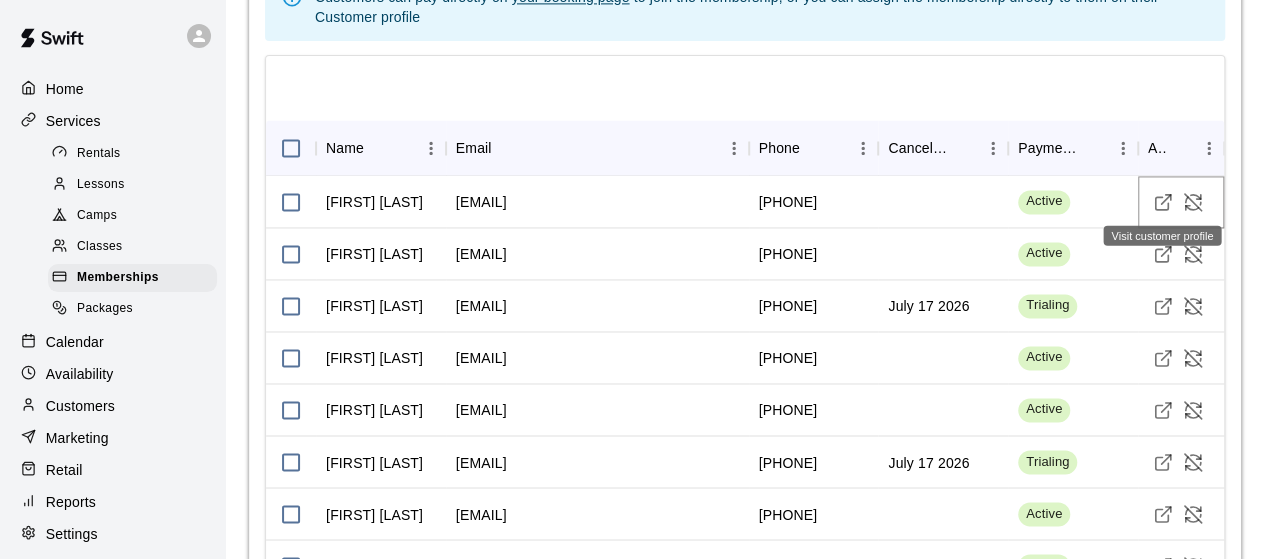 click 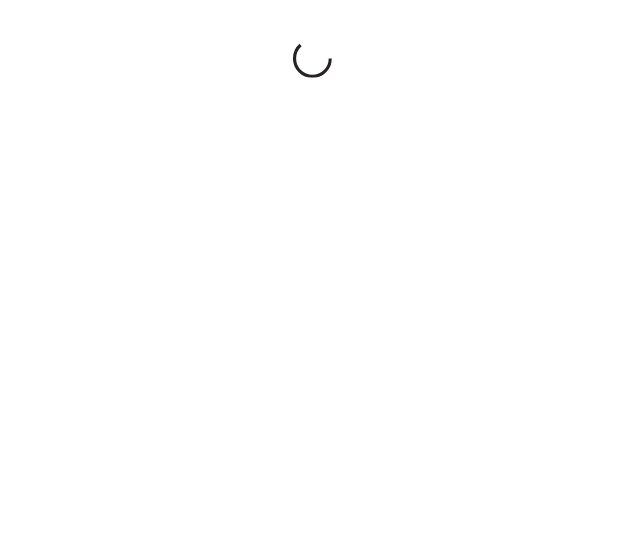 scroll, scrollTop: 0, scrollLeft: 0, axis: both 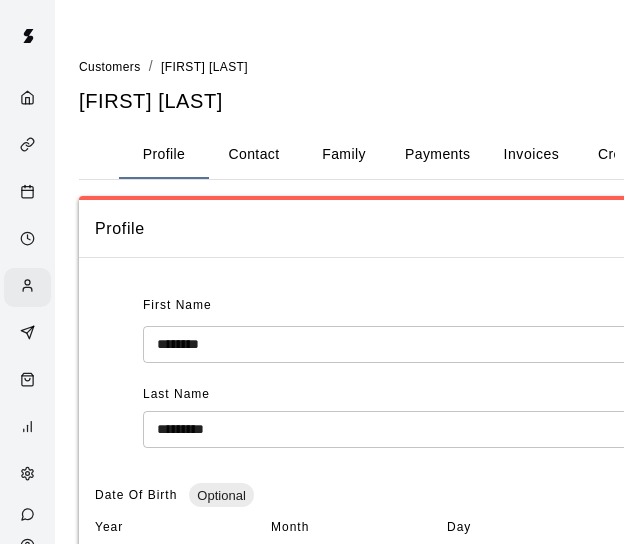 click on "Contact" at bounding box center [254, 155] 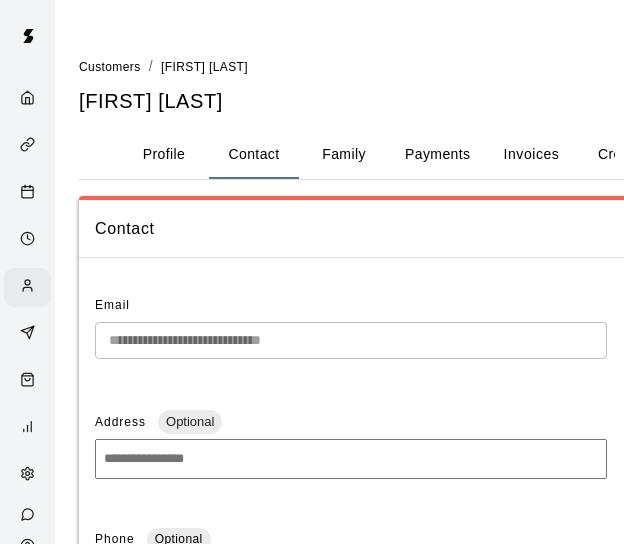 click on "**********" at bounding box center (312, 587) 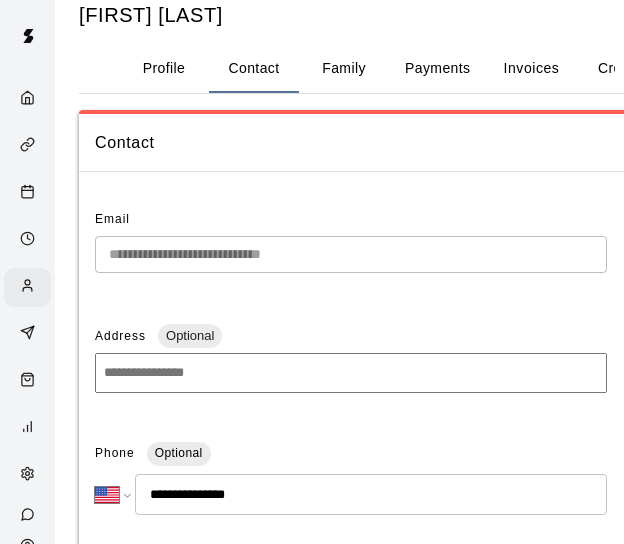 scroll, scrollTop: 90, scrollLeft: 0, axis: vertical 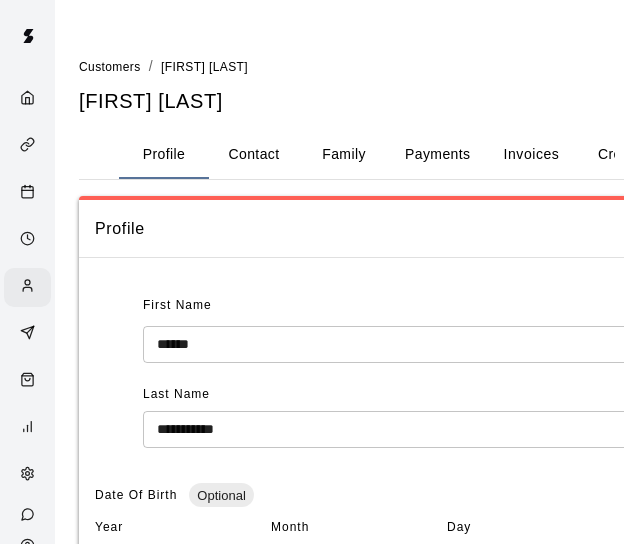 click on "Contact" at bounding box center [254, 155] 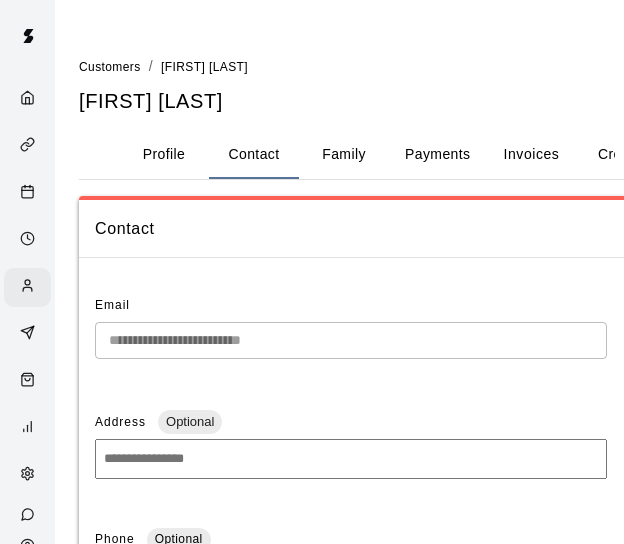 click on "**********" at bounding box center [367, 595] 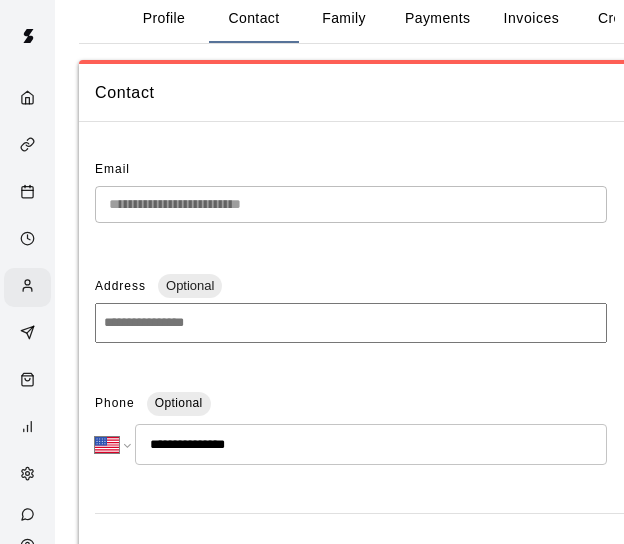 scroll, scrollTop: 142, scrollLeft: 0, axis: vertical 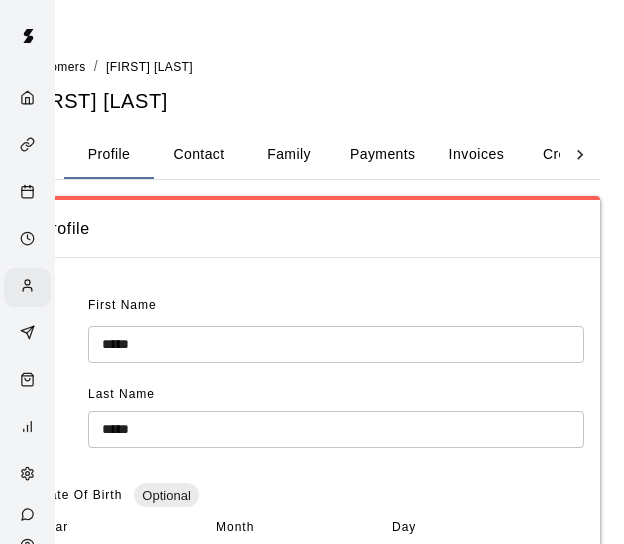 click on "Contact" at bounding box center [199, 155] 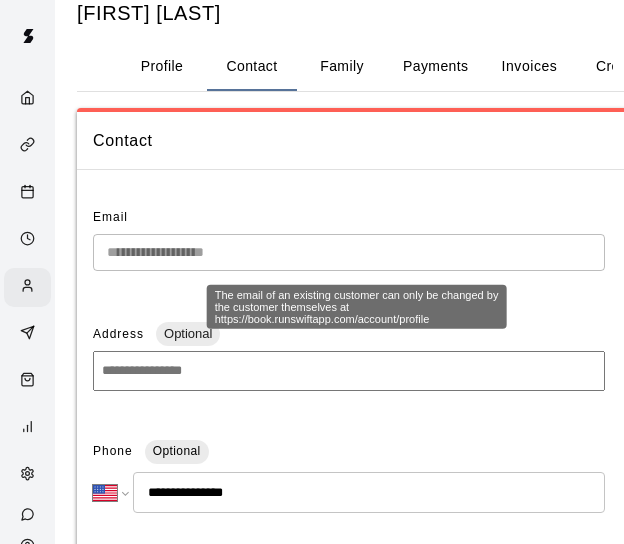 scroll, scrollTop: 88, scrollLeft: 0, axis: vertical 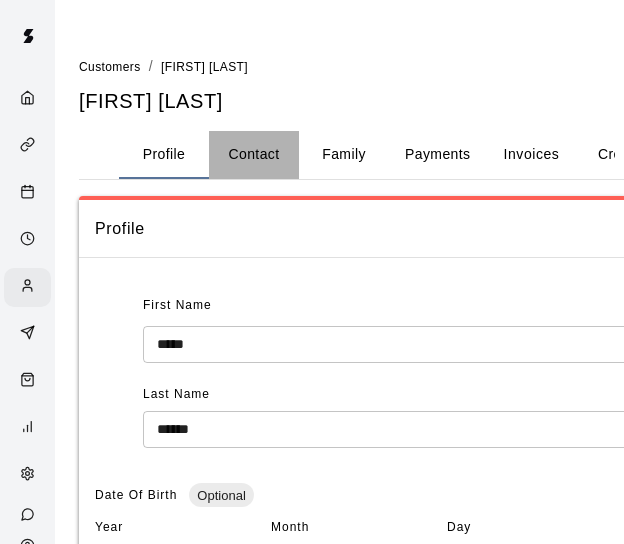 click on "Contact" at bounding box center (254, 155) 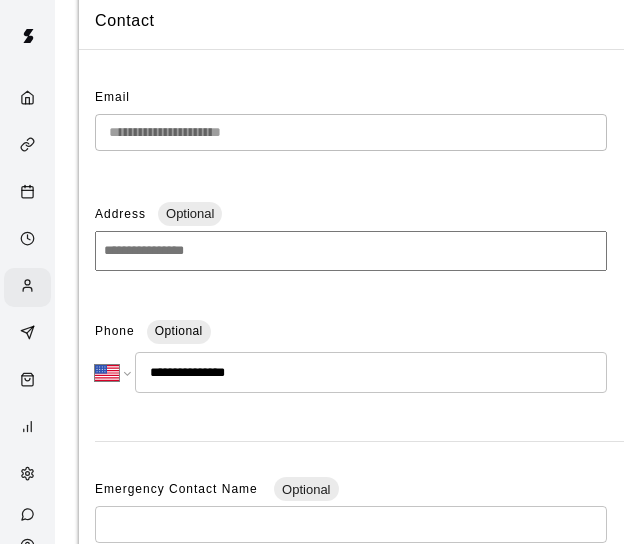scroll, scrollTop: 208, scrollLeft: 0, axis: vertical 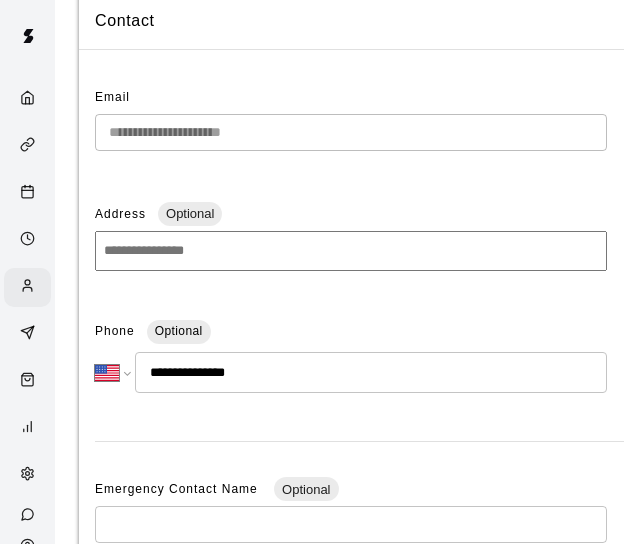type 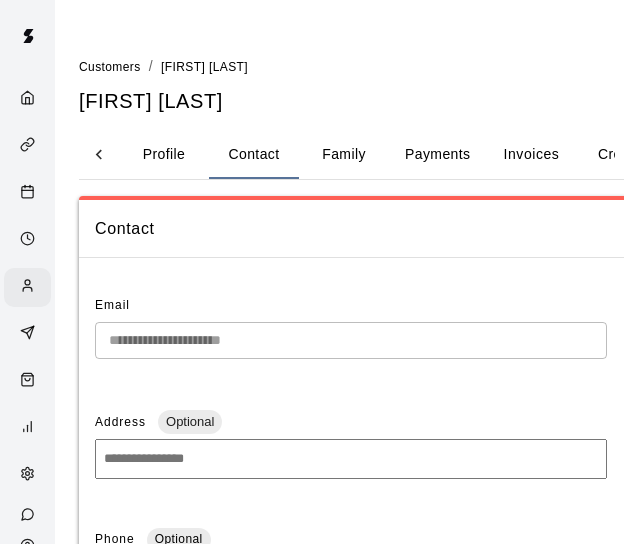 scroll, scrollTop: 0, scrollLeft: 327, axis: horizontal 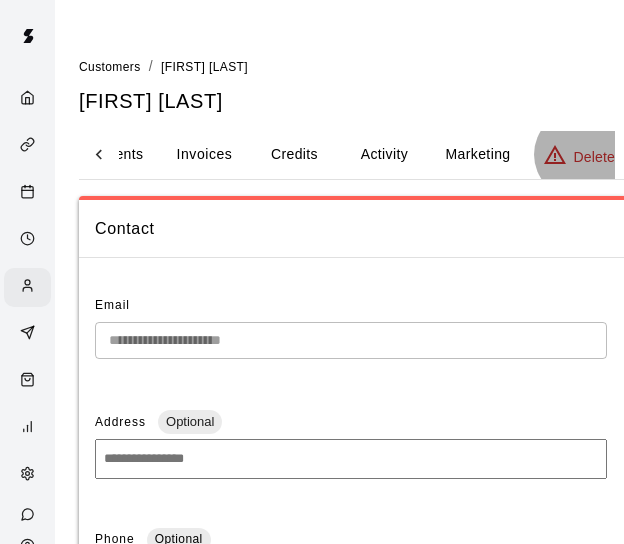 type 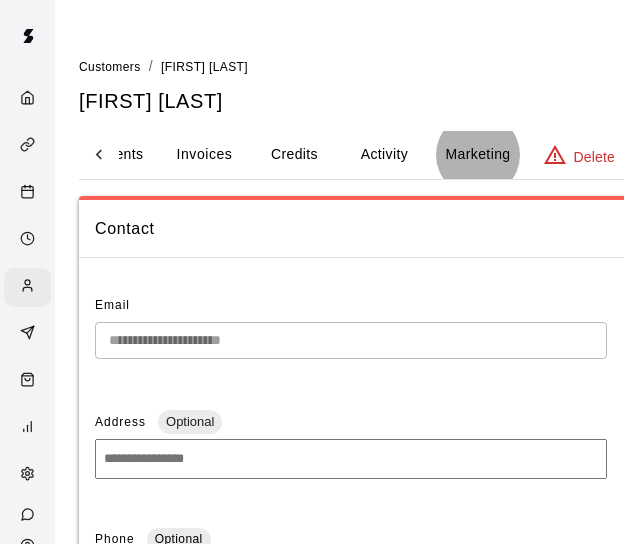 scroll, scrollTop: 0, scrollLeft: 0, axis: both 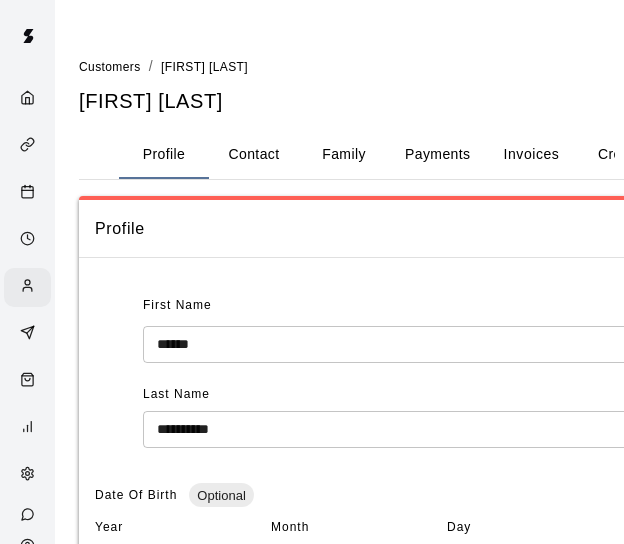 click on "Contact" at bounding box center [254, 155] 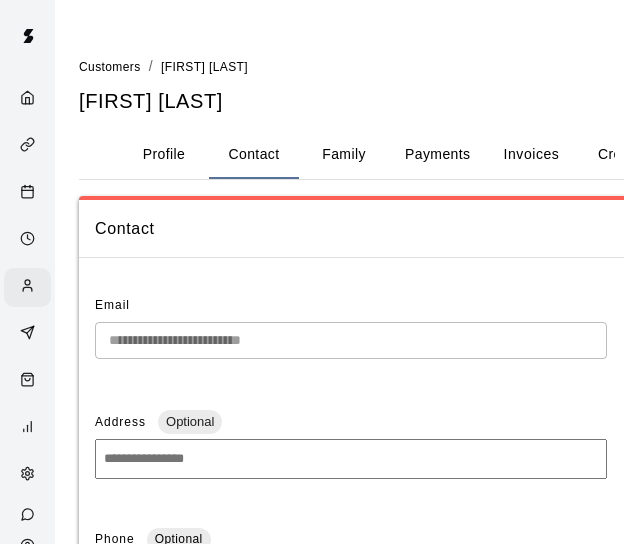 click on "Address Optional" at bounding box center [351, 423] 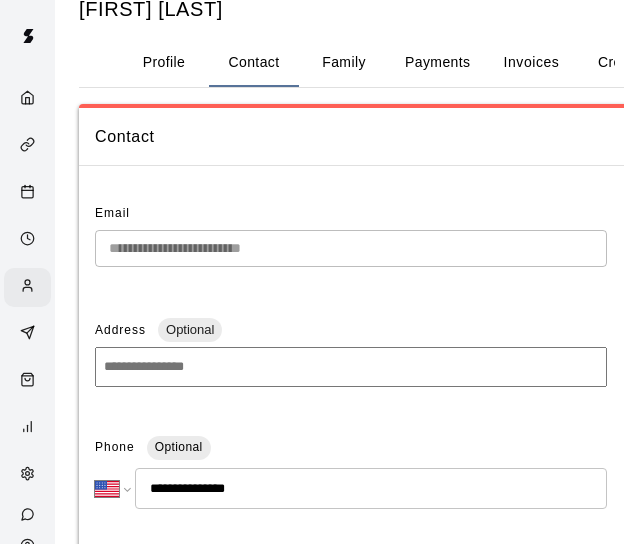 scroll, scrollTop: 99, scrollLeft: 0, axis: vertical 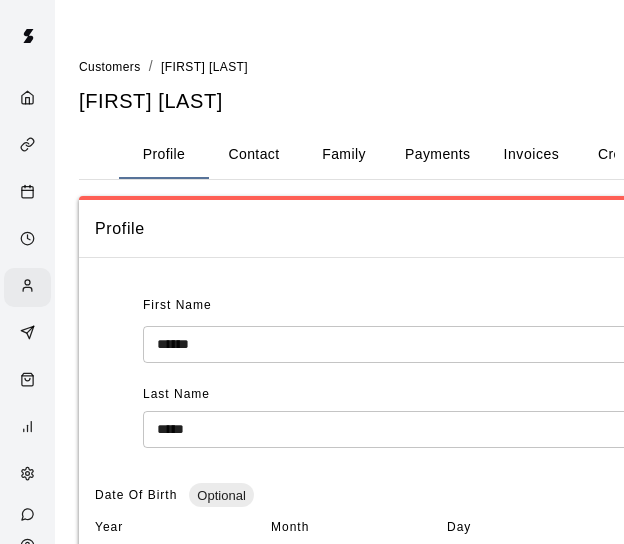 click on "Contact" at bounding box center (254, 155) 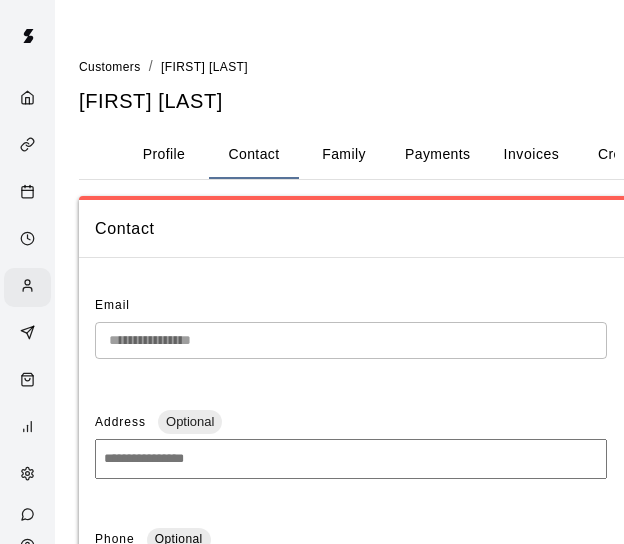 click on "**********" at bounding box center [351, 348] 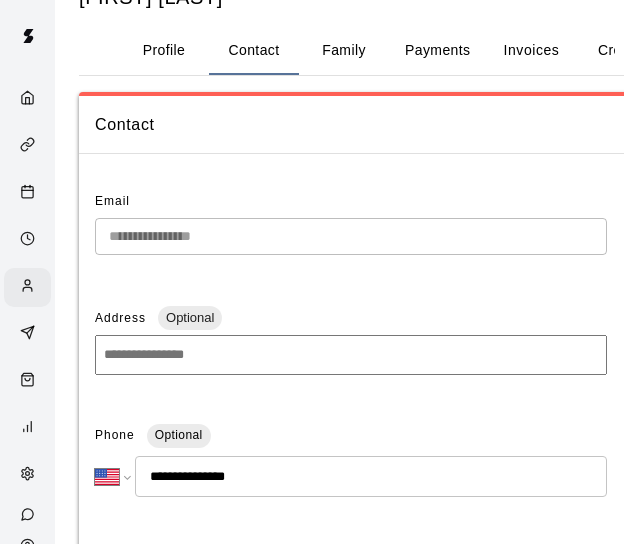 scroll, scrollTop: 105, scrollLeft: 0, axis: vertical 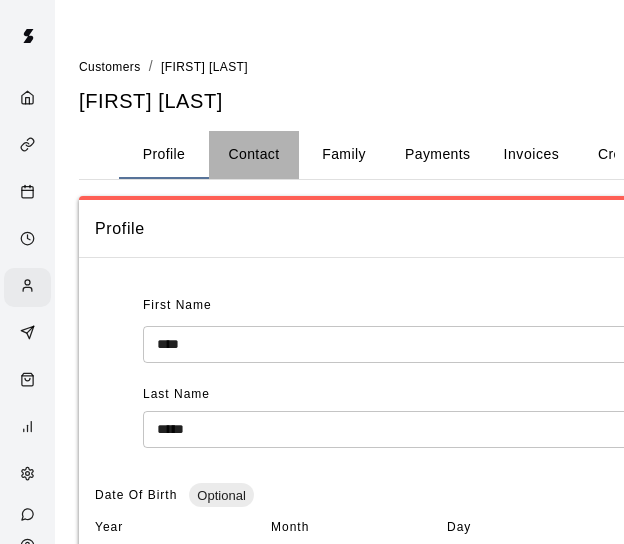 click on "Contact" at bounding box center [254, 155] 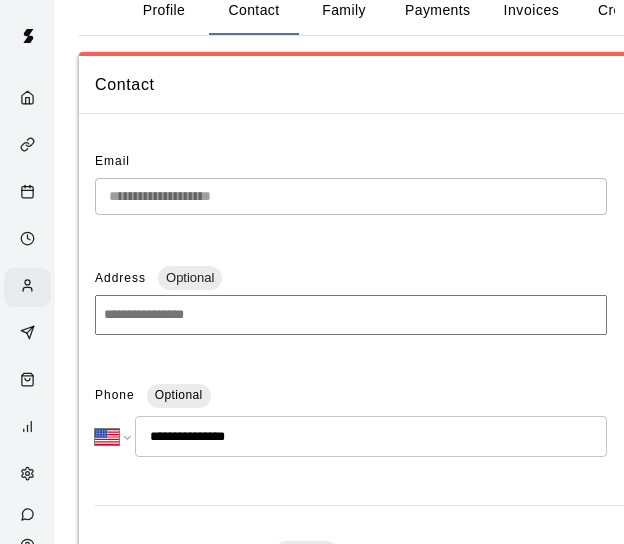 scroll, scrollTop: 146, scrollLeft: 0, axis: vertical 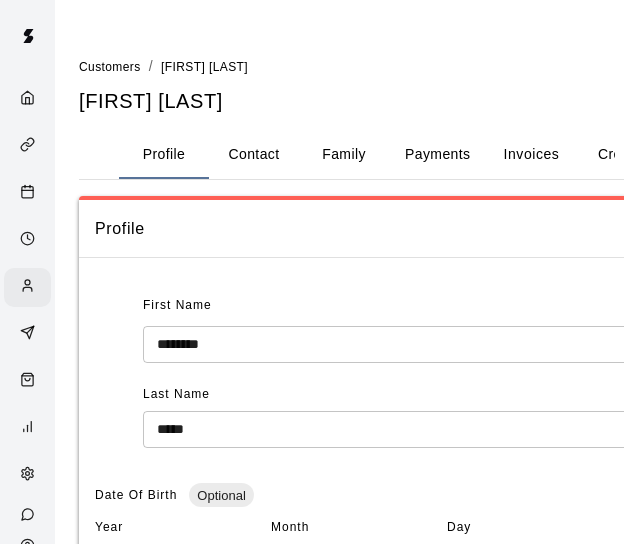 click on "Contact" at bounding box center [254, 155] 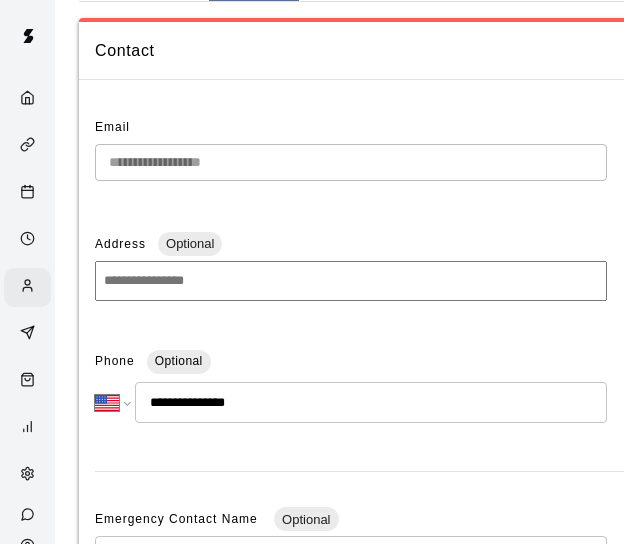 scroll, scrollTop: 178, scrollLeft: 0, axis: vertical 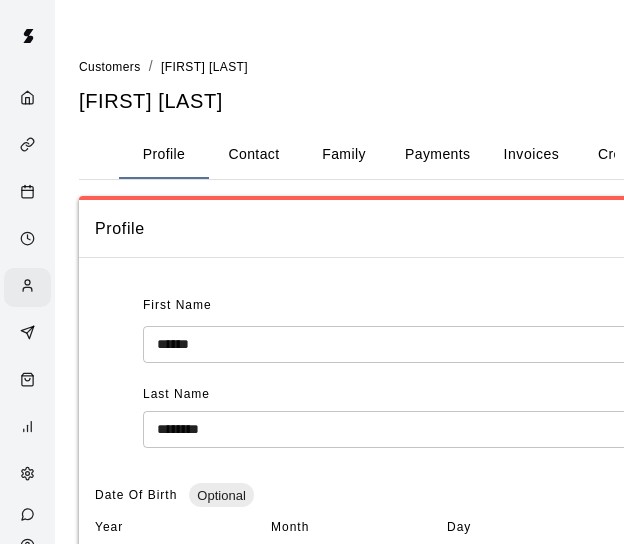 click on "Contact" at bounding box center [254, 155] 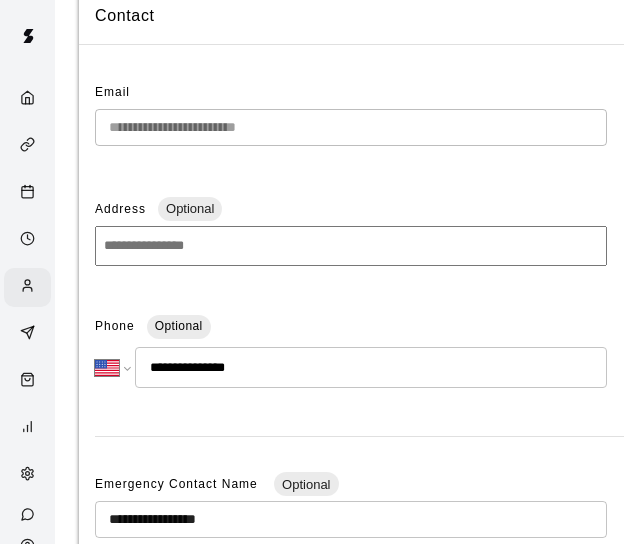 scroll, scrollTop: 214, scrollLeft: 0, axis: vertical 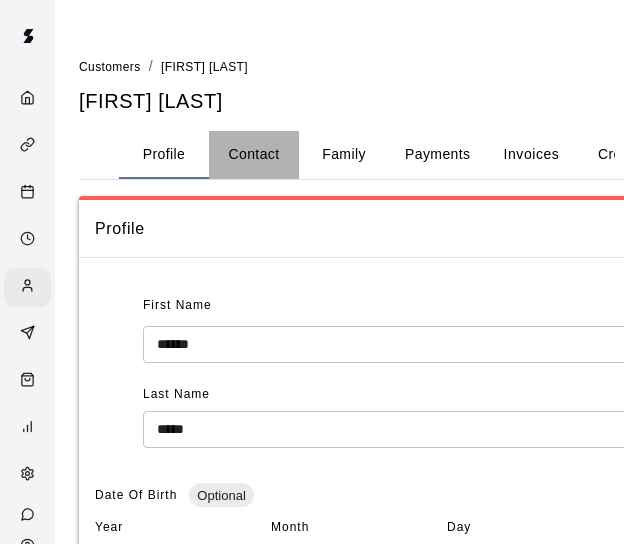 click on "Contact" at bounding box center [254, 155] 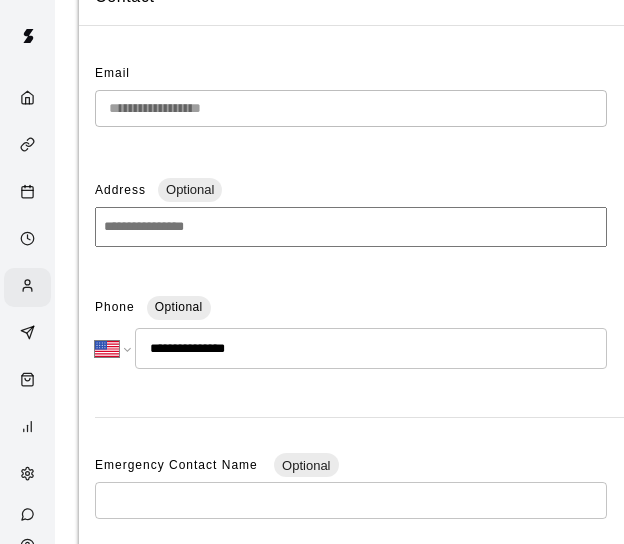 scroll, scrollTop: 233, scrollLeft: 0, axis: vertical 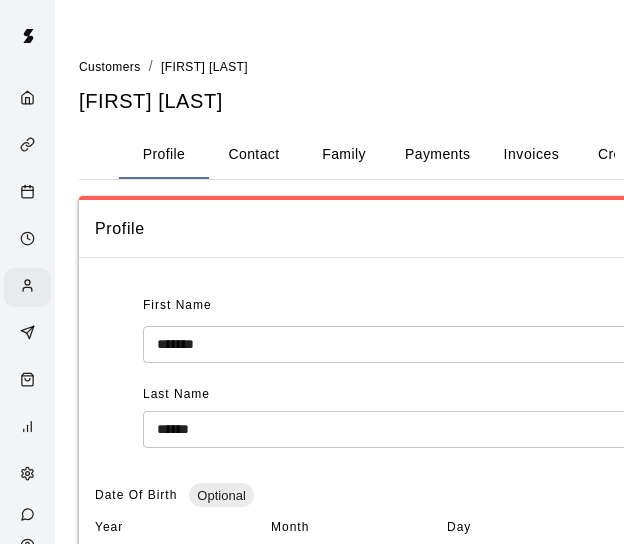 click on "Contact" at bounding box center [254, 155] 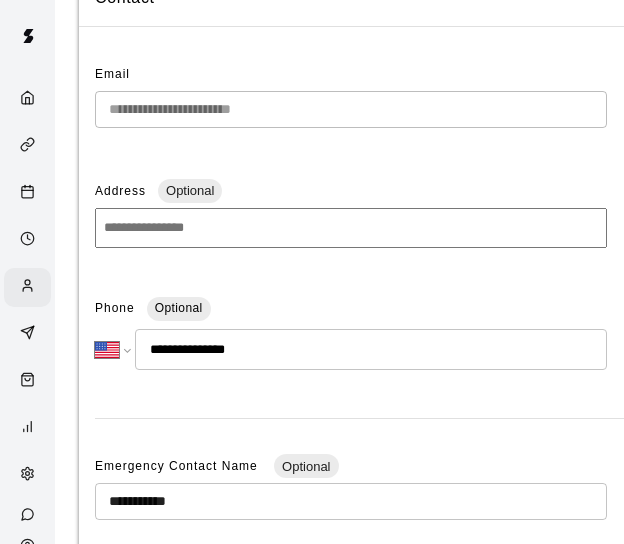 scroll, scrollTop: 232, scrollLeft: 0, axis: vertical 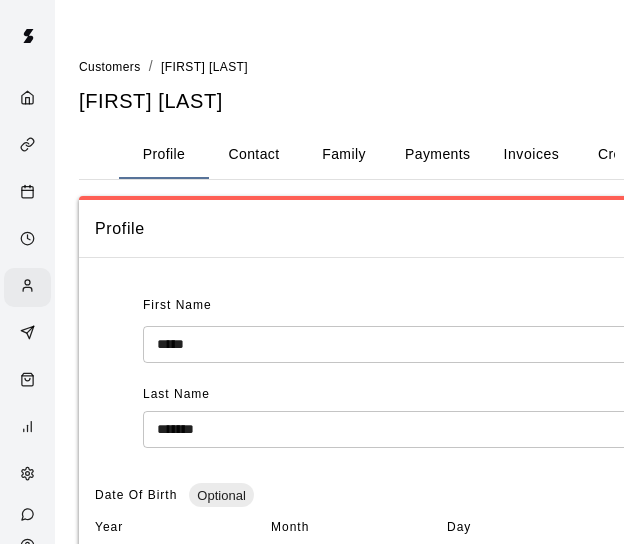 click on "Contact" at bounding box center [254, 155] 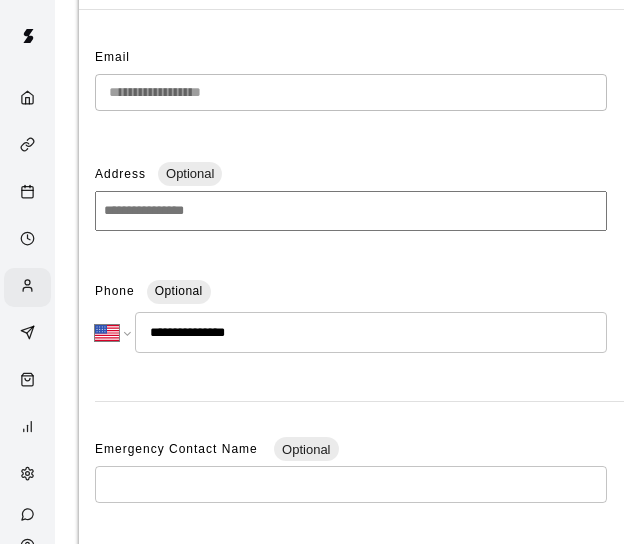 scroll, scrollTop: 248, scrollLeft: 0, axis: vertical 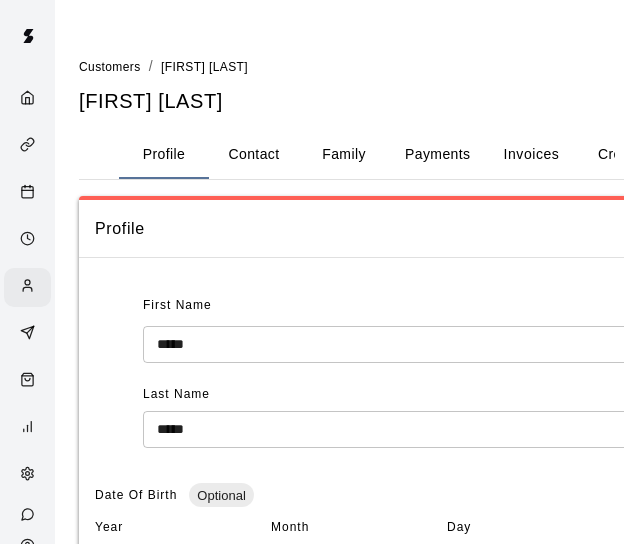click on "Contact" at bounding box center (254, 155) 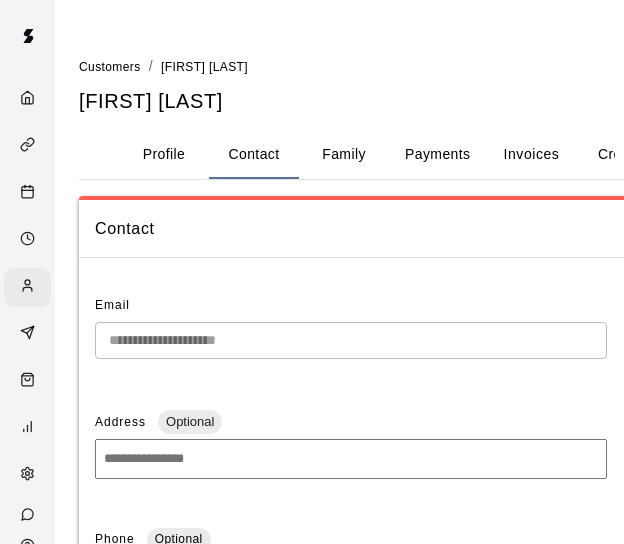 type 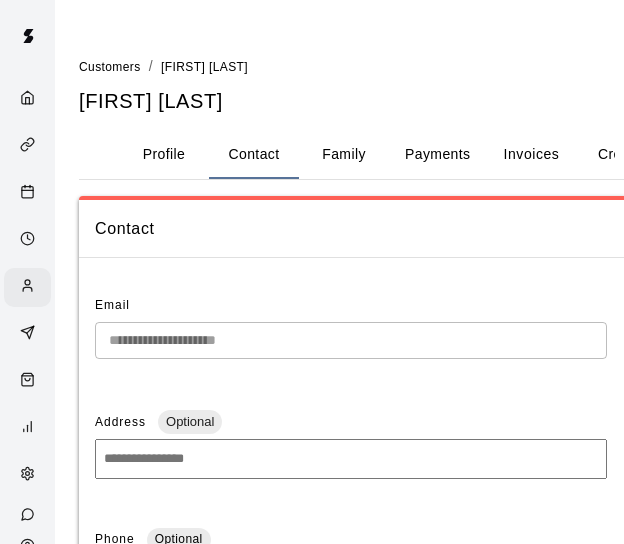 type 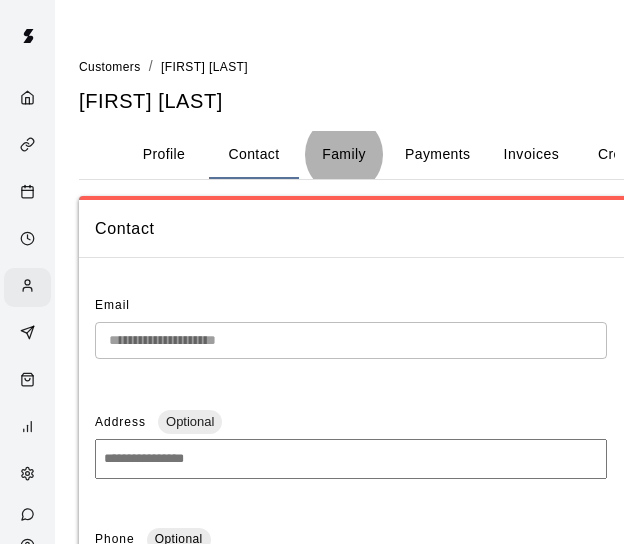 type 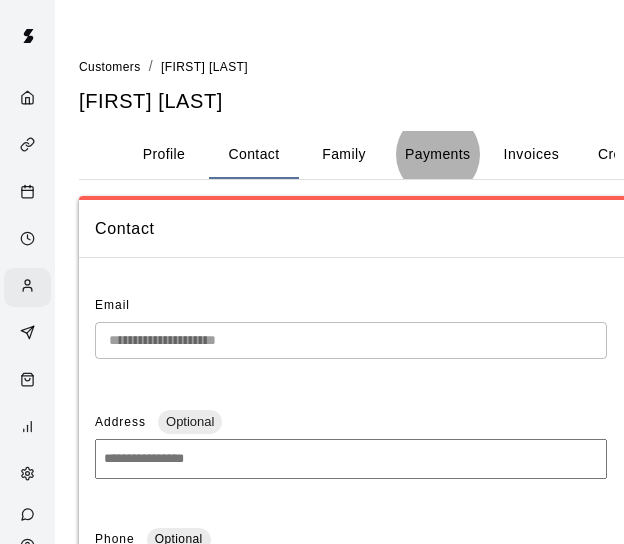 click on "Contact" at bounding box center (254, 155) 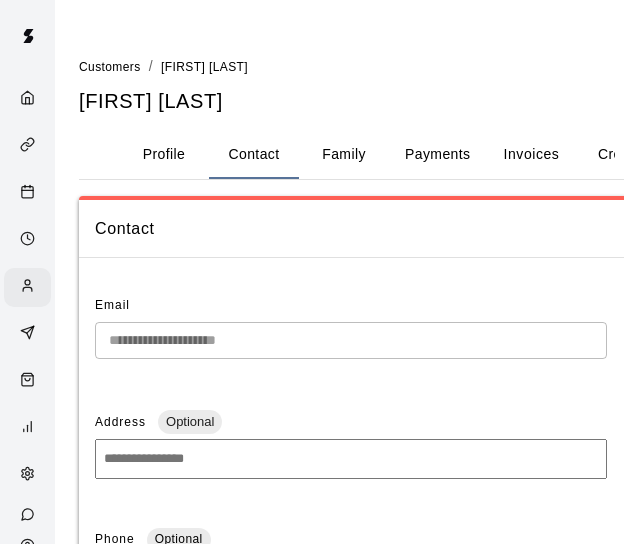 click on "Family" at bounding box center (344, 155) 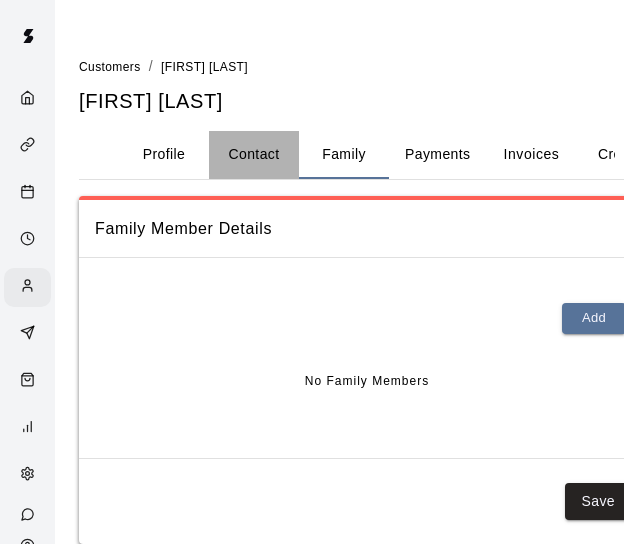 click on "Contact" at bounding box center [254, 155] 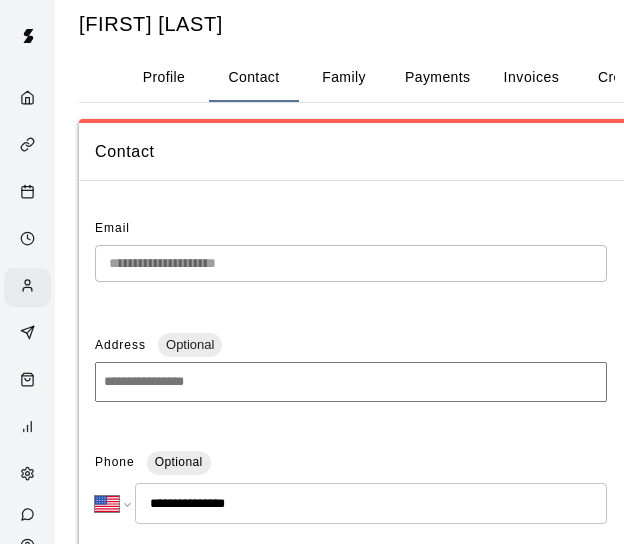 scroll, scrollTop: 79, scrollLeft: 0, axis: vertical 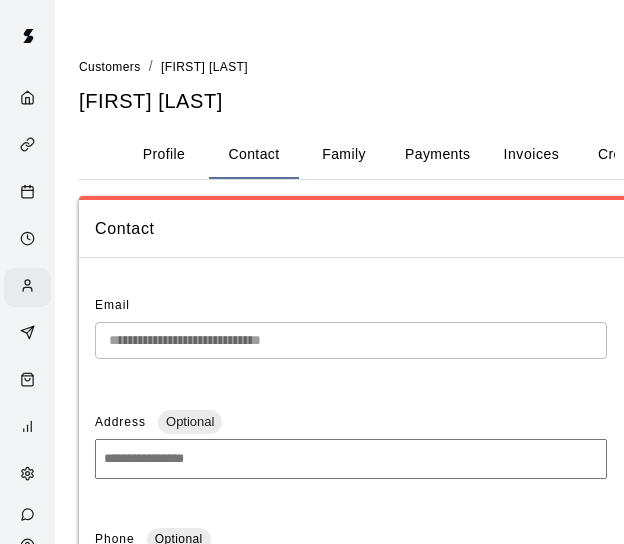 select on "**" 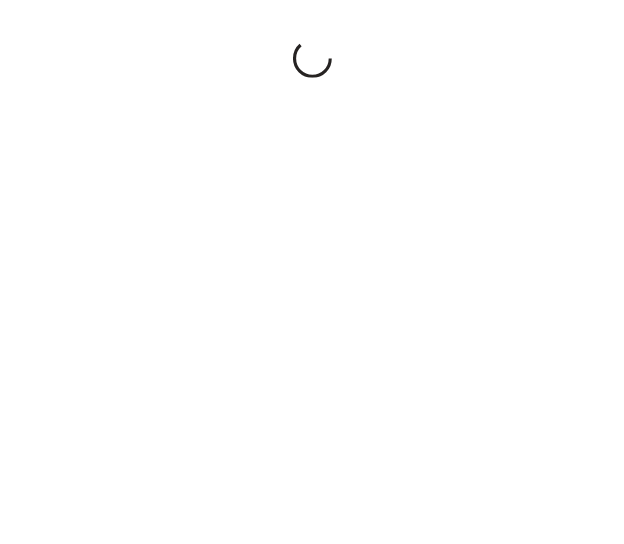 scroll, scrollTop: 0, scrollLeft: 0, axis: both 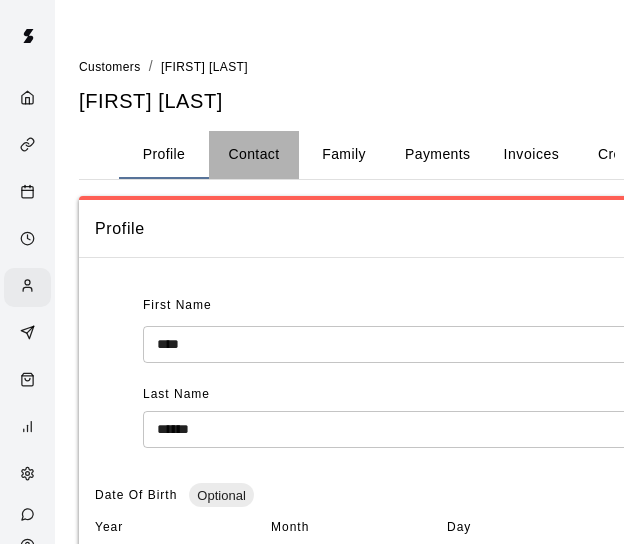 click on "Contact" at bounding box center (254, 155) 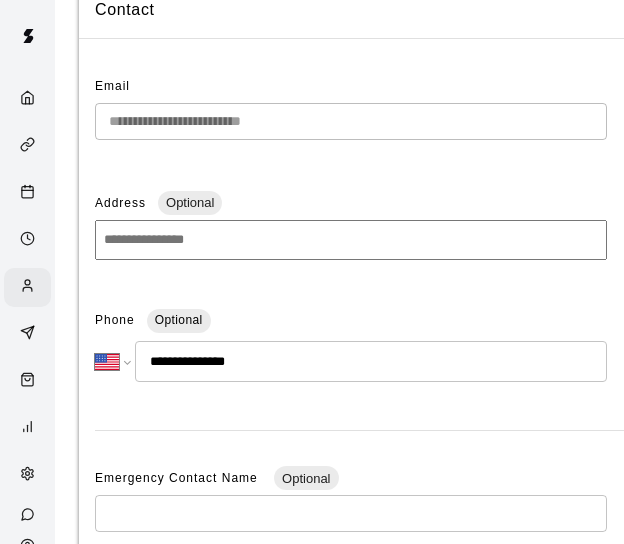 scroll, scrollTop: 276, scrollLeft: 0, axis: vertical 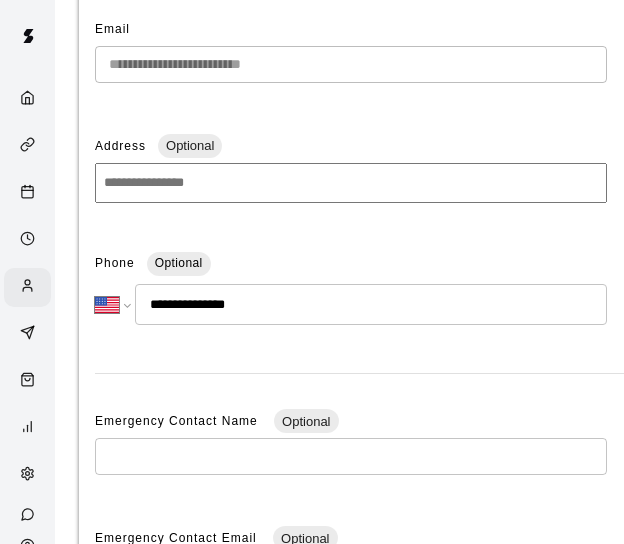 drag, startPoint x: 267, startPoint y: 307, endPoint x: 167, endPoint y: 299, distance: 100.31949 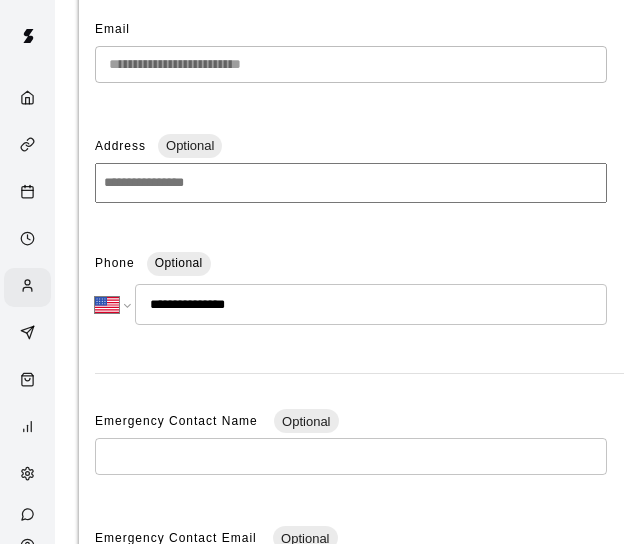 click on "**********" at bounding box center (371, 304) 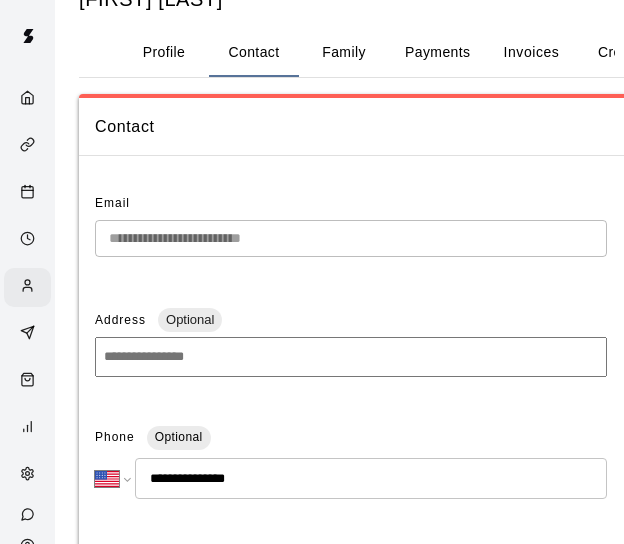 scroll, scrollTop: 0, scrollLeft: 0, axis: both 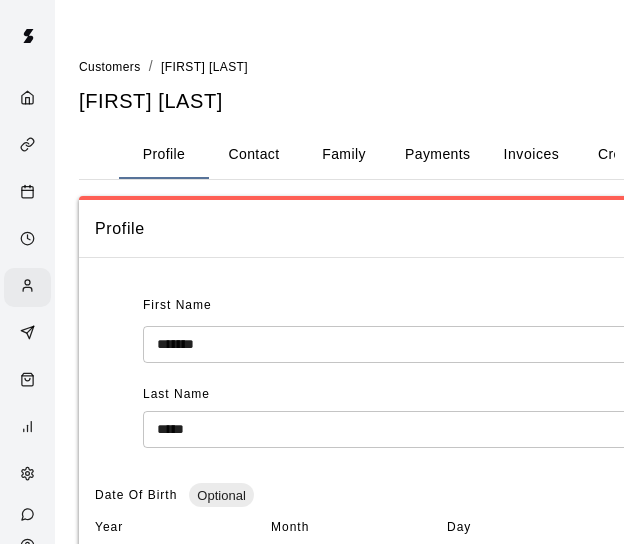 click on "Contact" at bounding box center [254, 155] 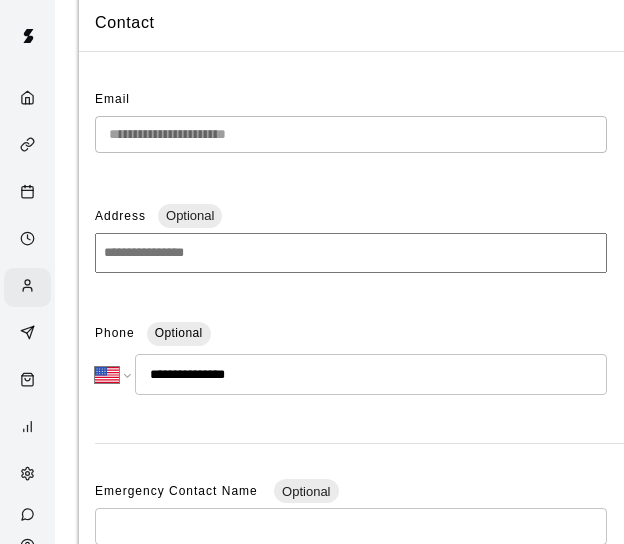 scroll, scrollTop: 282, scrollLeft: 0, axis: vertical 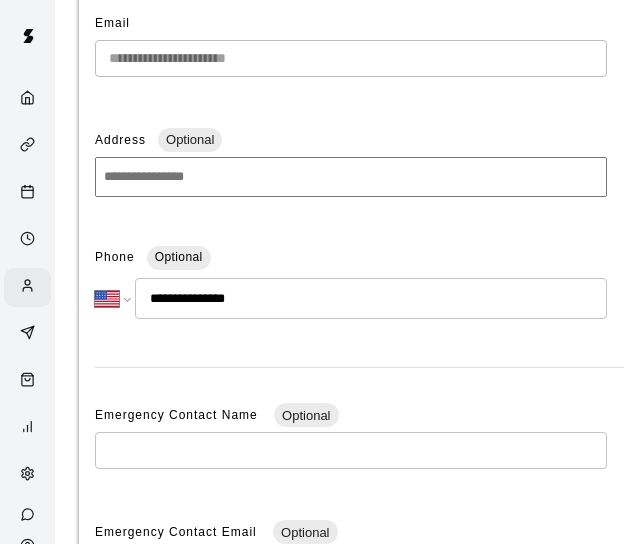 drag, startPoint x: 249, startPoint y: 293, endPoint x: 168, endPoint y: 293, distance: 81 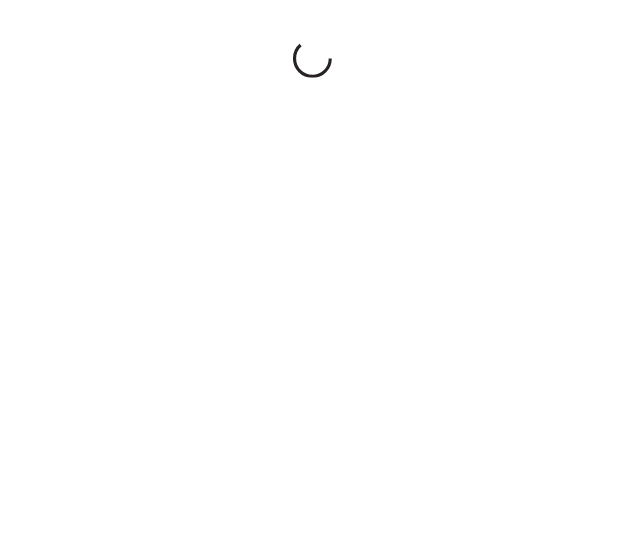 scroll, scrollTop: 0, scrollLeft: 0, axis: both 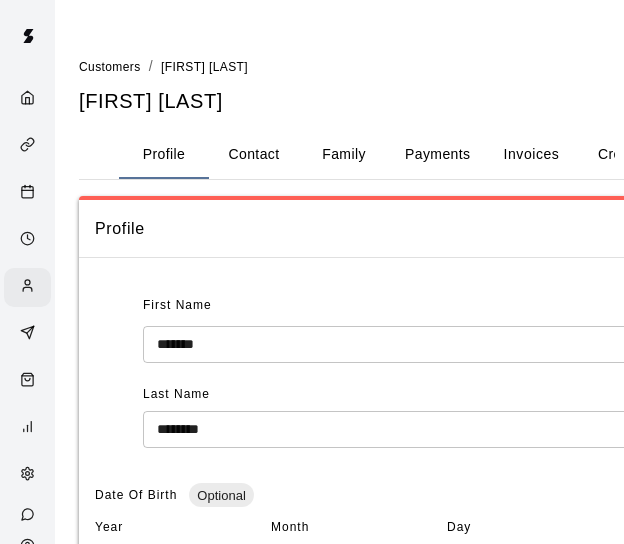 click on "Contact" at bounding box center [254, 155] 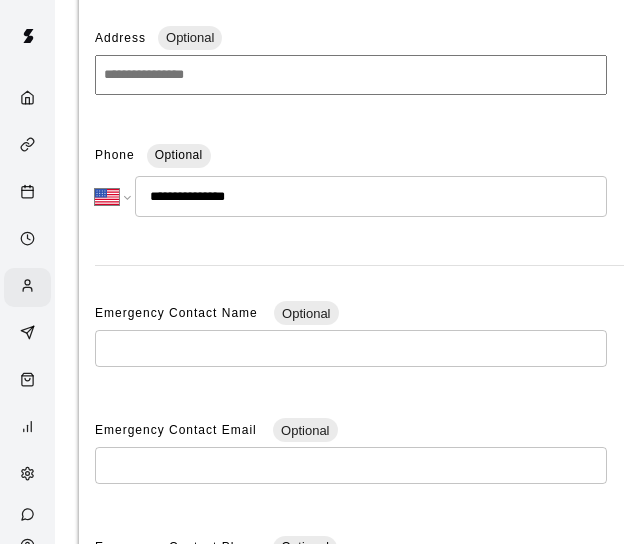 scroll, scrollTop: 385, scrollLeft: 0, axis: vertical 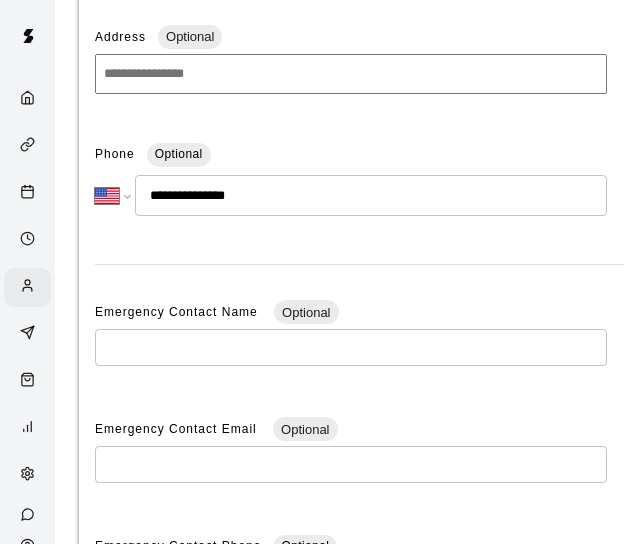 drag, startPoint x: 255, startPoint y: 184, endPoint x: 172, endPoint y: 184, distance: 83 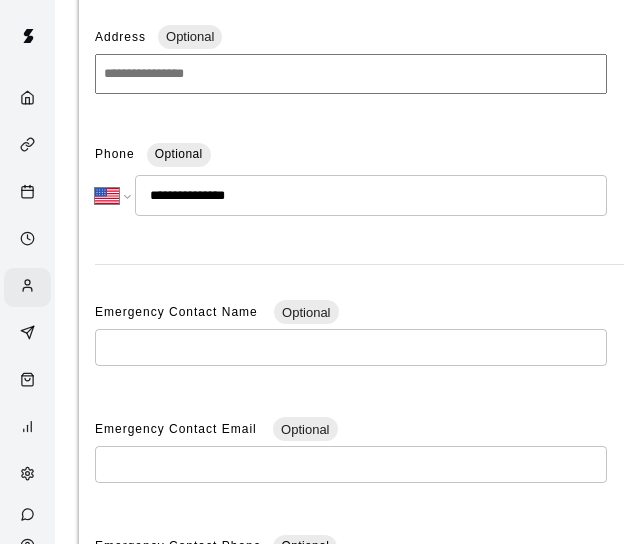 click on "**********" at bounding box center [371, 195] 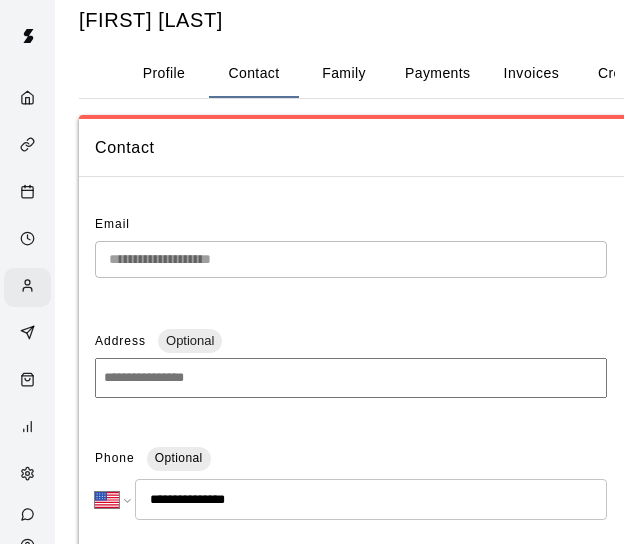 scroll, scrollTop: 78, scrollLeft: 0, axis: vertical 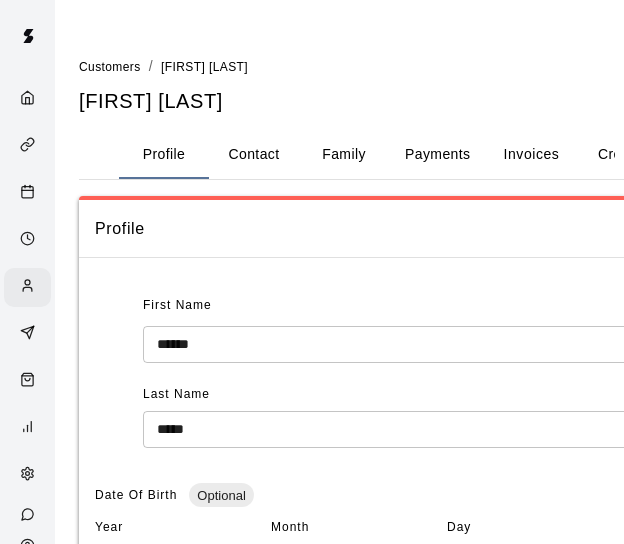 click on "Contact" at bounding box center [254, 155] 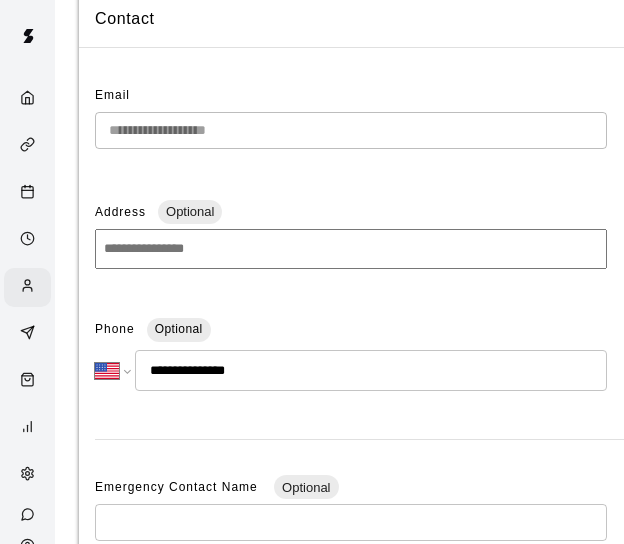 scroll, scrollTop: 310, scrollLeft: 0, axis: vertical 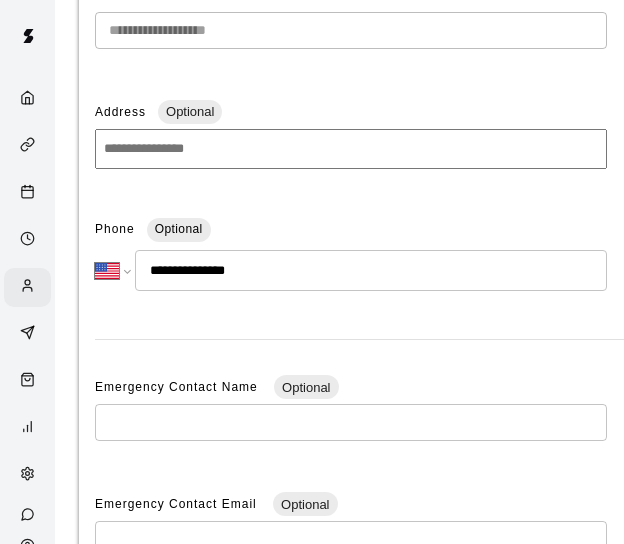 drag, startPoint x: 284, startPoint y: 277, endPoint x: 169, endPoint y: 256, distance: 116.901665 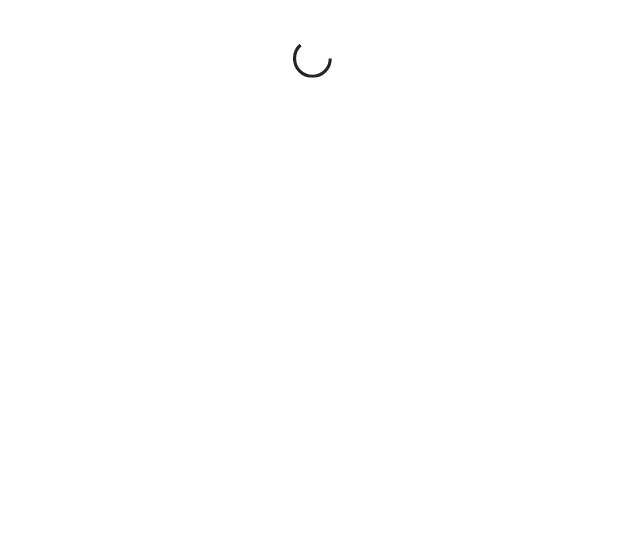 scroll, scrollTop: 0, scrollLeft: 0, axis: both 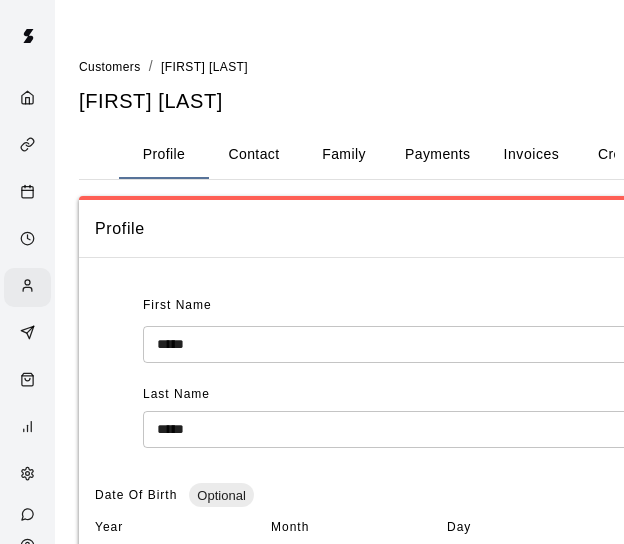 click on "Family" at bounding box center (344, 155) 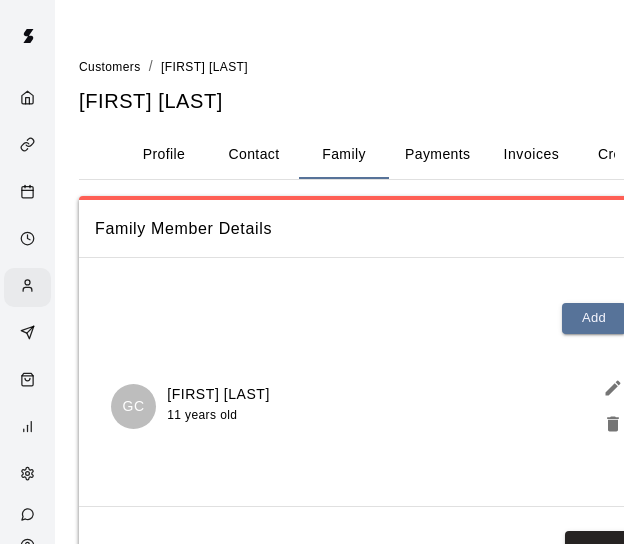 type 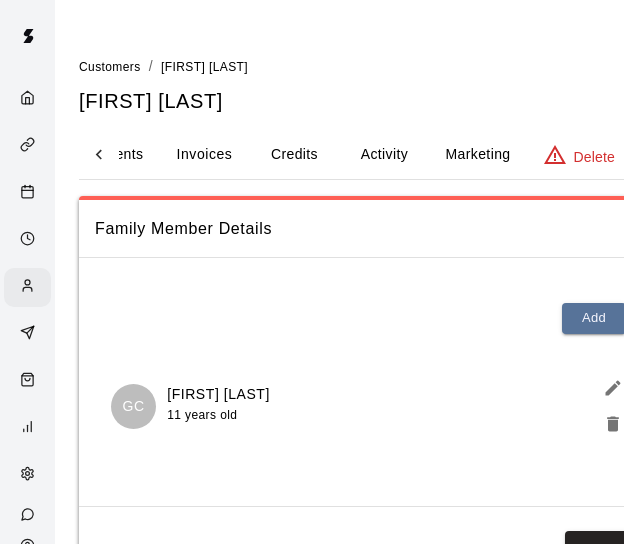 click 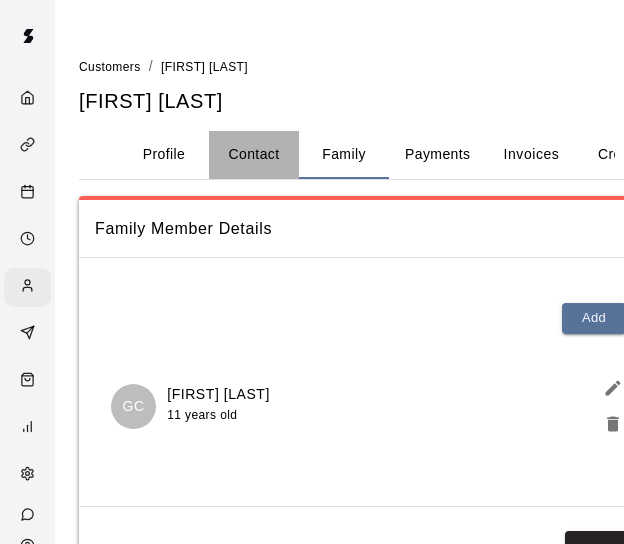 click on "Contact" at bounding box center (254, 155) 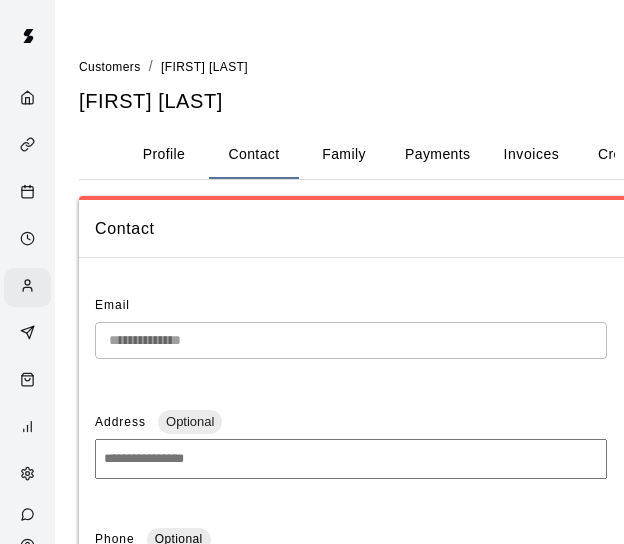 click on "Address Optional" at bounding box center [351, 423] 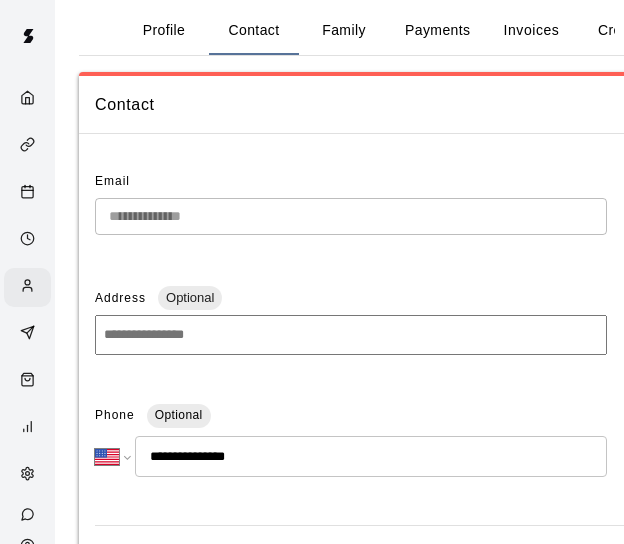 scroll, scrollTop: 127, scrollLeft: 0, axis: vertical 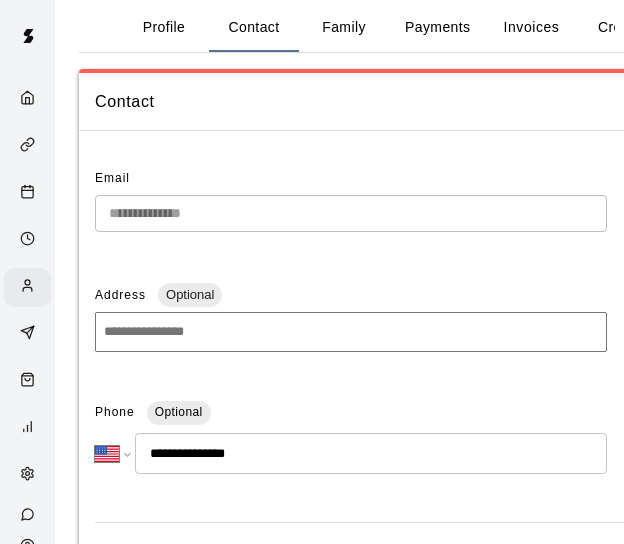 drag, startPoint x: 282, startPoint y: 469, endPoint x: 170, endPoint y: 461, distance: 112.28535 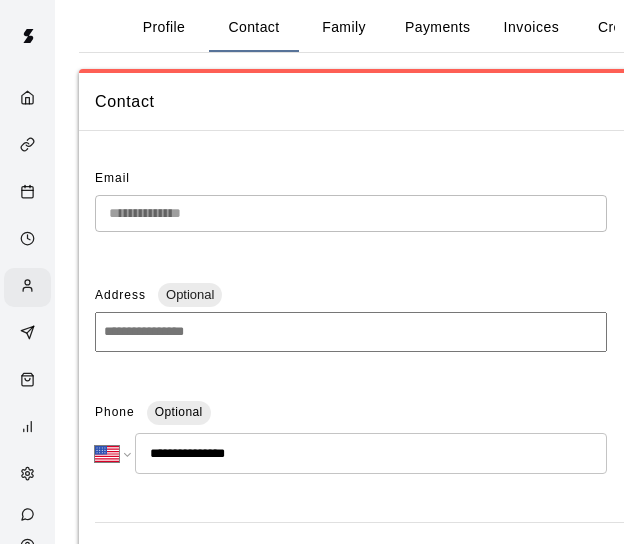 click on "**********" at bounding box center [371, 453] 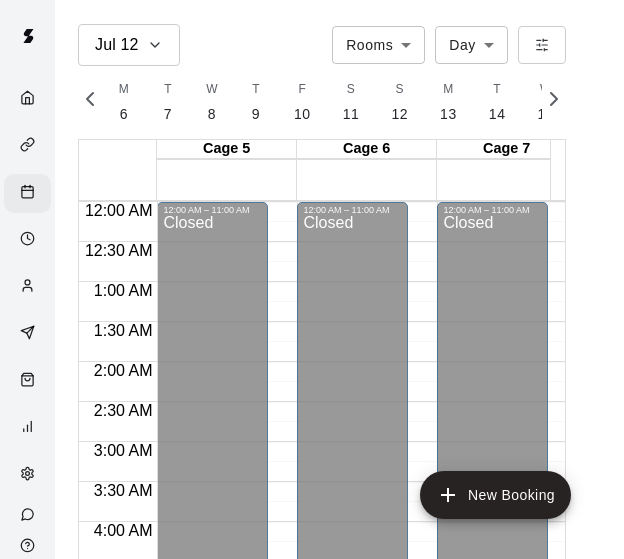 scroll, scrollTop: 0, scrollLeft: 0, axis: both 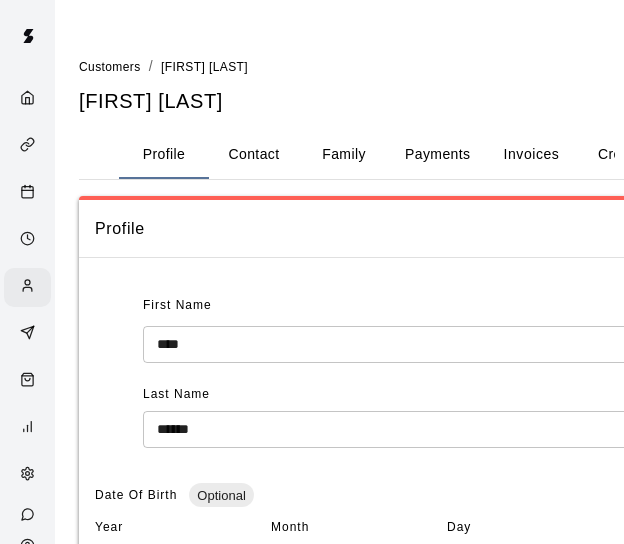 click on "Contact" at bounding box center (254, 155) 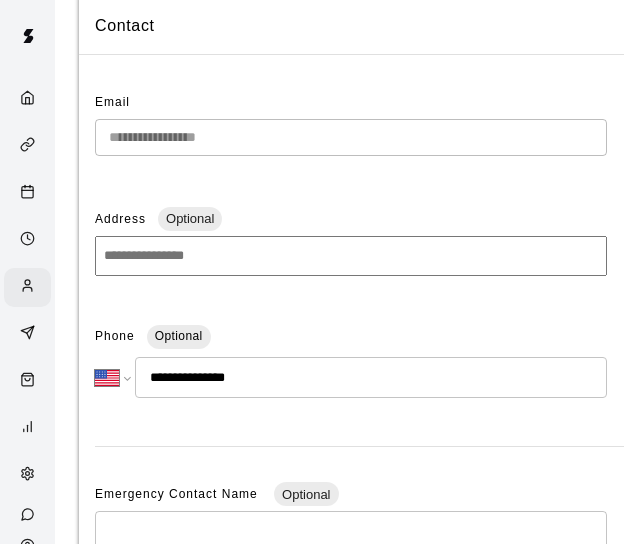 scroll, scrollTop: 255, scrollLeft: 0, axis: vertical 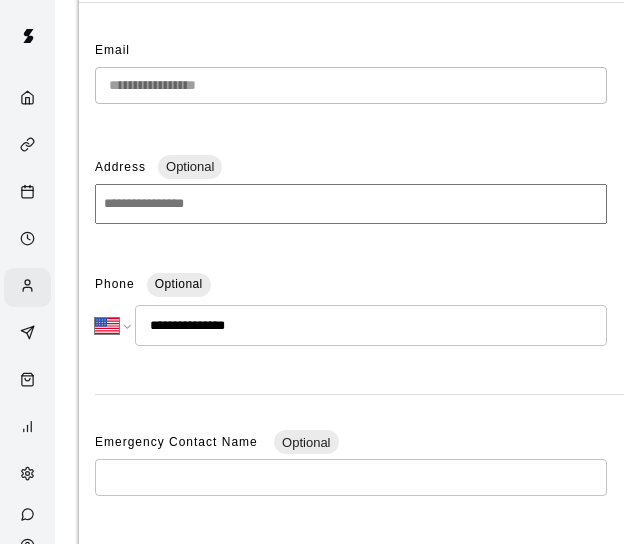 drag, startPoint x: 257, startPoint y: 325, endPoint x: 168, endPoint y: 328, distance: 89.050545 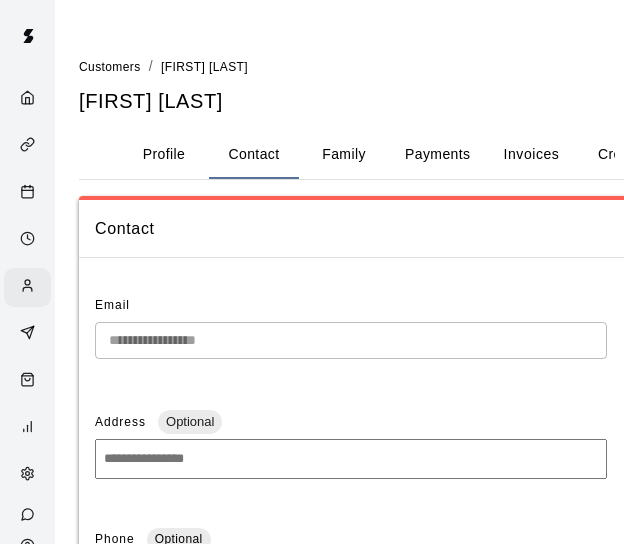 scroll, scrollTop: 0, scrollLeft: 0, axis: both 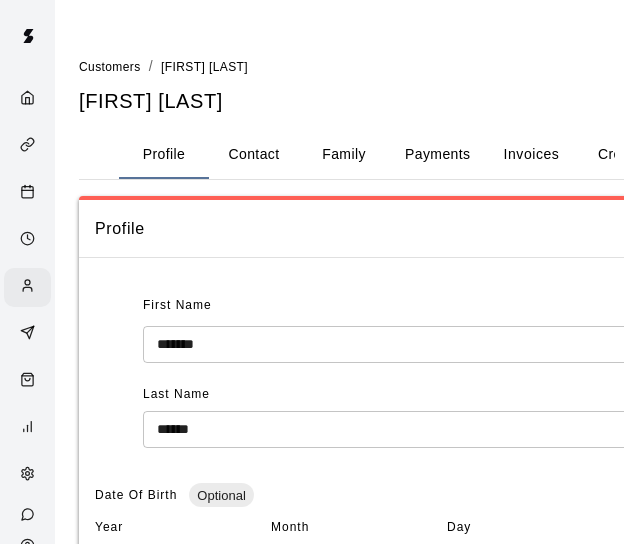 click on "Contact" at bounding box center [254, 155] 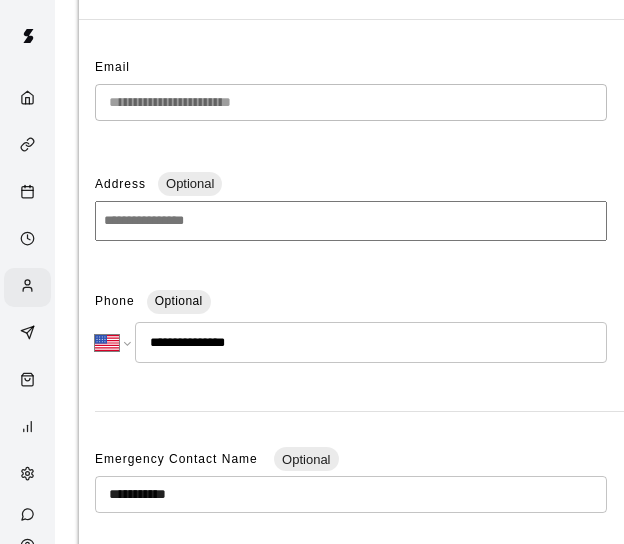 scroll, scrollTop: 238, scrollLeft: 0, axis: vertical 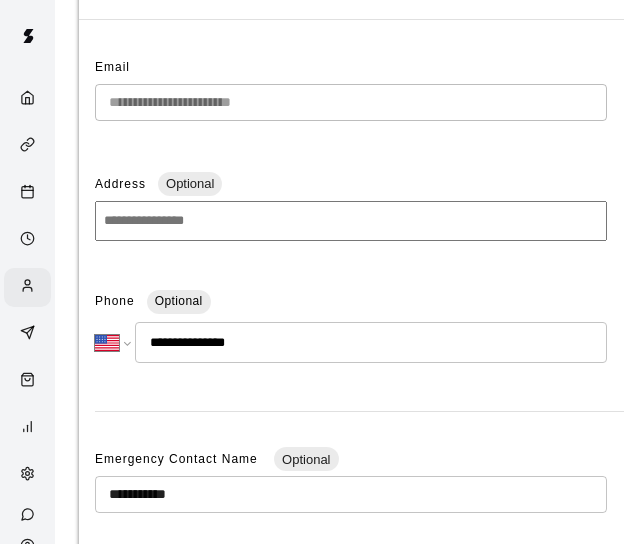 click on "**********" at bounding box center (371, 342) 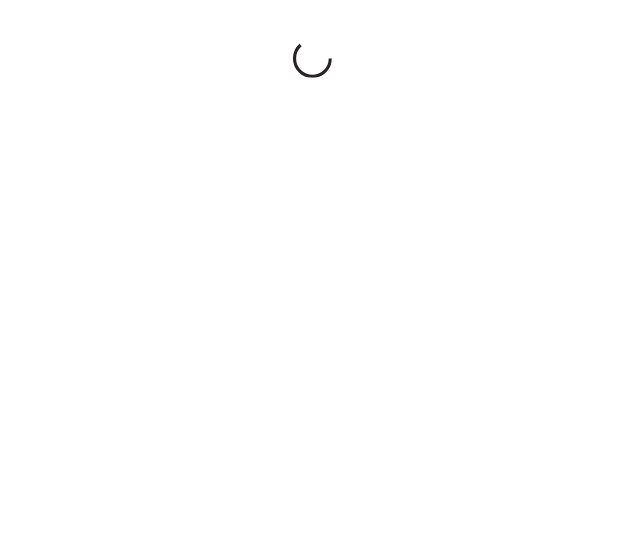 scroll, scrollTop: 0, scrollLeft: 0, axis: both 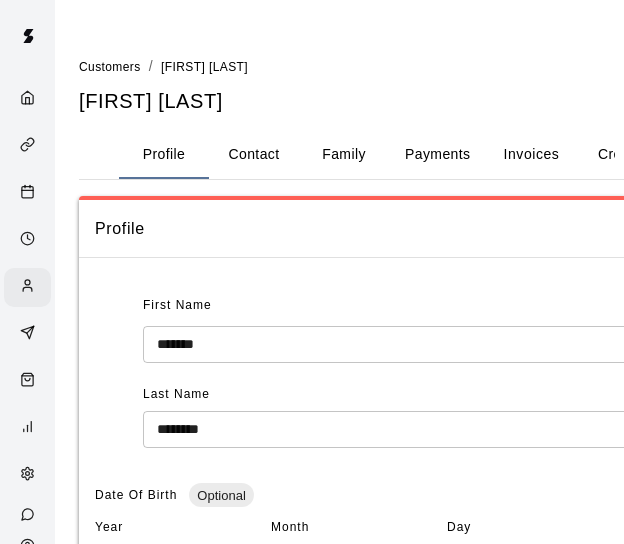 click on "Family" at bounding box center (344, 155) 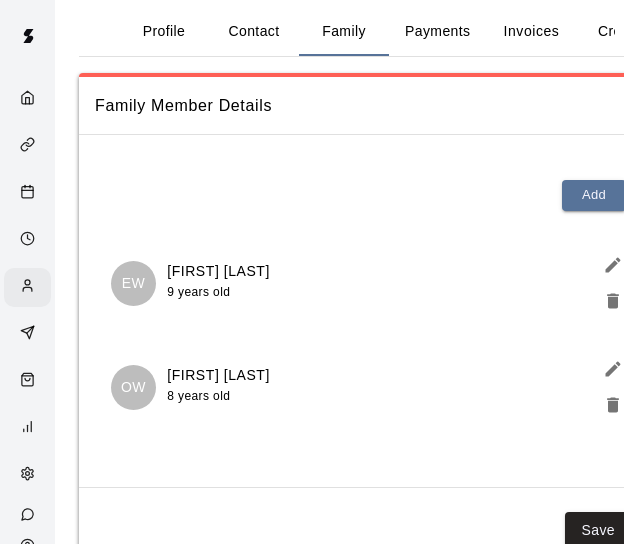 scroll, scrollTop: 124, scrollLeft: 0, axis: vertical 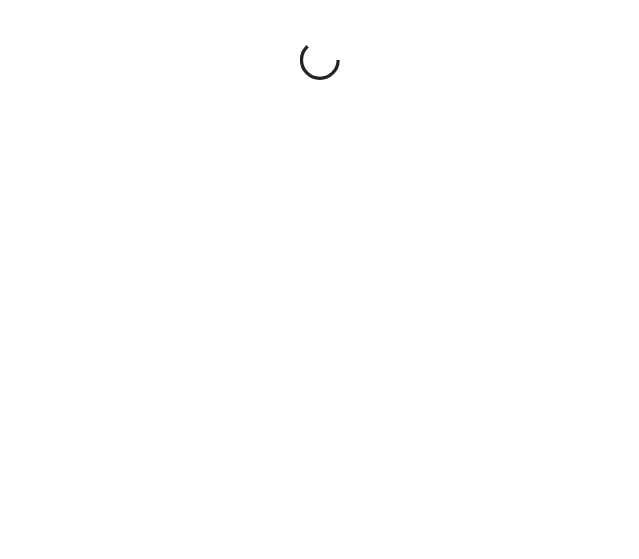 click at bounding box center [319, 279] 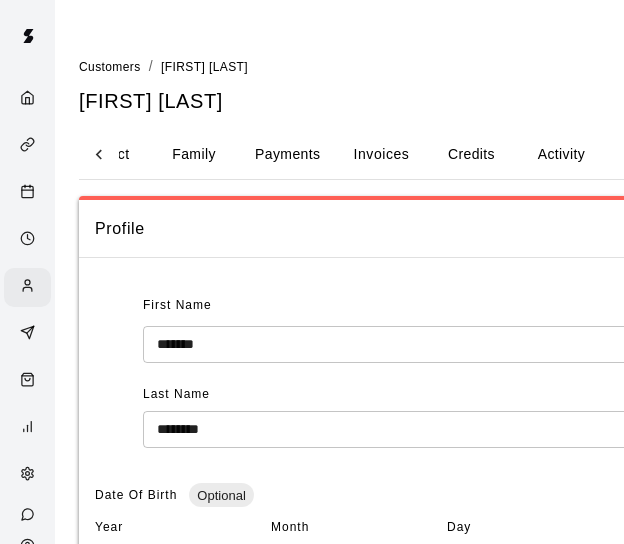 scroll, scrollTop: 0, scrollLeft: 214, axis: horizontal 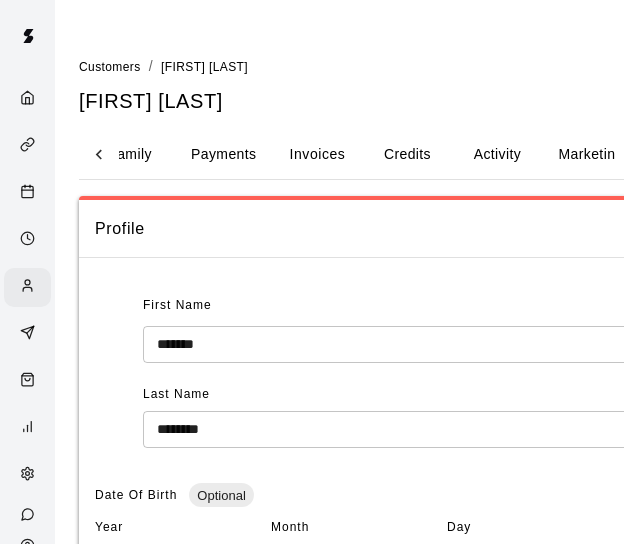 click on "Activity" at bounding box center (497, 155) 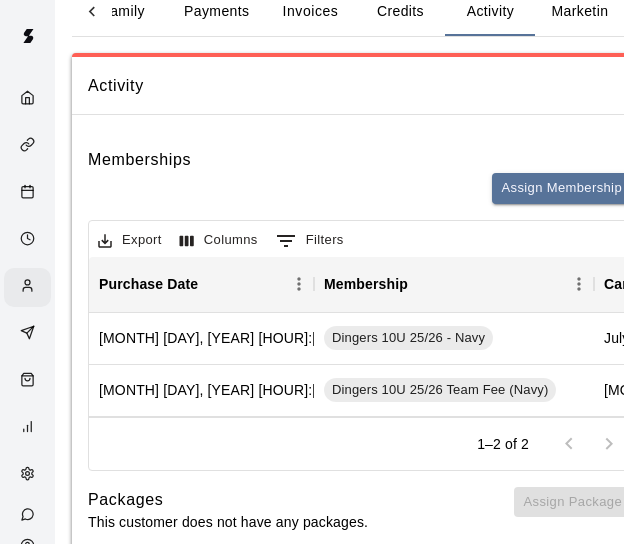 scroll, scrollTop: 143, scrollLeft: 0, axis: vertical 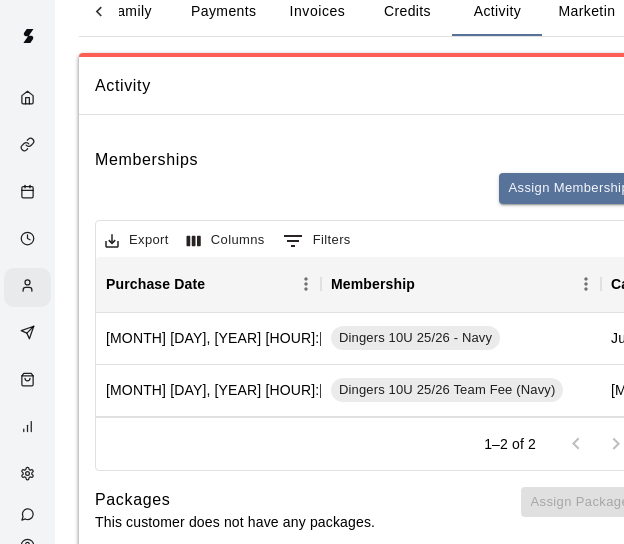 type 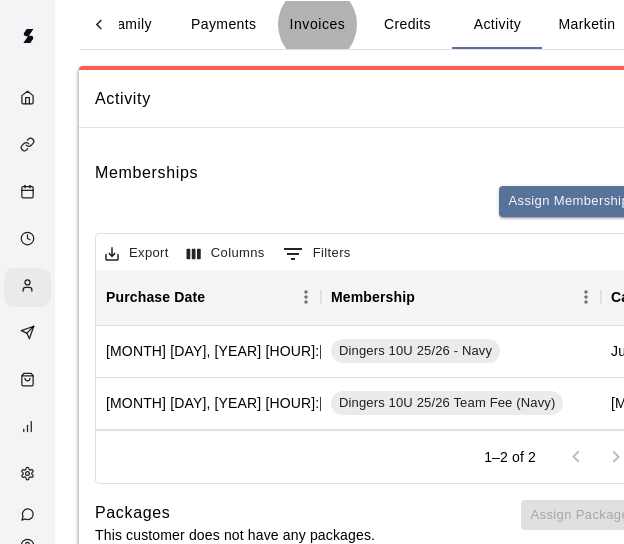 type 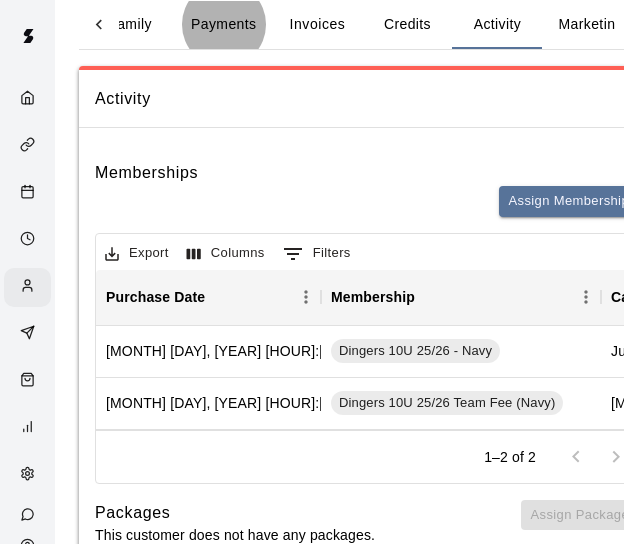 click on "Payments" at bounding box center [223, 25] 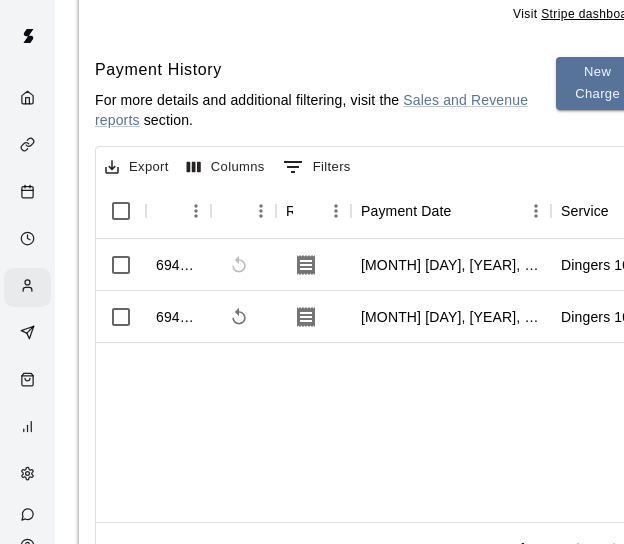 scroll, scrollTop: 422, scrollLeft: 0, axis: vertical 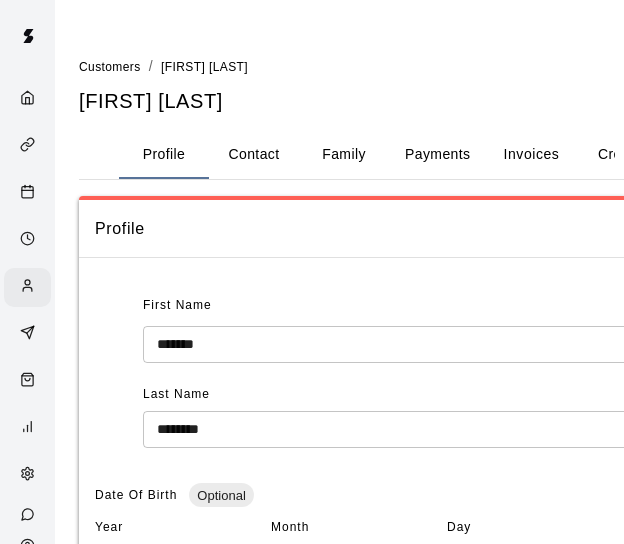 click on "Contact" at bounding box center (254, 155) 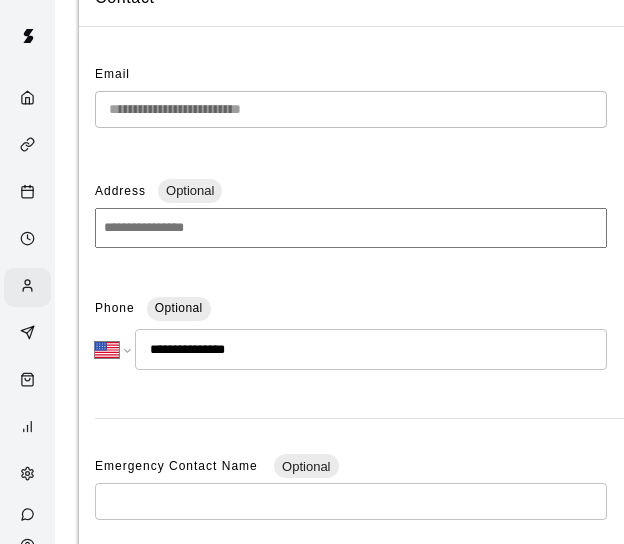 scroll, scrollTop: 232, scrollLeft: 0, axis: vertical 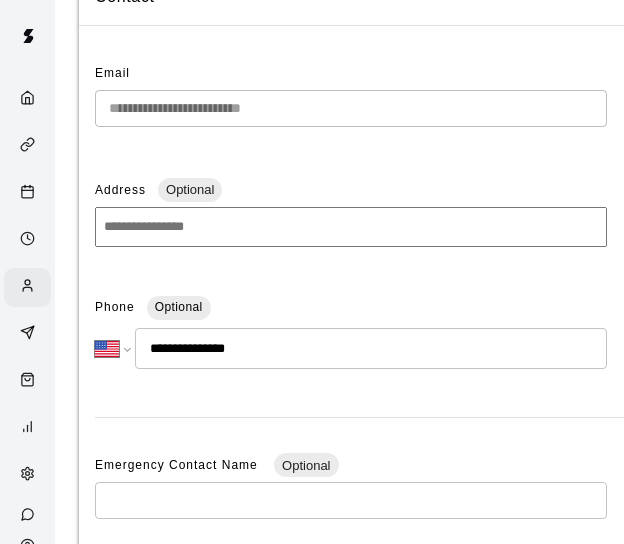 drag, startPoint x: 254, startPoint y: 353, endPoint x: 168, endPoint y: 345, distance: 86.37129 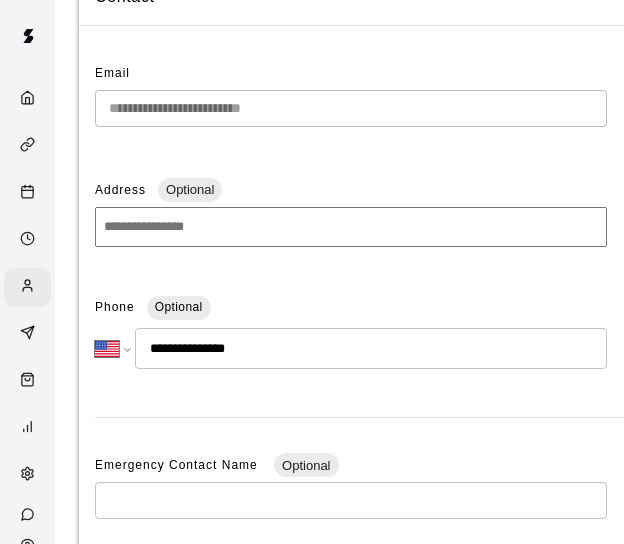 click on "**********" at bounding box center (371, 348) 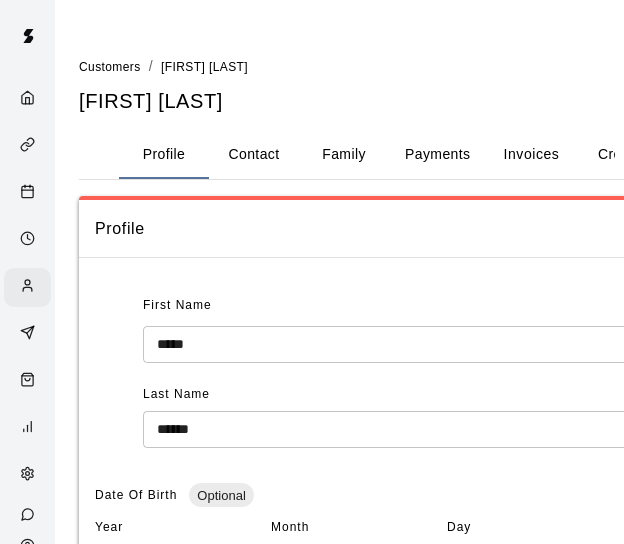 scroll, scrollTop: 0, scrollLeft: 40, axis: horizontal 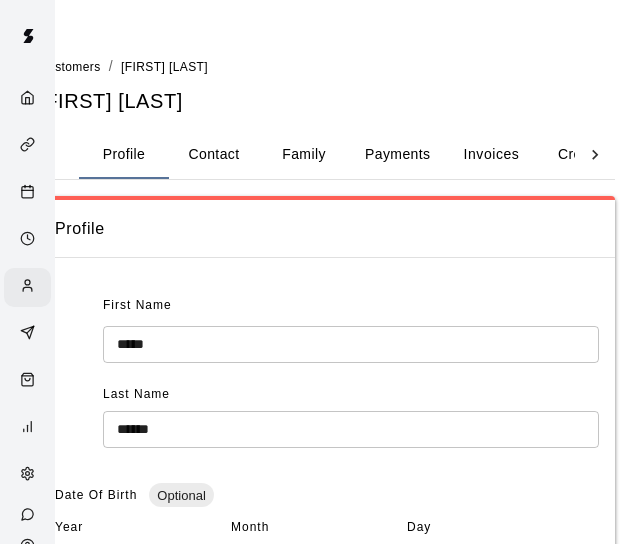 click on "Contact" at bounding box center (214, 155) 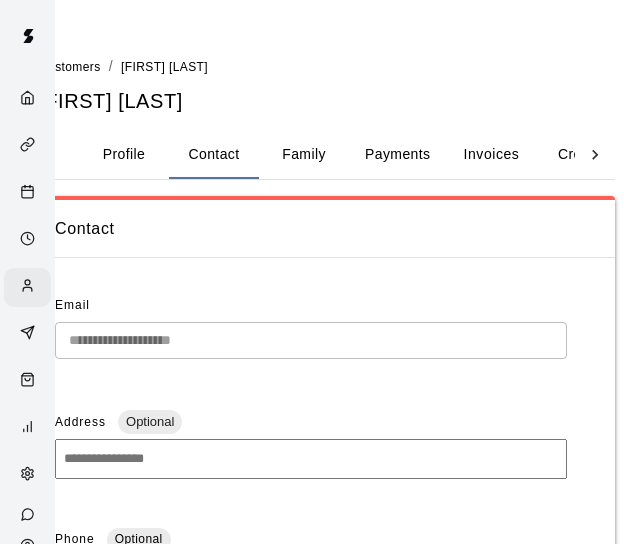click on "**********" at bounding box center [327, 665] 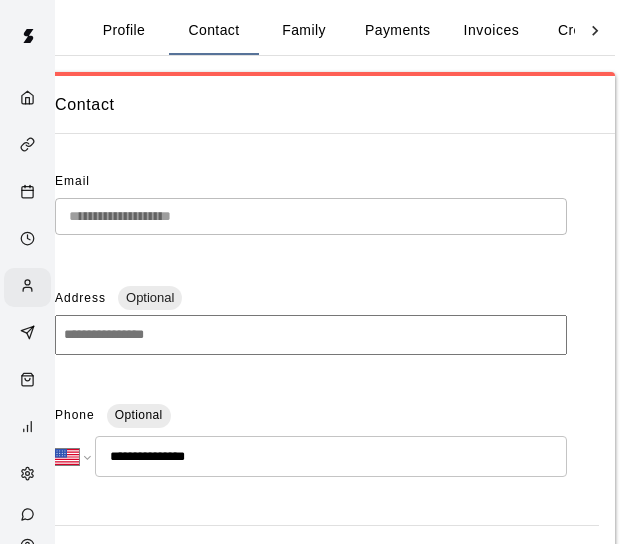 scroll, scrollTop: 127, scrollLeft: 40, axis: both 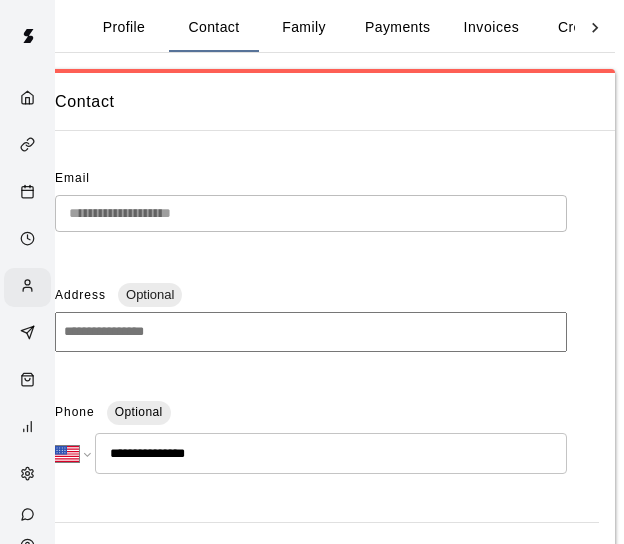 drag, startPoint x: 208, startPoint y: 455, endPoint x: 129, endPoint y: 443, distance: 79.9062 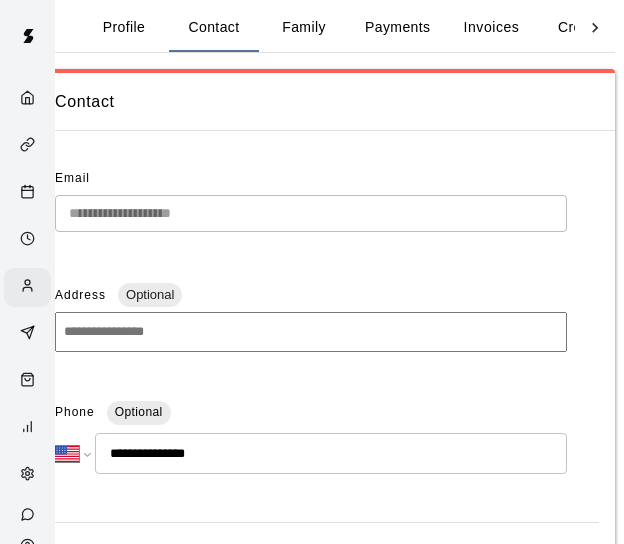 click on "**********" at bounding box center (331, 453) 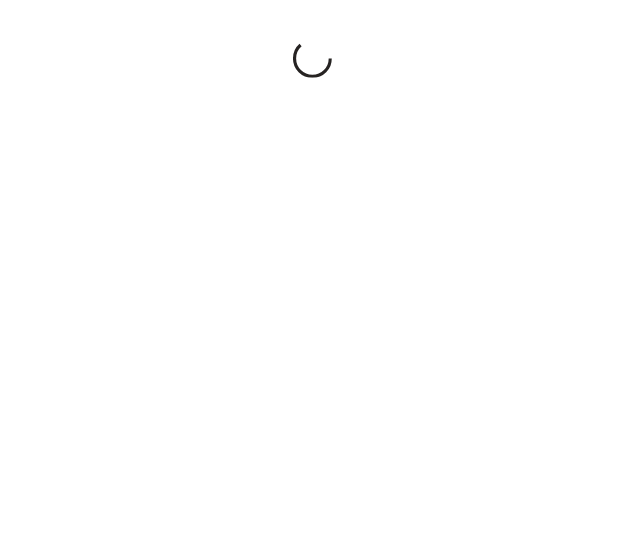 scroll, scrollTop: 0, scrollLeft: 0, axis: both 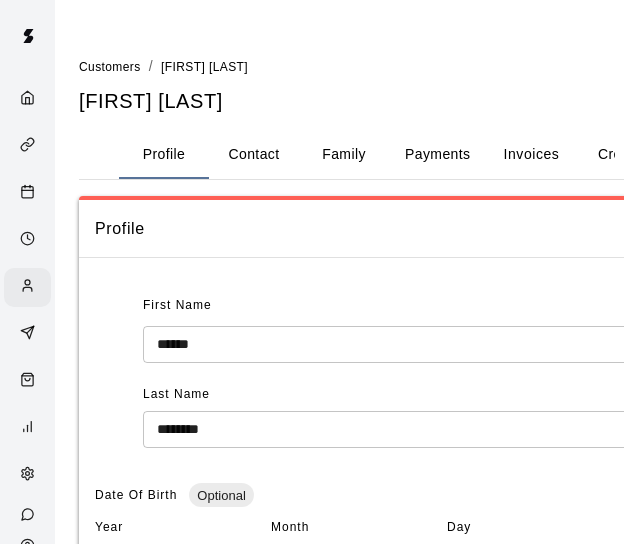 click on "Contact" at bounding box center [254, 155] 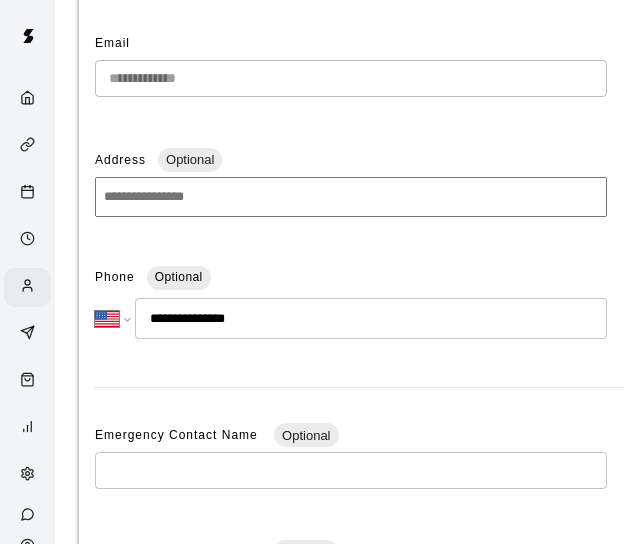 scroll, scrollTop: 262, scrollLeft: 0, axis: vertical 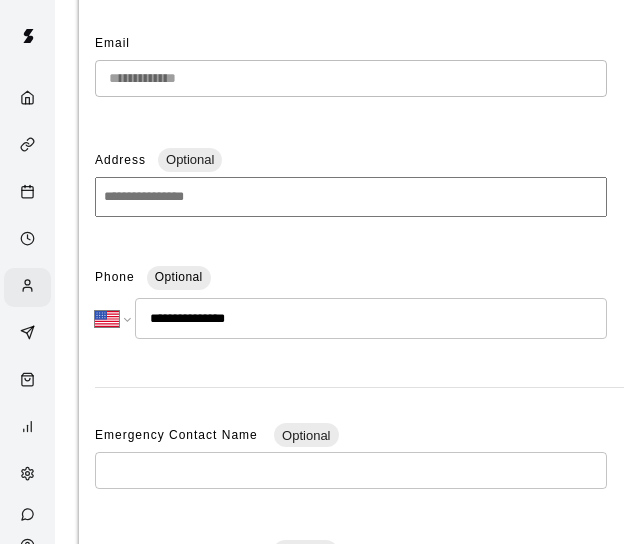 click on "**********" at bounding box center [371, 318] 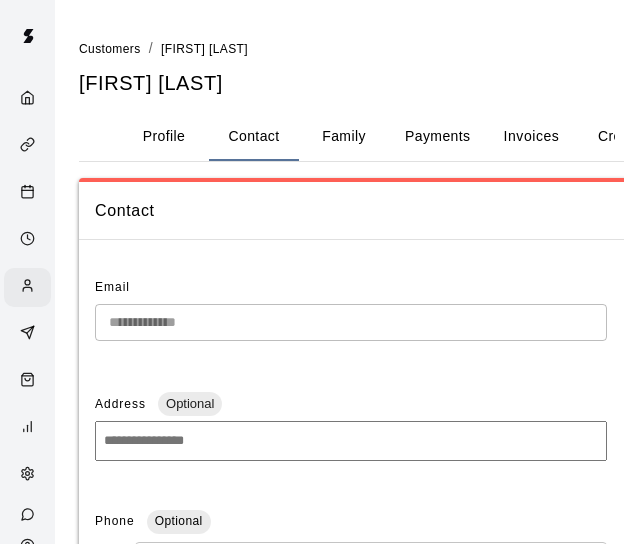 scroll, scrollTop: 0, scrollLeft: 0, axis: both 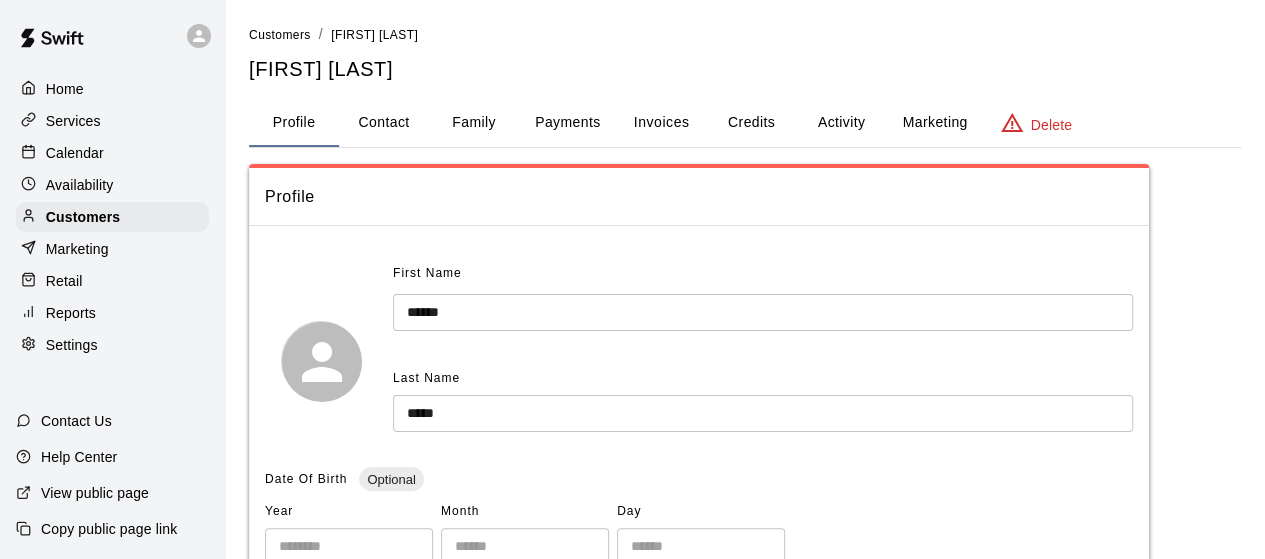 click on "Activity" at bounding box center [841, 123] 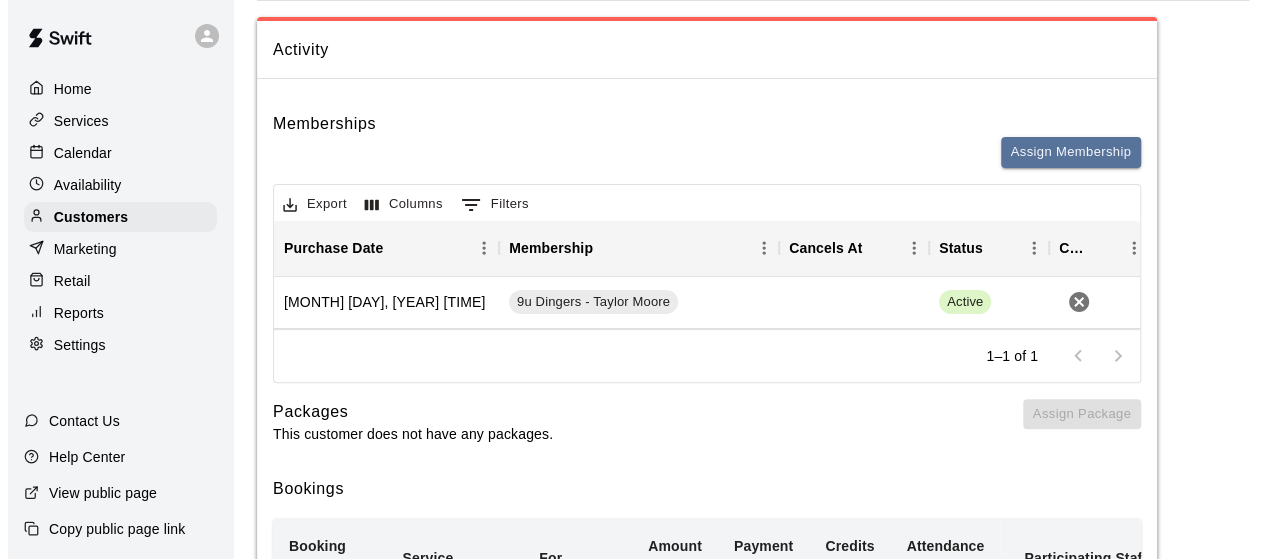 scroll, scrollTop: 148, scrollLeft: 0, axis: vertical 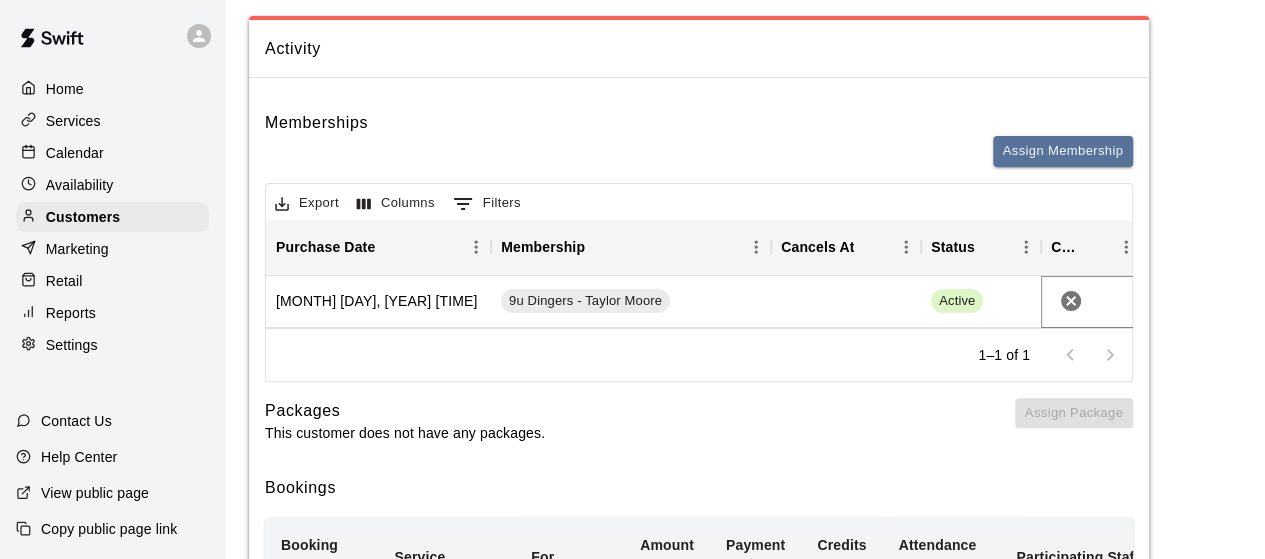 click 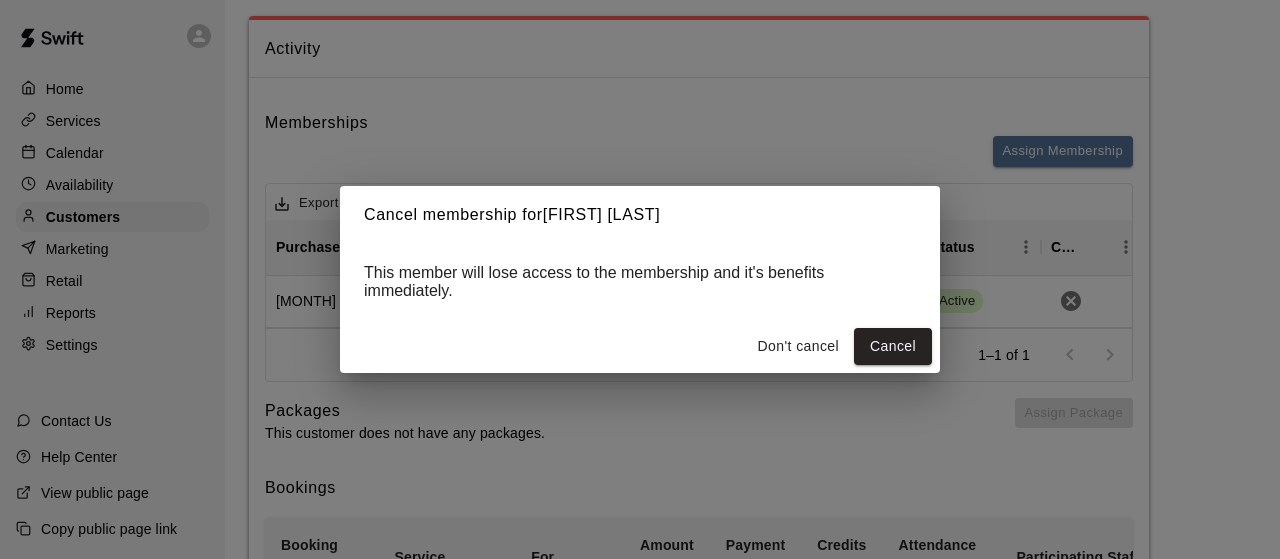 click on "Cancel" at bounding box center [893, 346] 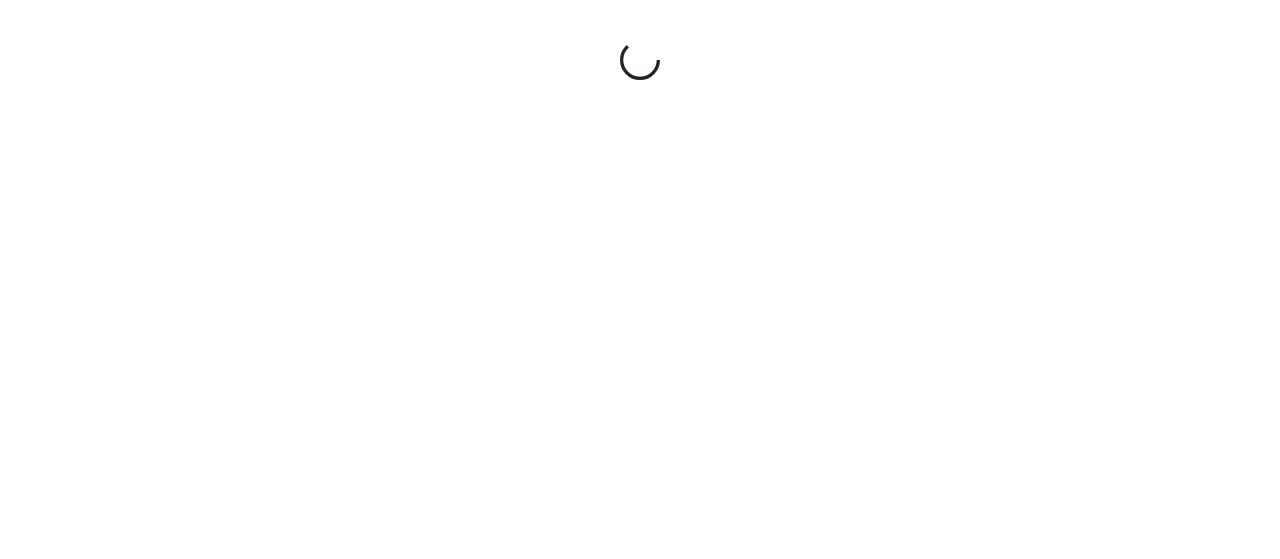 scroll, scrollTop: 0, scrollLeft: 0, axis: both 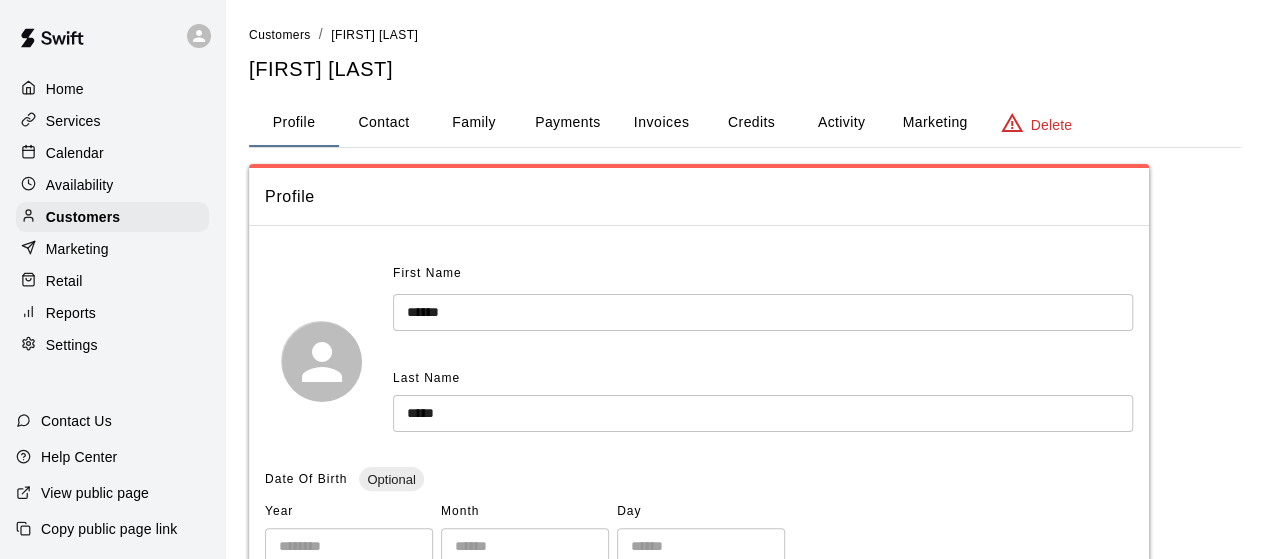 click on "Activity" at bounding box center [841, 123] 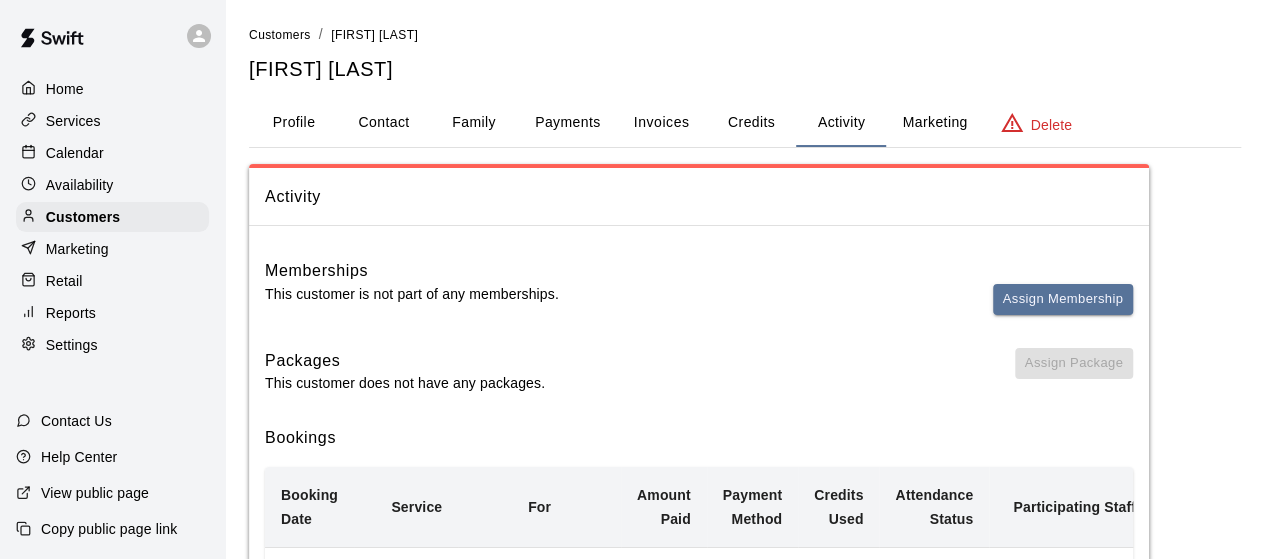 click on "Assign Membership" at bounding box center (1063, 299) 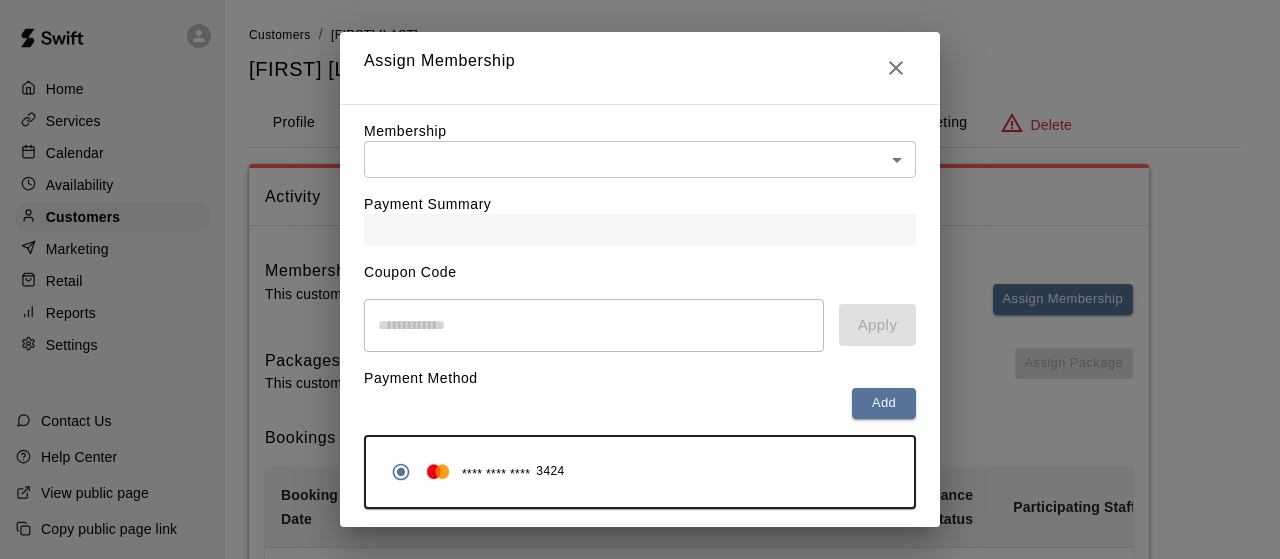click on "Customers / [NAME] [LAST] [NAME] [LAST] Profile Contact Family Payments Invoices Credits Activity Marketing Delete Activity Memberships This customer is not part of any memberships. Assign Membership Packages This customer does not have any packages. Assign Package Bookings Booking Date   Service For Amount Paid Payment Method Credits Used Attendance Status Participating Staff [DATE] [TIME] Dingers 9u Tryouts [NAME] [LAST] N/A N/A N/A Unknown [NAME] [LAST] [NAME] [LAST] [NAME] [LAST] [DATE] [TIME] Hitting Lesson [NAME] [LAST] 60 Card N/A Unknown [NAME] [LAST] [DATE] [TIME] [NAME] [LAST] All Skills Camp [NAME] [LAST] 100 Card N/A Unknown None [DATE] [TIME] 8u Dingers Tryouts [NAME] [LAST] N/A N/A N/A Unknown [NAME] [LAST] [NAME] [LAST] [NAME] [LAST] Rows per page: 10 ** 1–4 of 4 /customers/131037 Close cross-small Assign Membership" at bounding box center [640, 549] 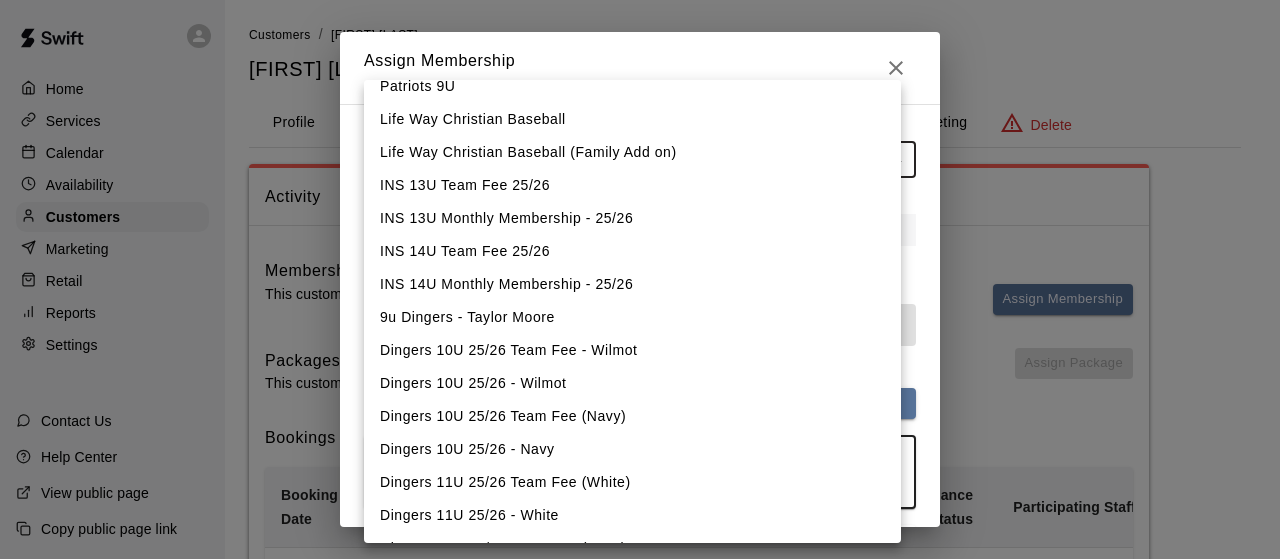 scroll, scrollTop: 780, scrollLeft: 0, axis: vertical 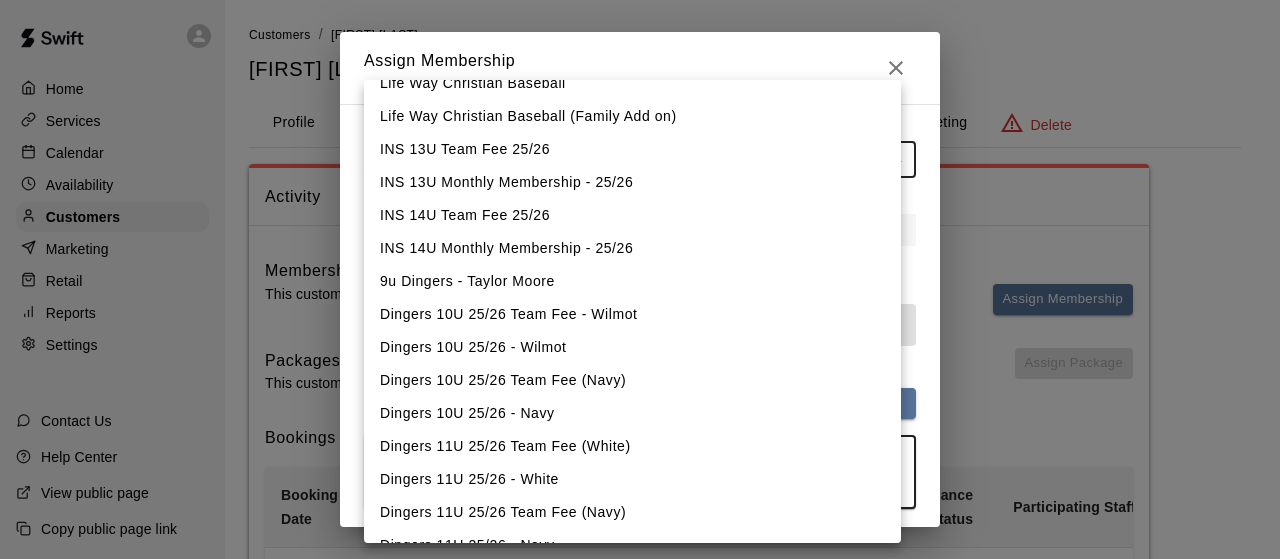 click on "9u Dingers - Taylor Moore" at bounding box center (632, 281) 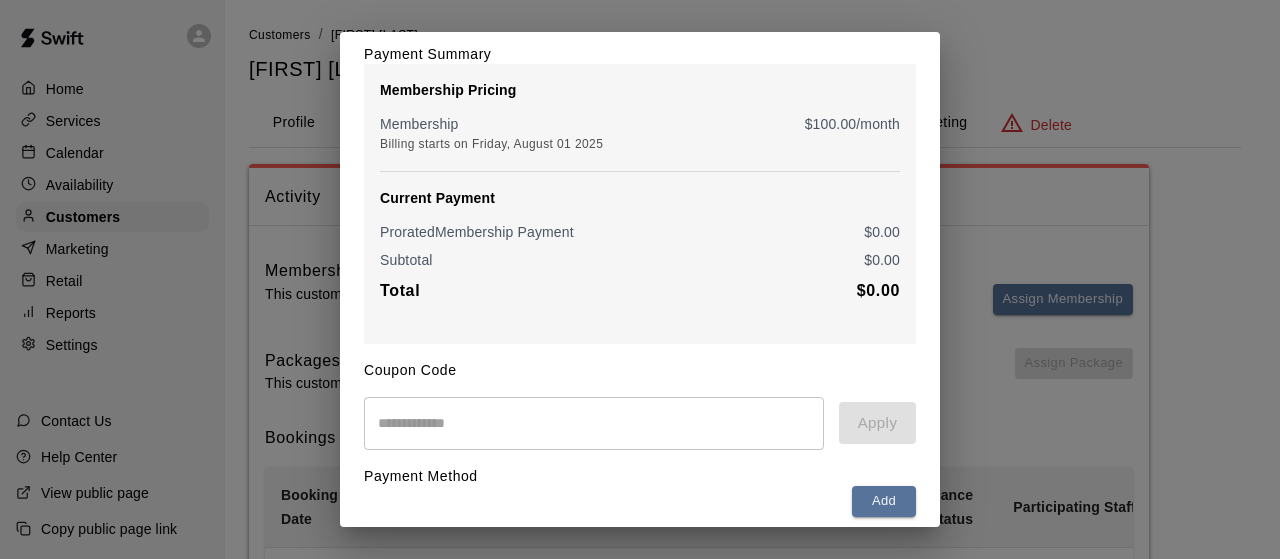 scroll, scrollTop: 188, scrollLeft: 0, axis: vertical 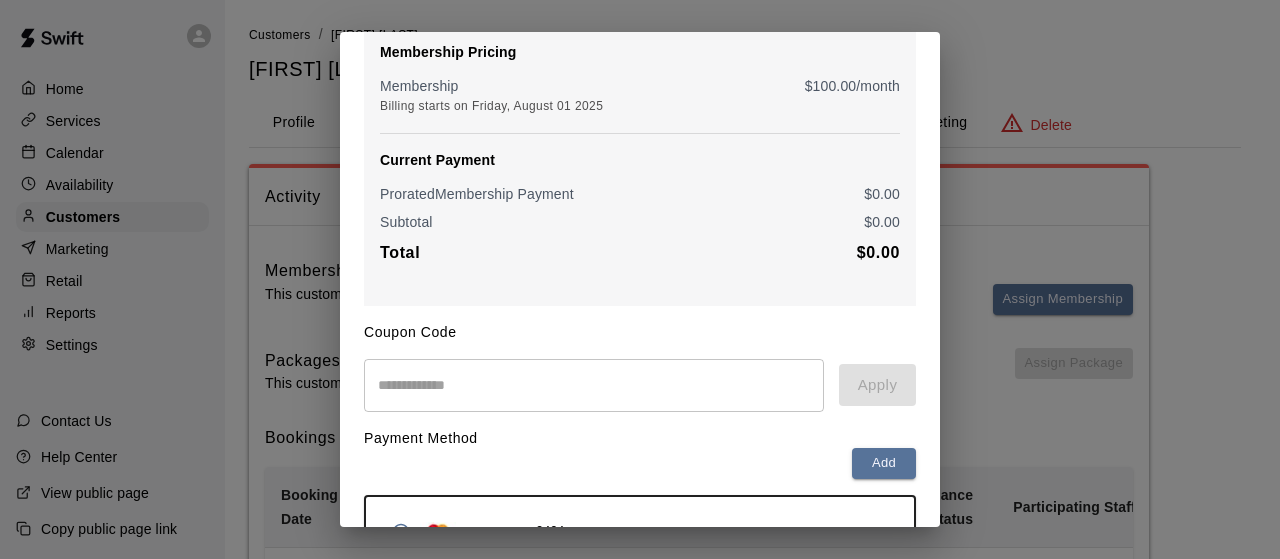 click at bounding box center [594, 385] 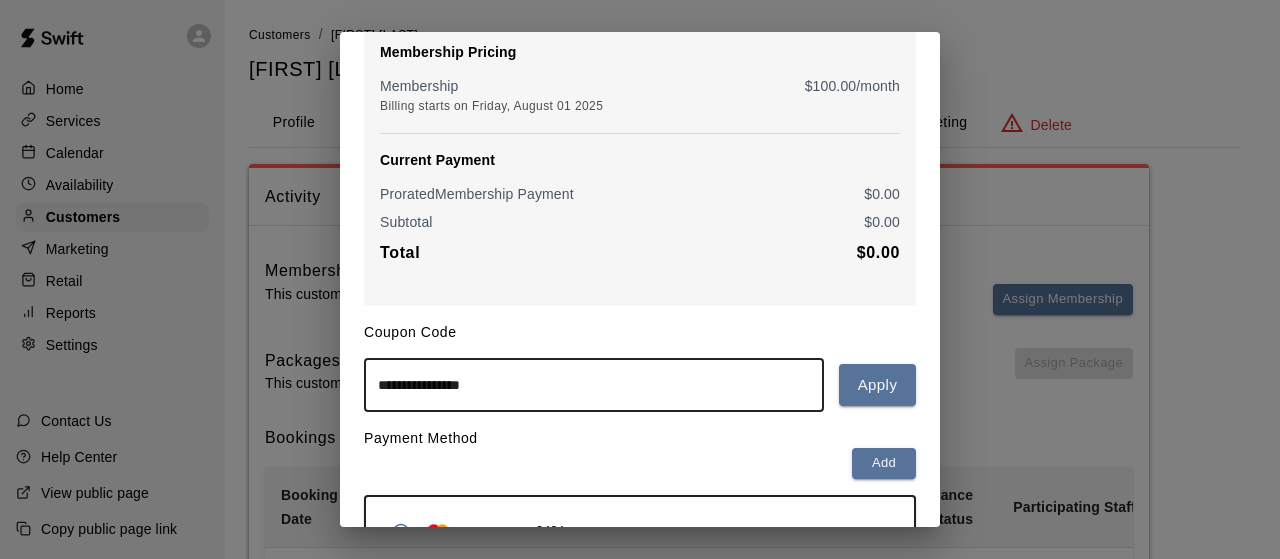 type on "**********" 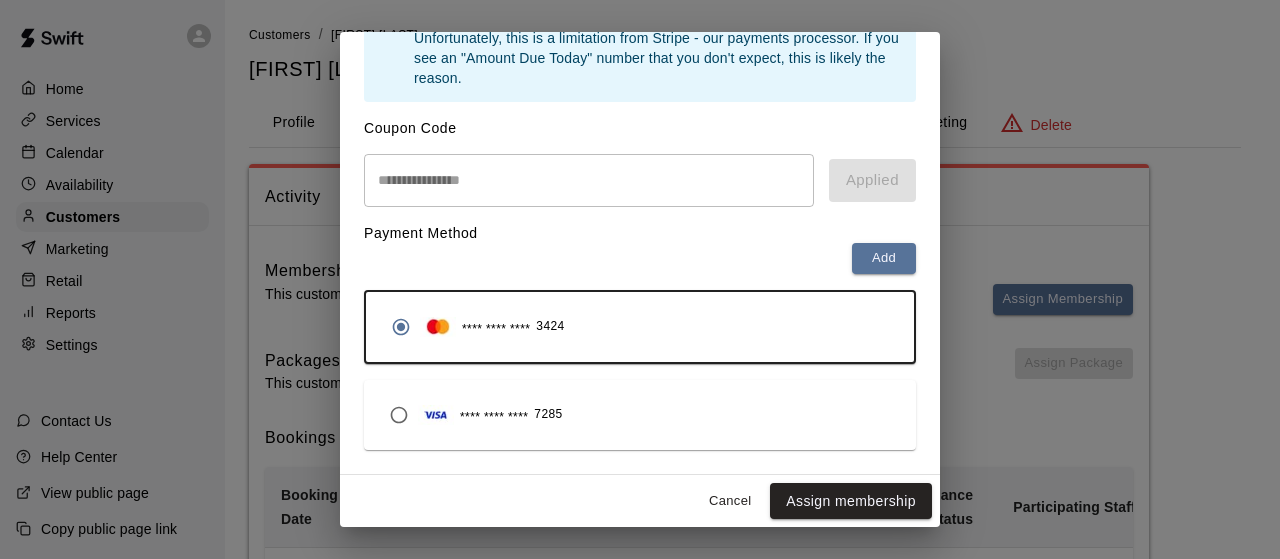 scroll, scrollTop: 556, scrollLeft: 0, axis: vertical 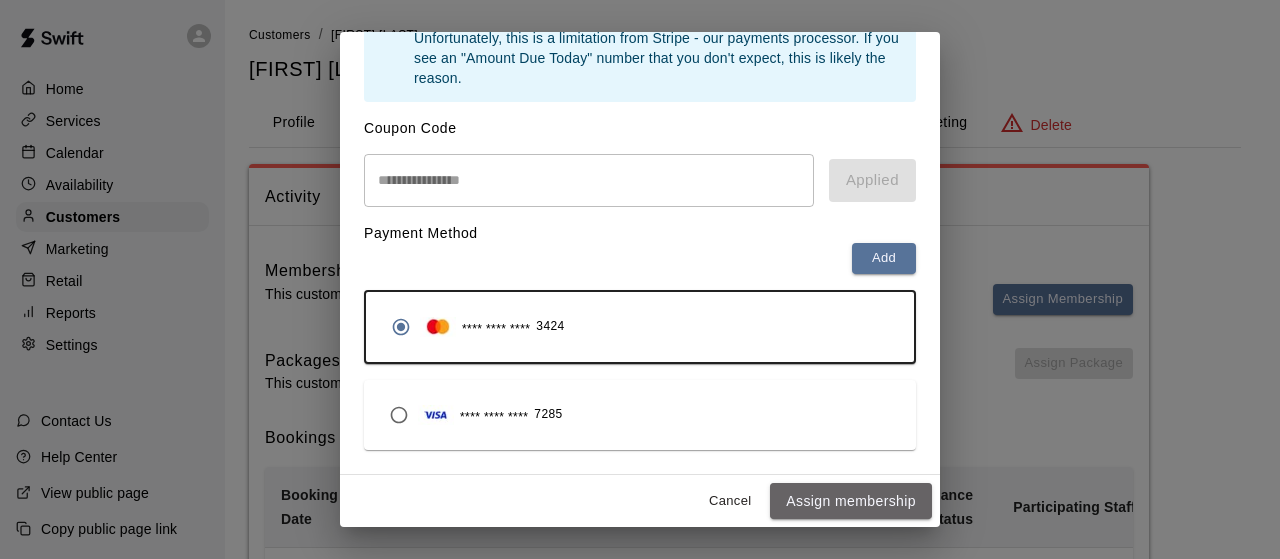 click on "Assign membership" at bounding box center [851, 501] 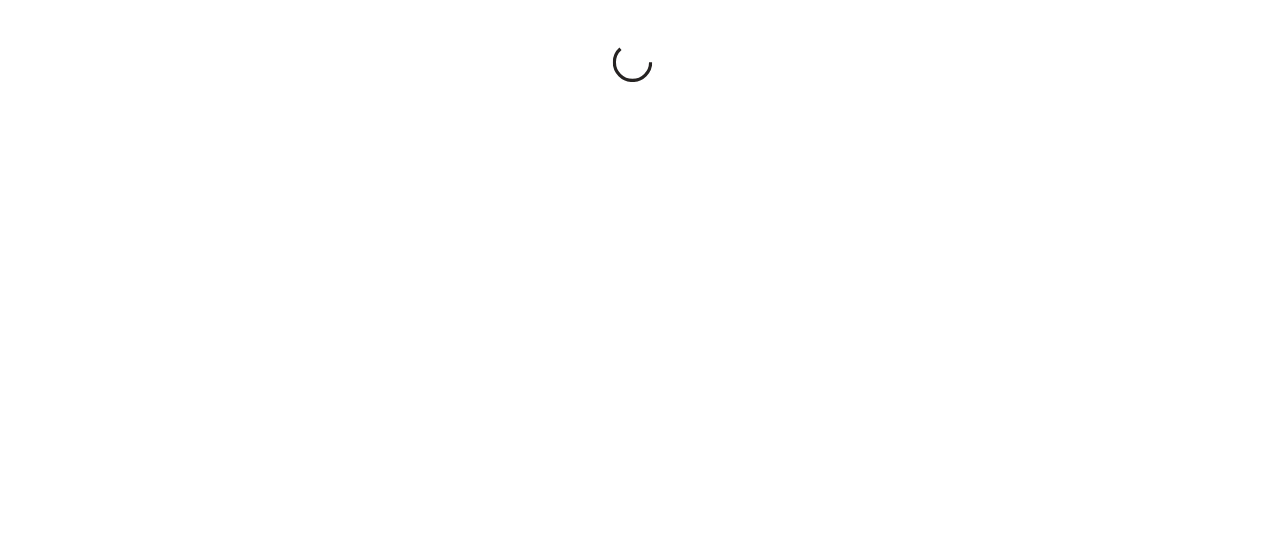 scroll, scrollTop: 0, scrollLeft: 0, axis: both 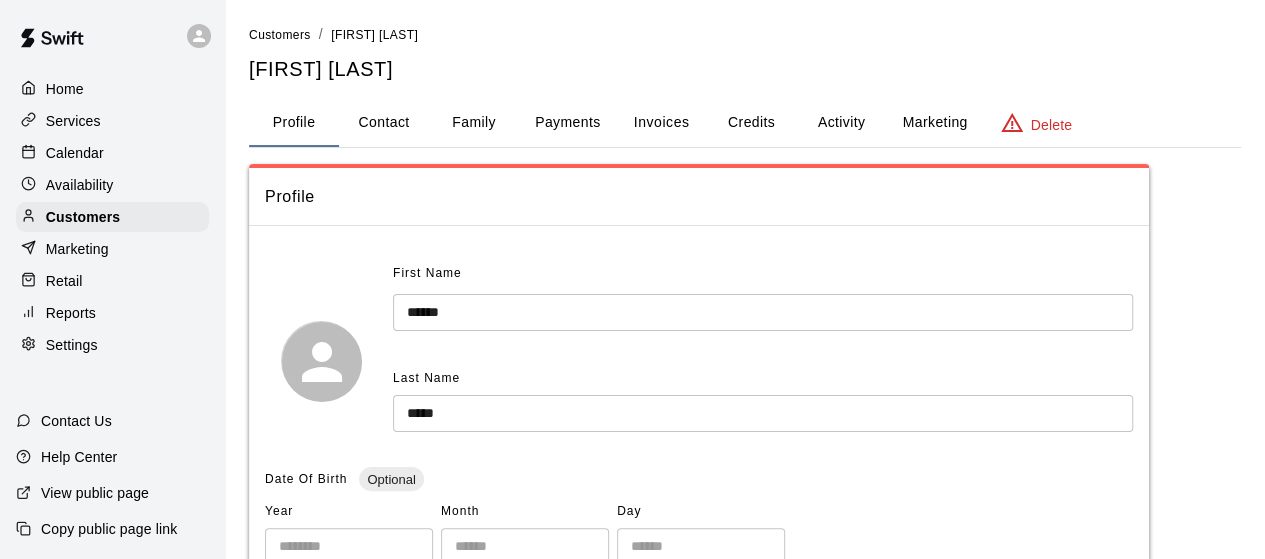 click on "Activity" at bounding box center (841, 123) 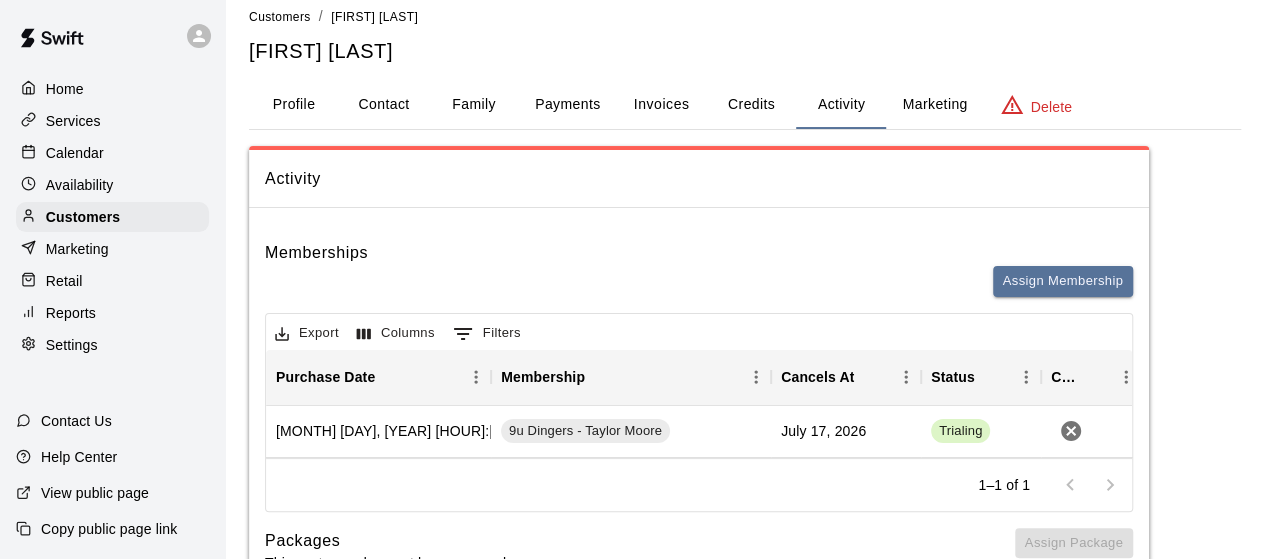scroll, scrollTop: 0, scrollLeft: 0, axis: both 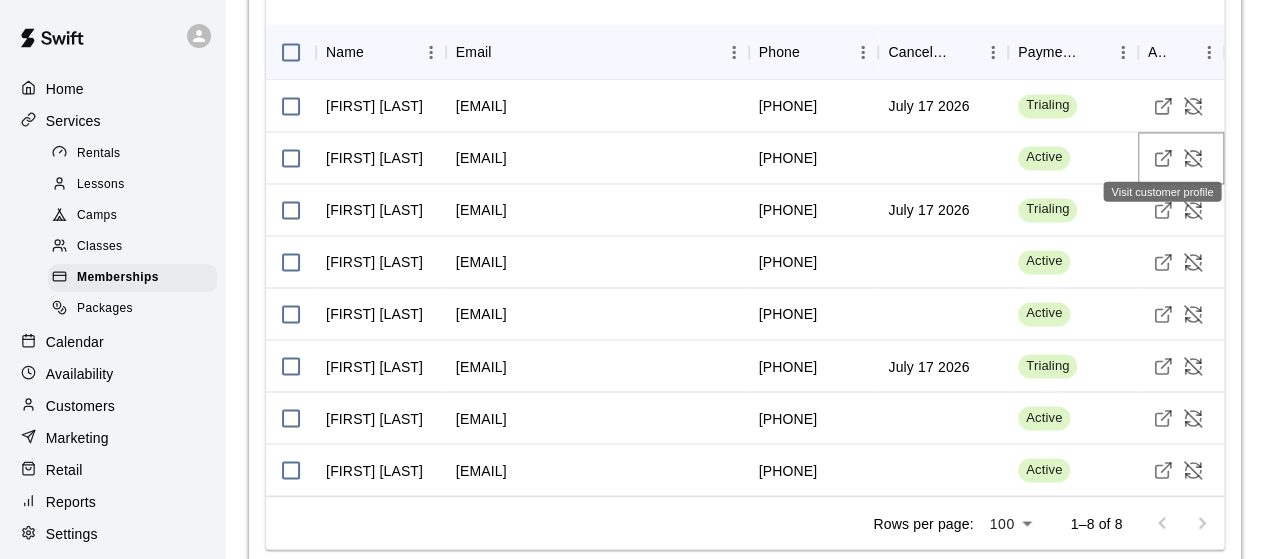 click 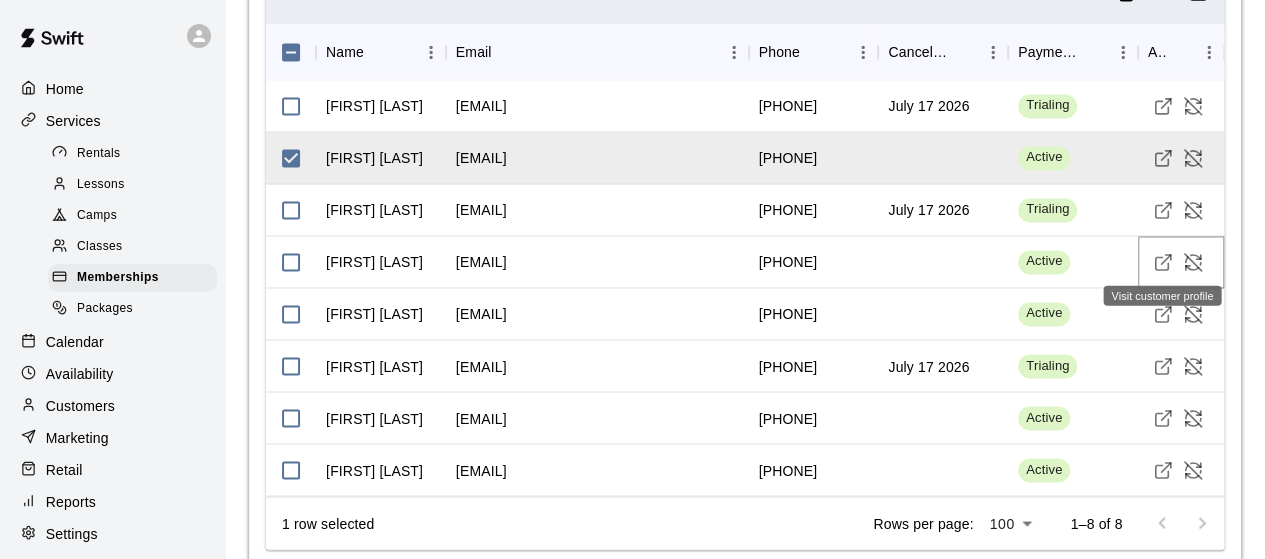 click 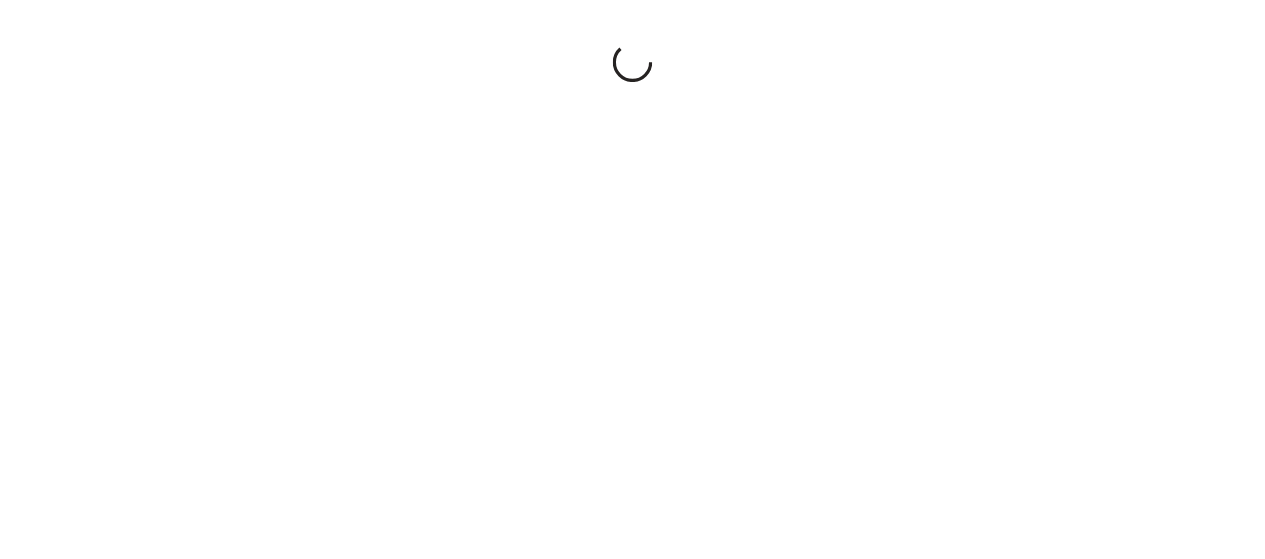 scroll, scrollTop: 0, scrollLeft: 0, axis: both 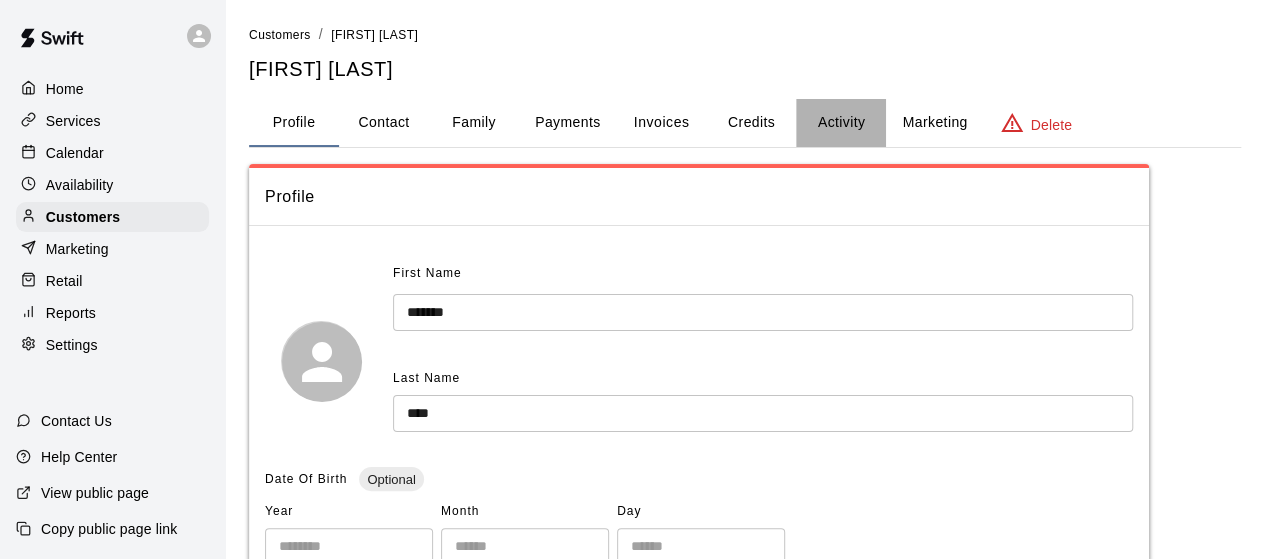 click on "Activity" at bounding box center [841, 123] 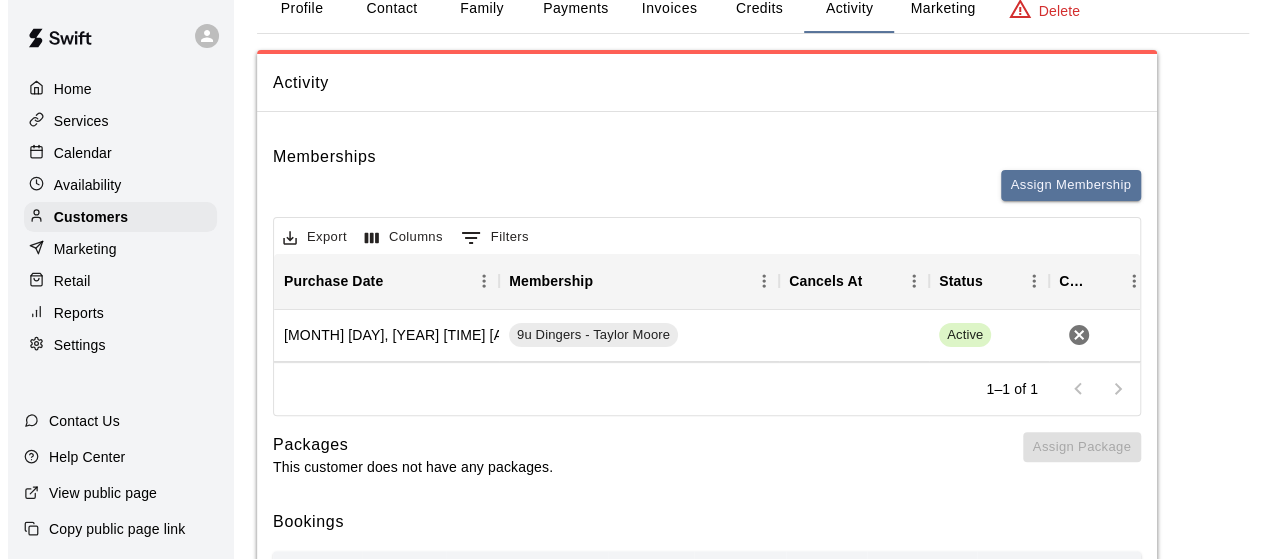 scroll, scrollTop: 150, scrollLeft: 0, axis: vertical 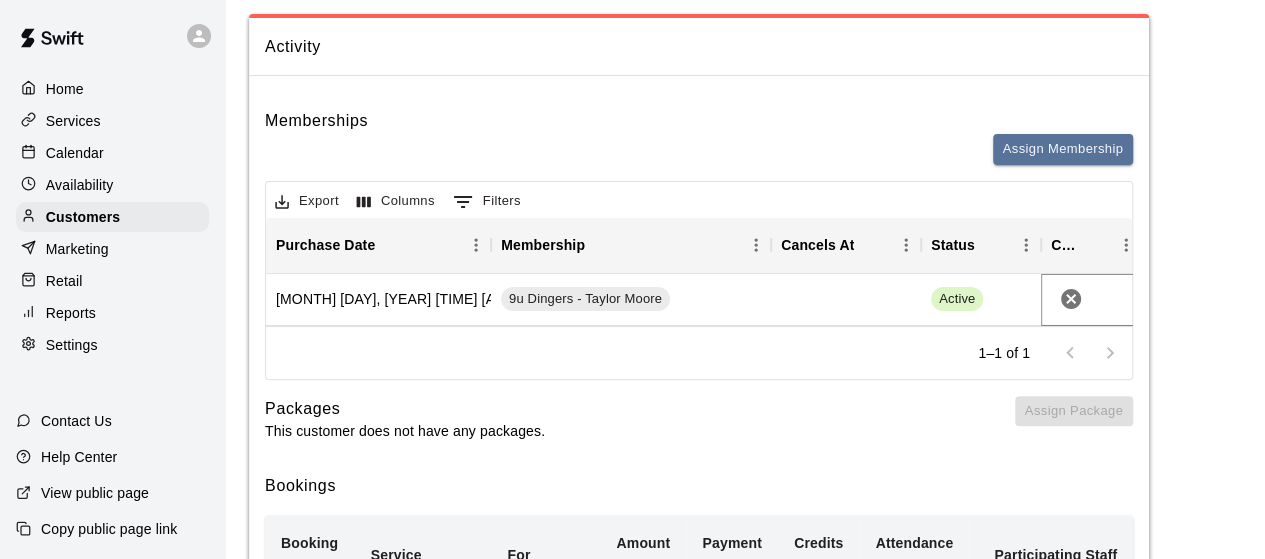 click 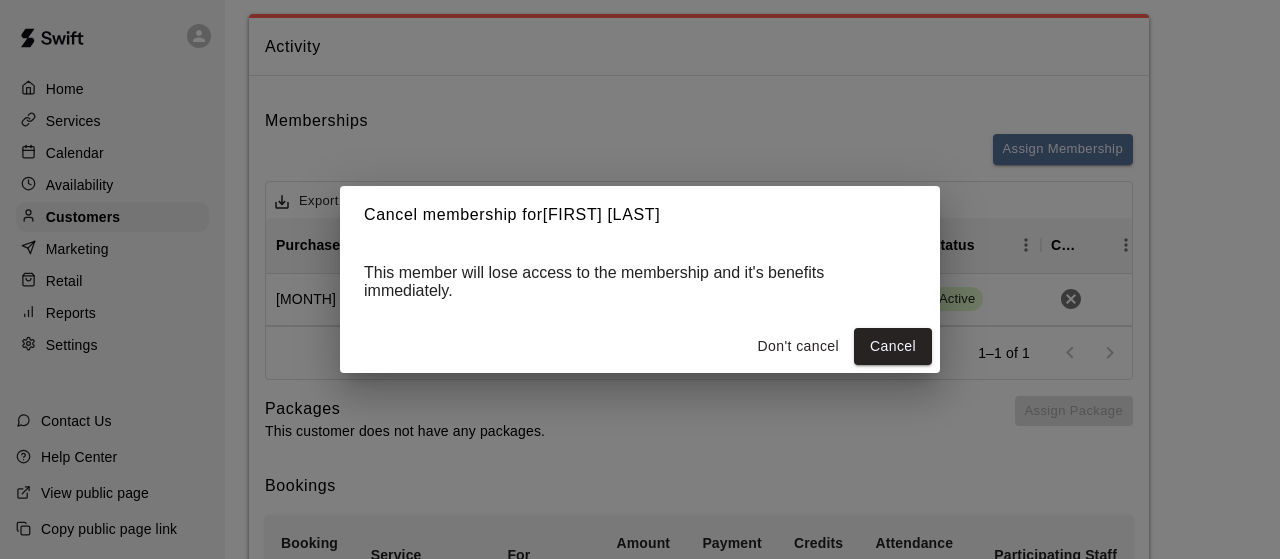 click on "Cancel" at bounding box center (893, 346) 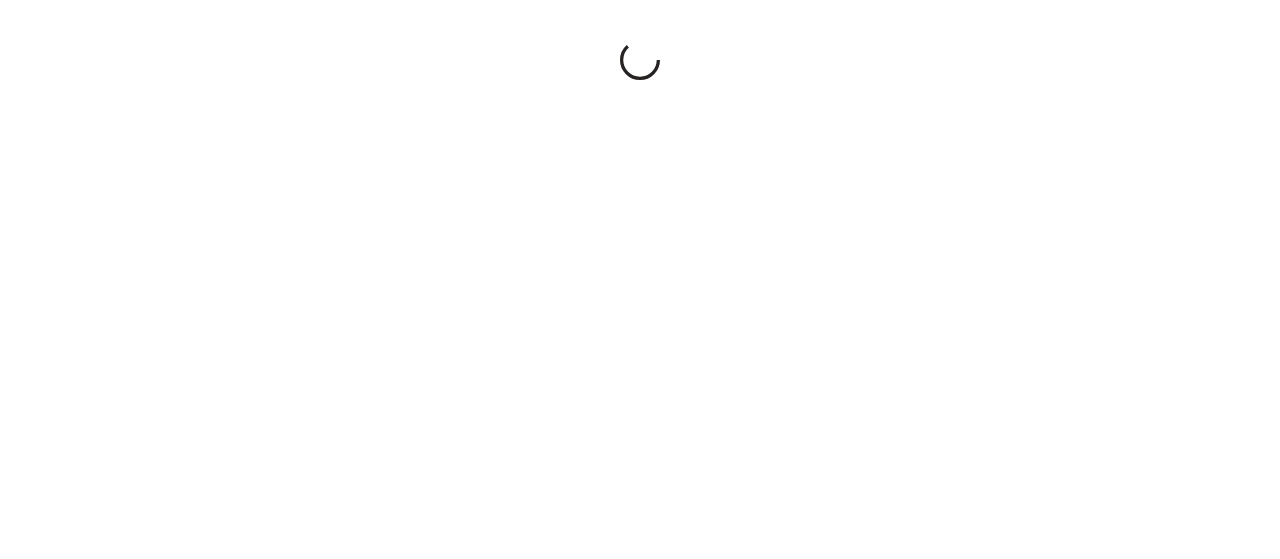 scroll, scrollTop: 0, scrollLeft: 0, axis: both 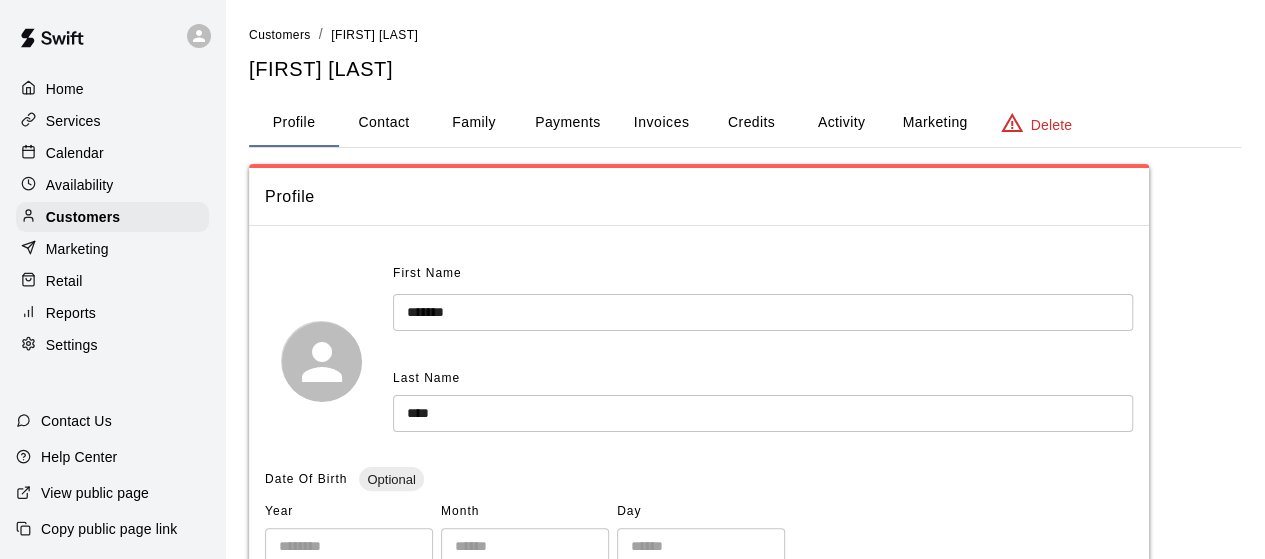 click on "Activity" at bounding box center [841, 123] 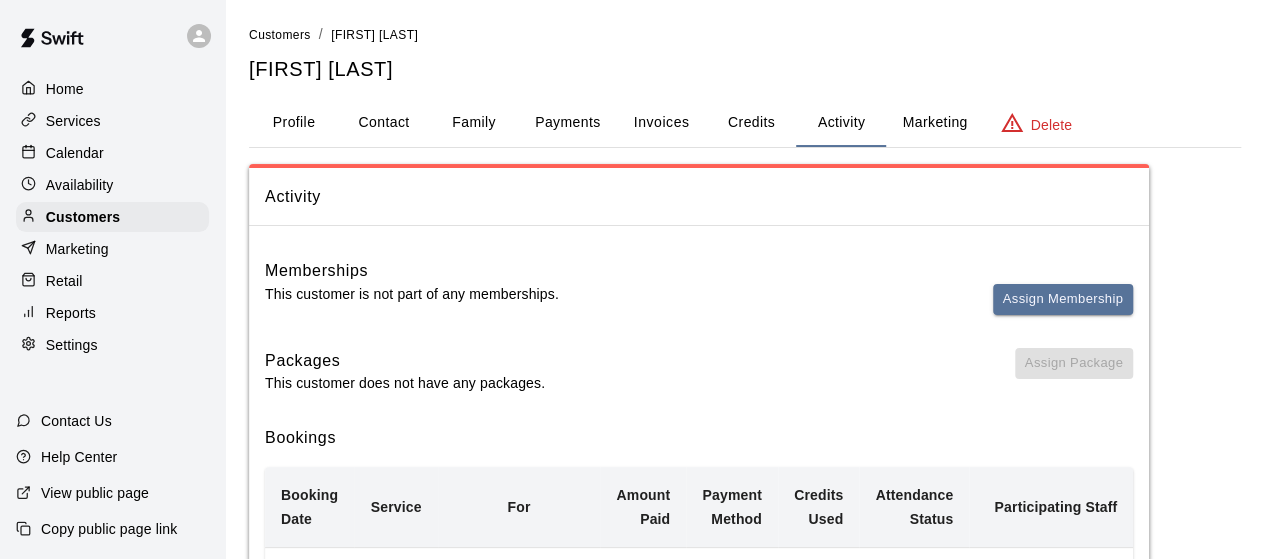 click on "Assign Membership" at bounding box center (1063, 299) 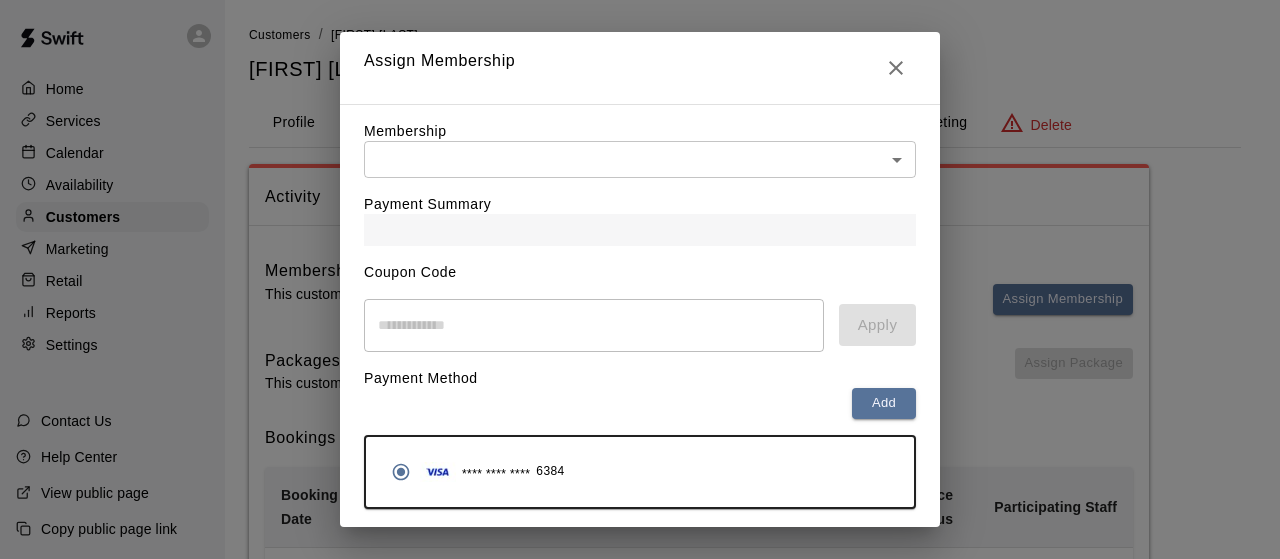 click on "Home Services Calendar Availability Customers Marketing Retail Reports Settings Contact Us Help Center View public page Copy public page link Customers / Malinda Etem Malinda Etem Profile Contact Family Payments Invoices Credits Activity Marketing Delete Activity Memberships This customer is not part of any memberships. Assign Membership Packages This customer does not have any packages. Assign Package Bookings Booking Date   Service For Amount Paid Payment Method Credits Used Attendance Status Participating Staff July 07, 2025 5:30 PM Dingers 9u Tryouts George Etem N/A N/A N/A Unknown Matthew Jones Randy Dickey Taylor Moore Rows per page: 10 ** 1–1 of 1 /customers/133033 Close cross-small Assign Membership Membership ​ ​ Payment Summary Coupon Code ​ Apply Payment Method   Add **** **** **** 6384 Cancel Assign membership" at bounding box center [640, 393] 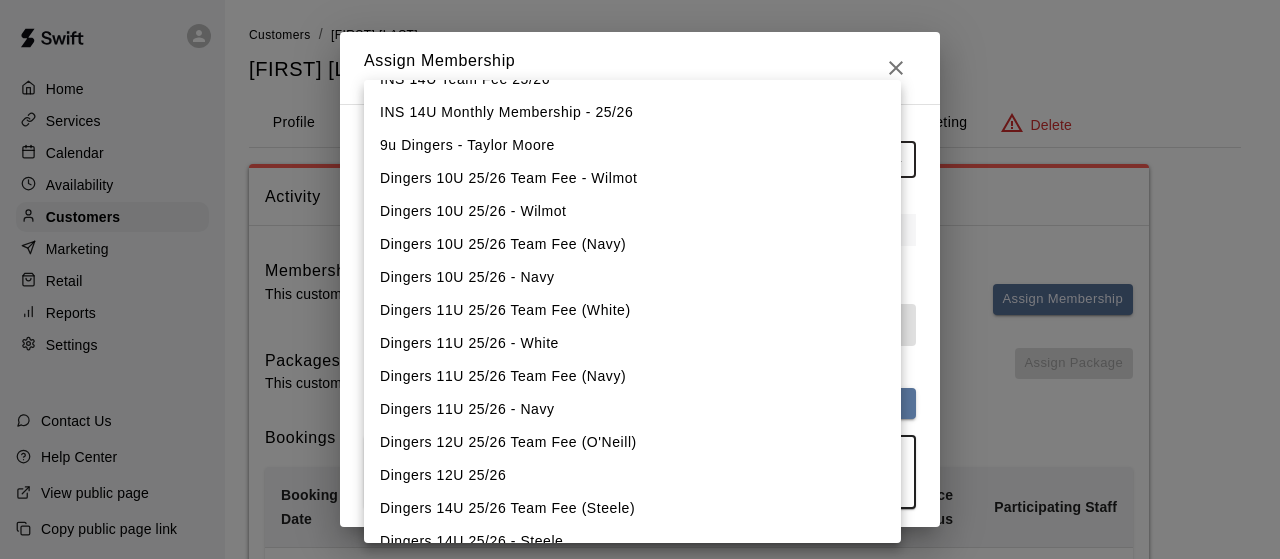 scroll, scrollTop: 920, scrollLeft: 0, axis: vertical 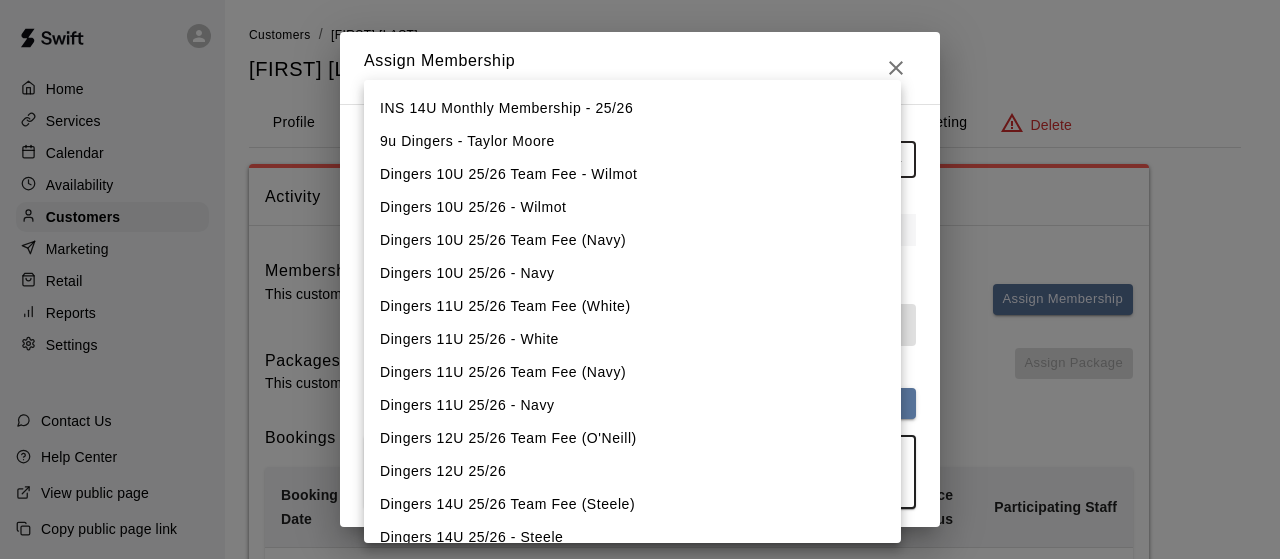 click on "9u Dingers - Taylor Moore" at bounding box center [632, 141] 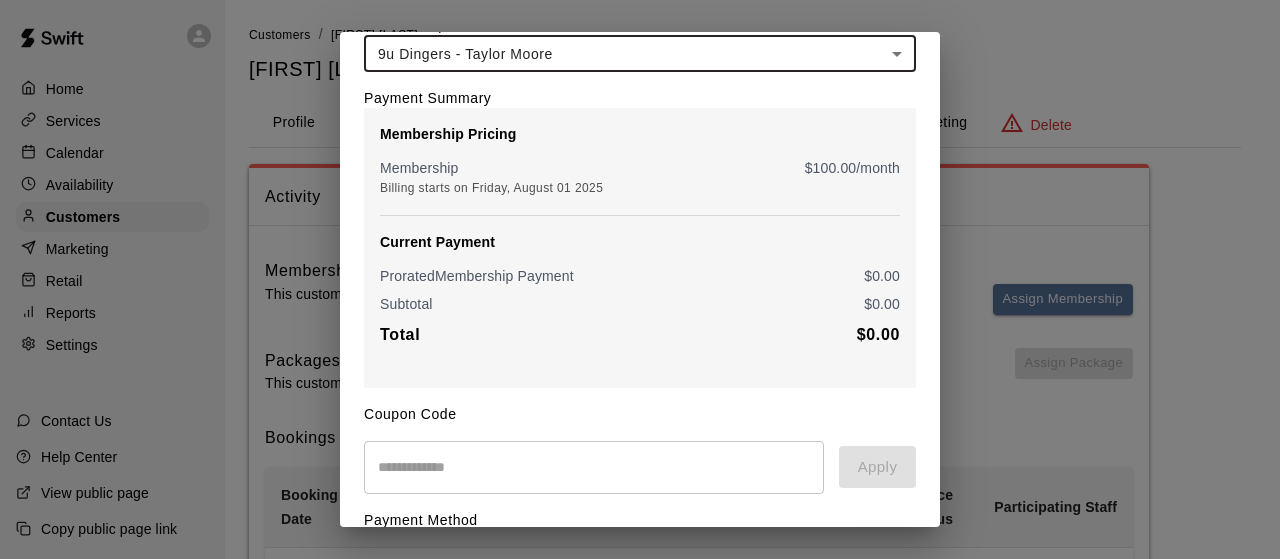 scroll, scrollTop: 316, scrollLeft: 0, axis: vertical 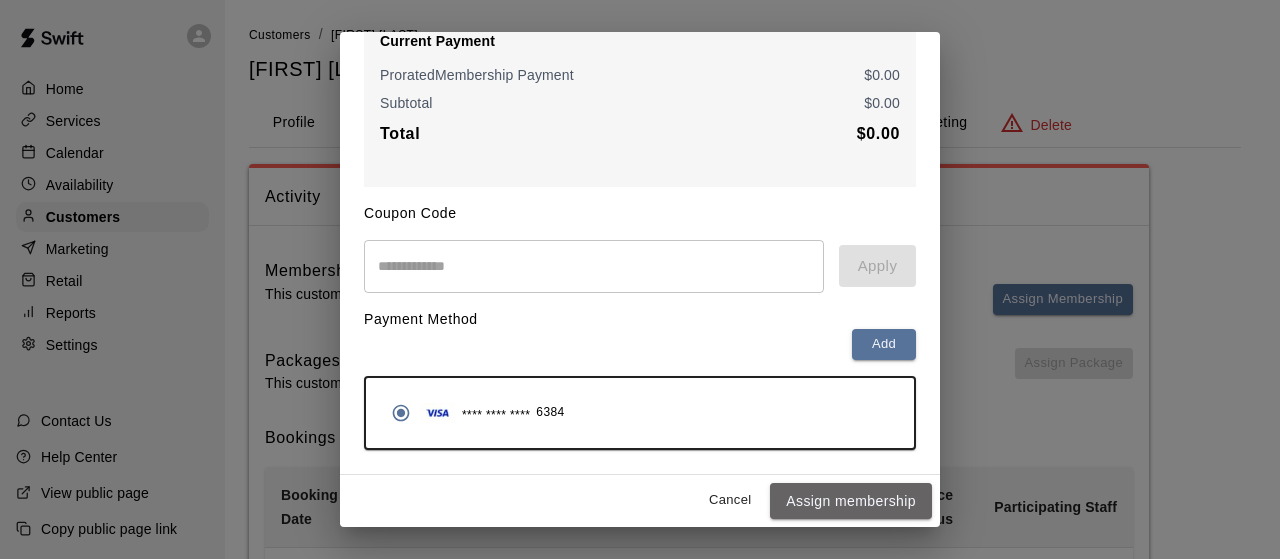 click on "Assign membership" at bounding box center [851, 501] 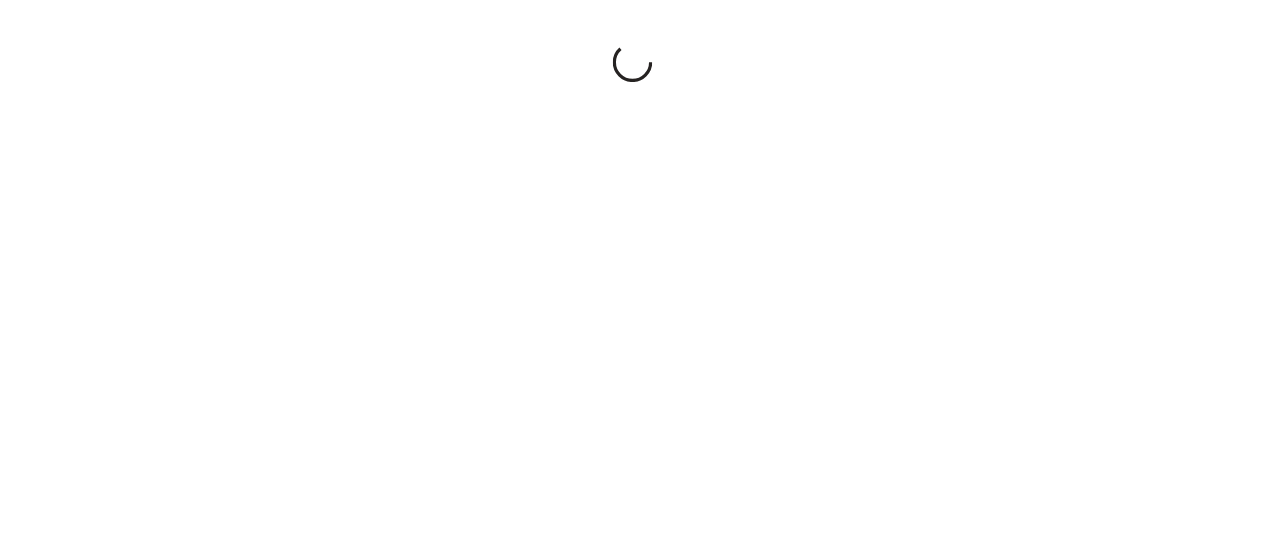 scroll, scrollTop: 0, scrollLeft: 0, axis: both 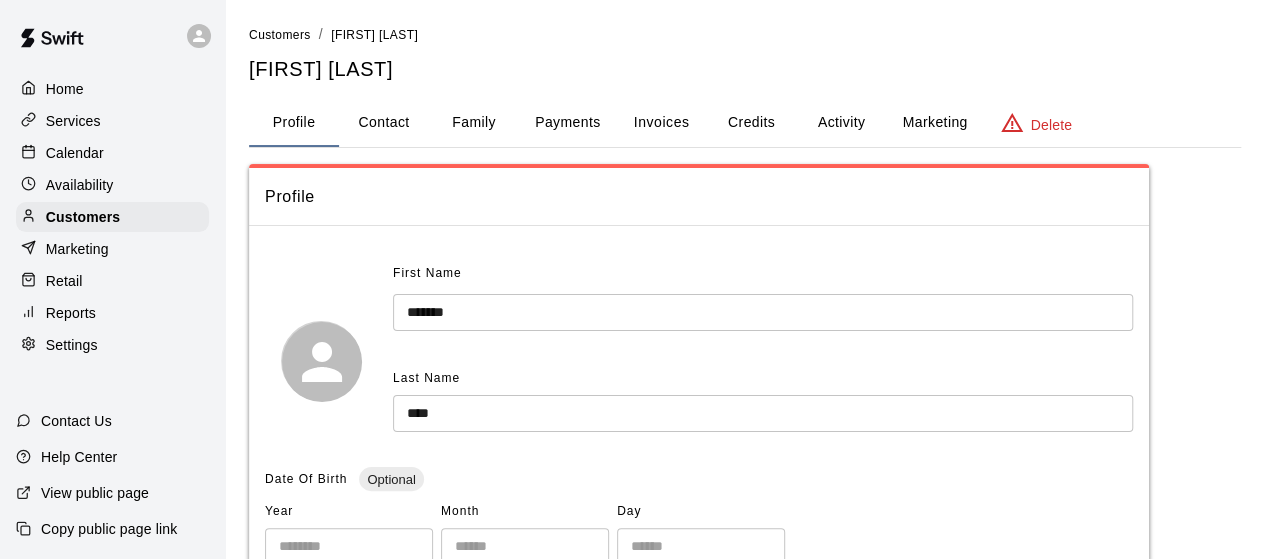 click on "Activity" at bounding box center [841, 123] 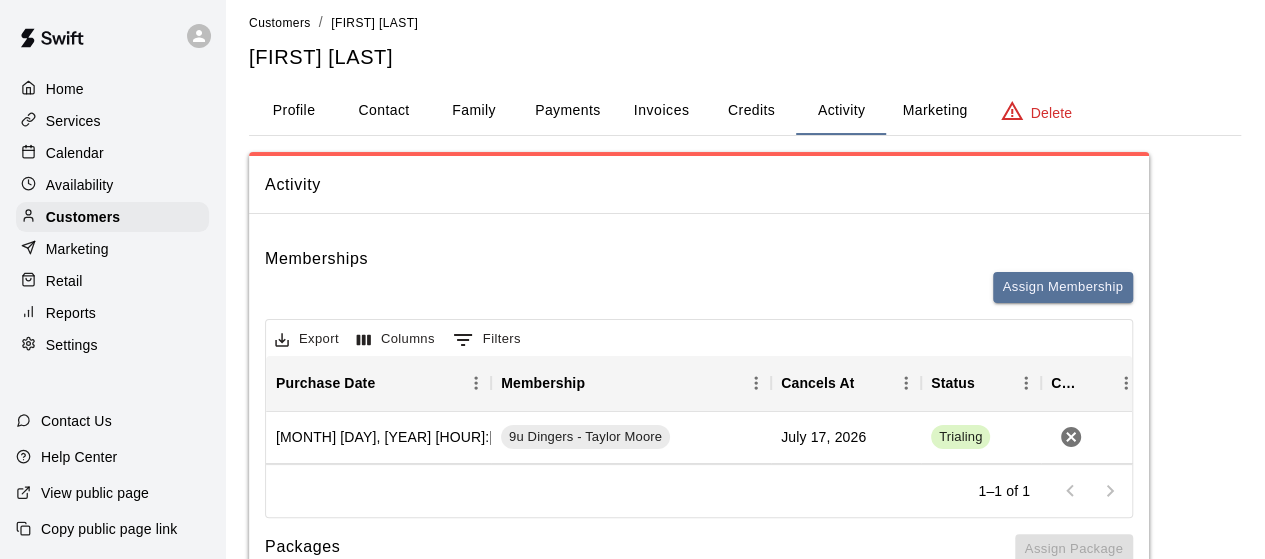 scroll, scrollTop: 0, scrollLeft: 0, axis: both 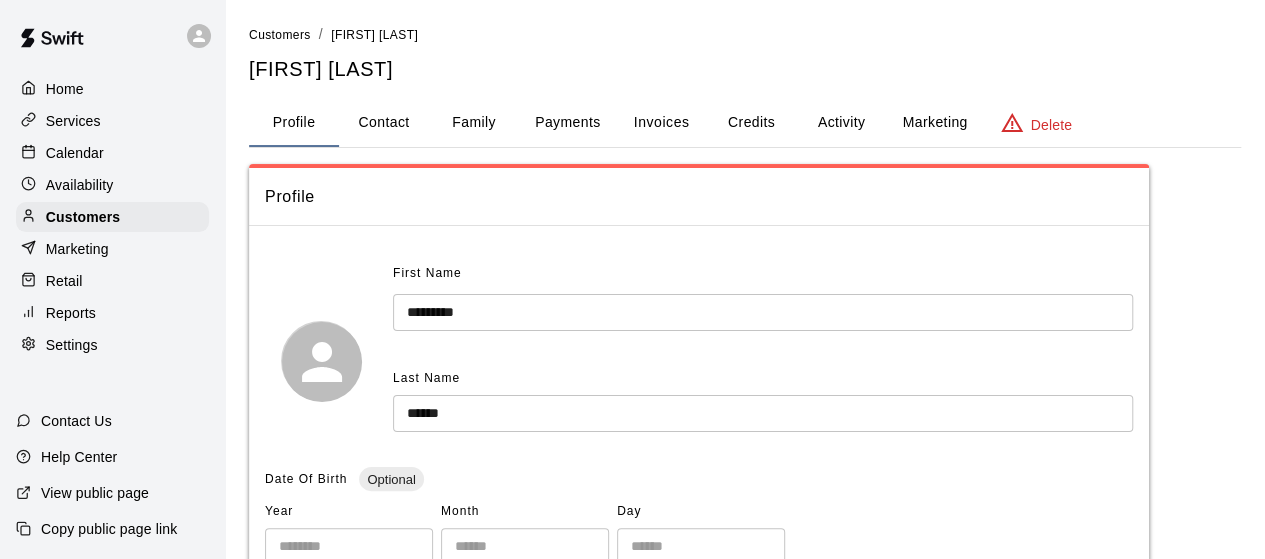 click on "Activity" at bounding box center [841, 123] 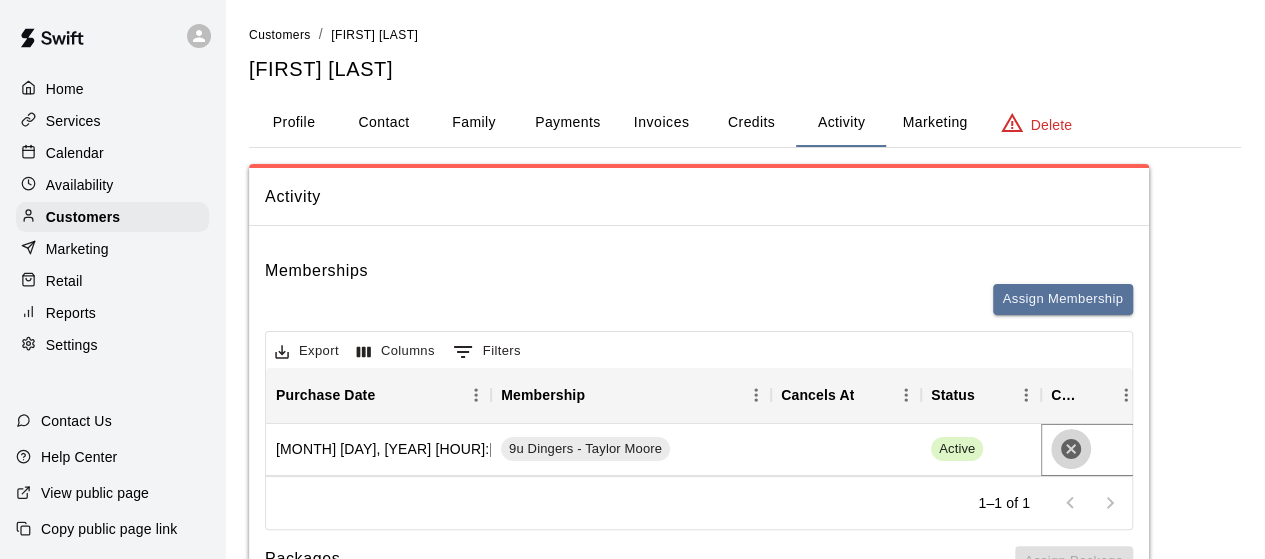 click 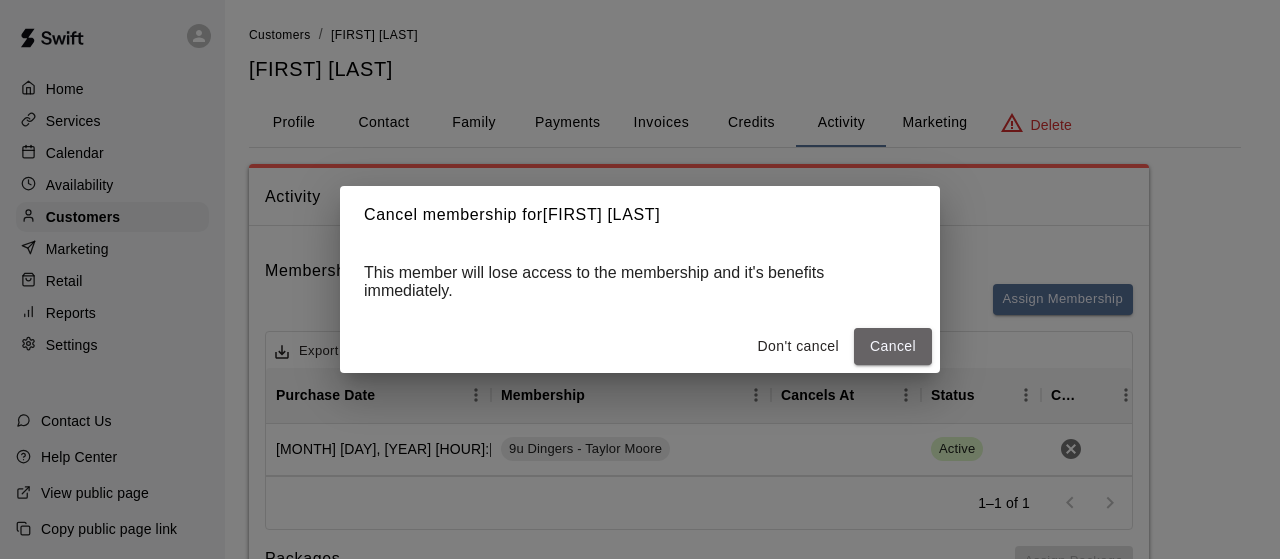 click on "Cancel" at bounding box center [893, 346] 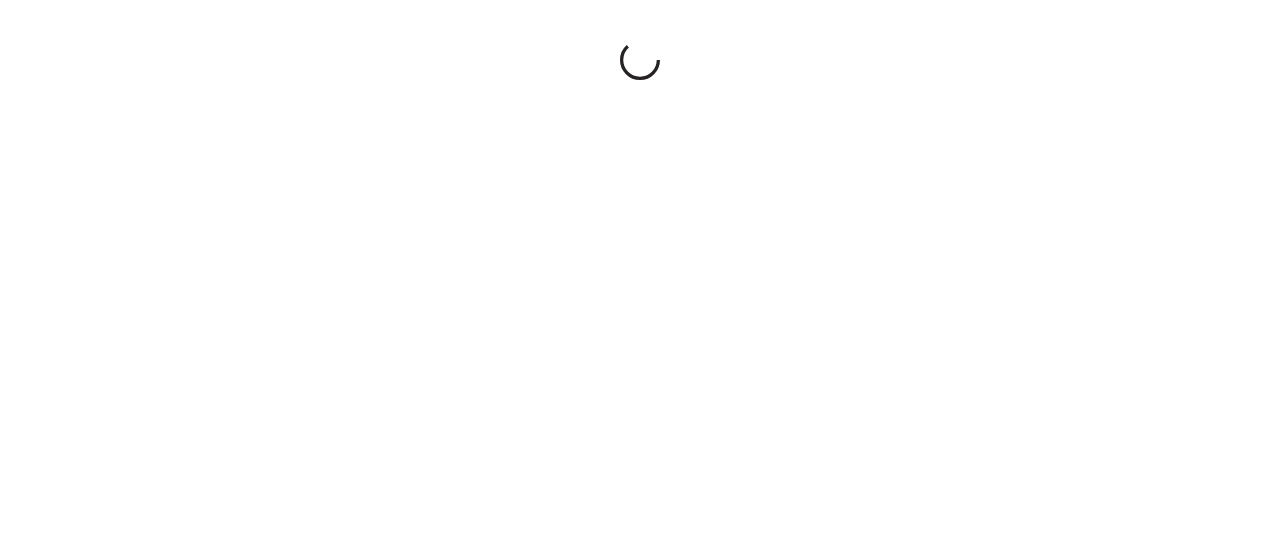 scroll, scrollTop: 0, scrollLeft: 0, axis: both 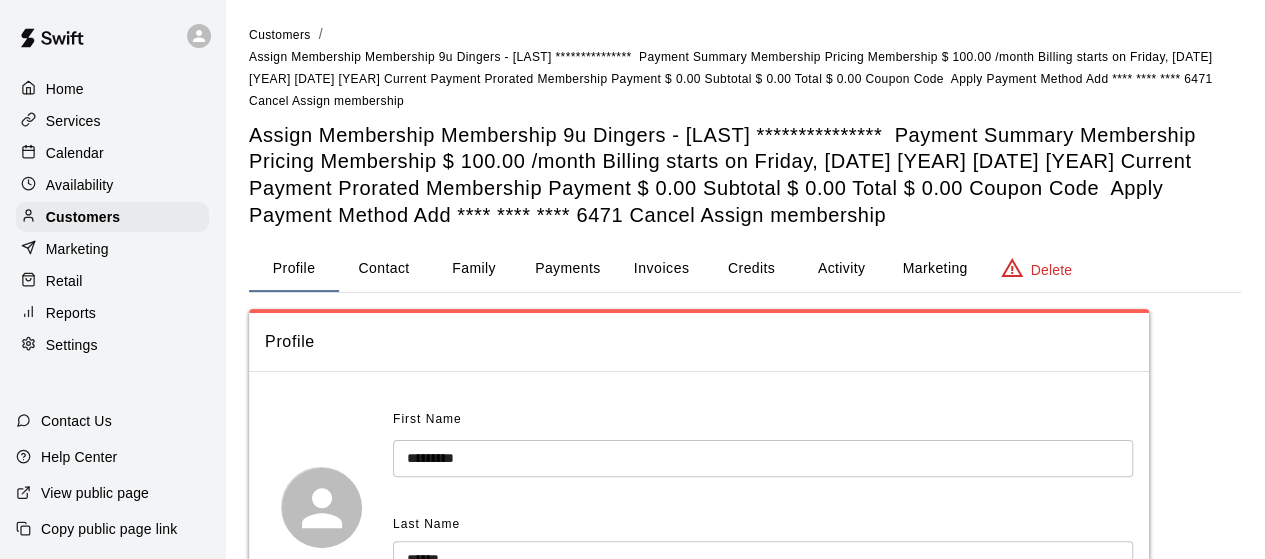 click on "Activity" at bounding box center [841, 268] 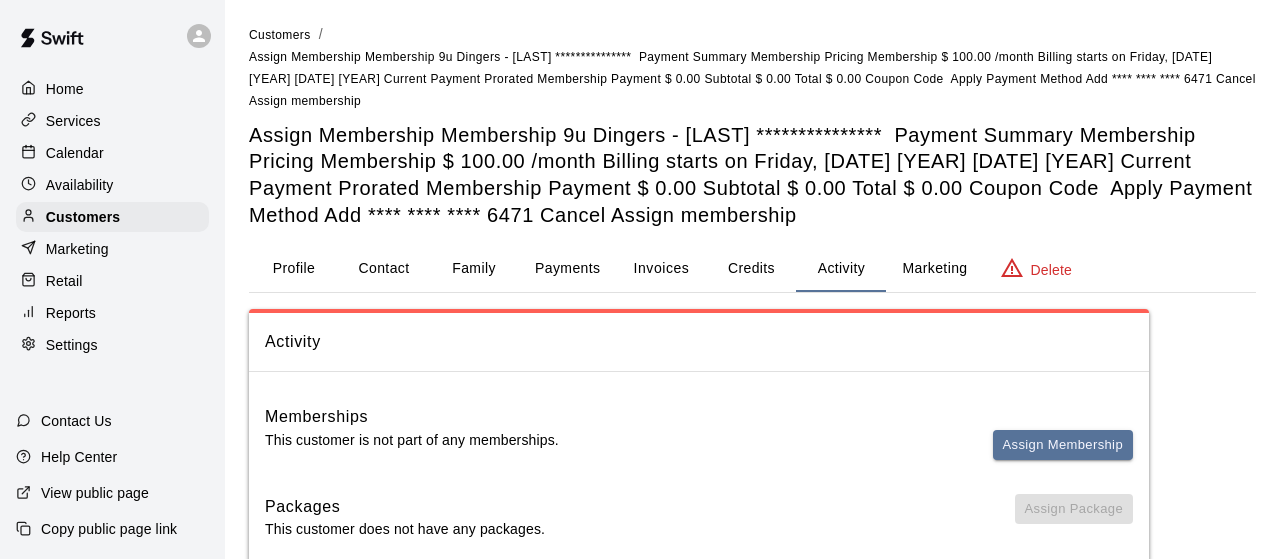 click on "Assign Membership" at bounding box center [1063, 445] 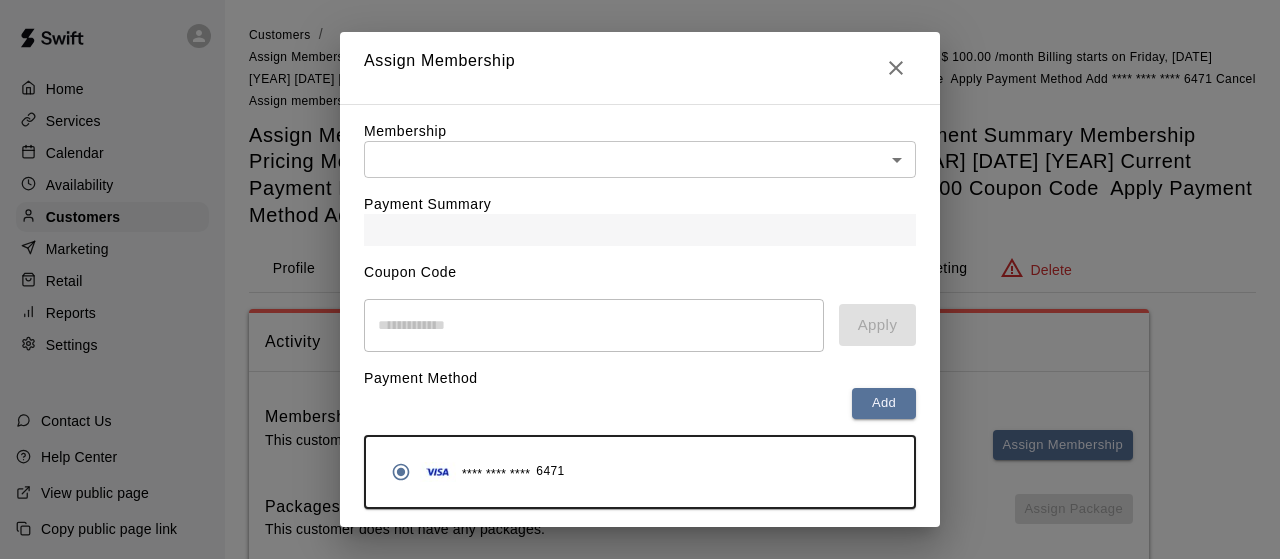 click on "Home Services Calendar Availability Customers Marketing Retail Reports Settings Contact Us Help Center View public page Copy public page link Customers / Stephanie Murphy Stephanie Murphy Profile Contact Family Payments Invoices Credits Activity Marketing Delete Activity Memberships This customer is not part of any memberships. Assign Membership Packages This customer does not have any packages. Assign Package Bookings This customer has no bookings. /customers/141708 Close cross-small Assign Membership Membership ​ ​ Payment Summary Coupon Code ​ Apply Payment Method   Add **** **** **** 6471 Cancel Assign membership" at bounding box center [640, 348] 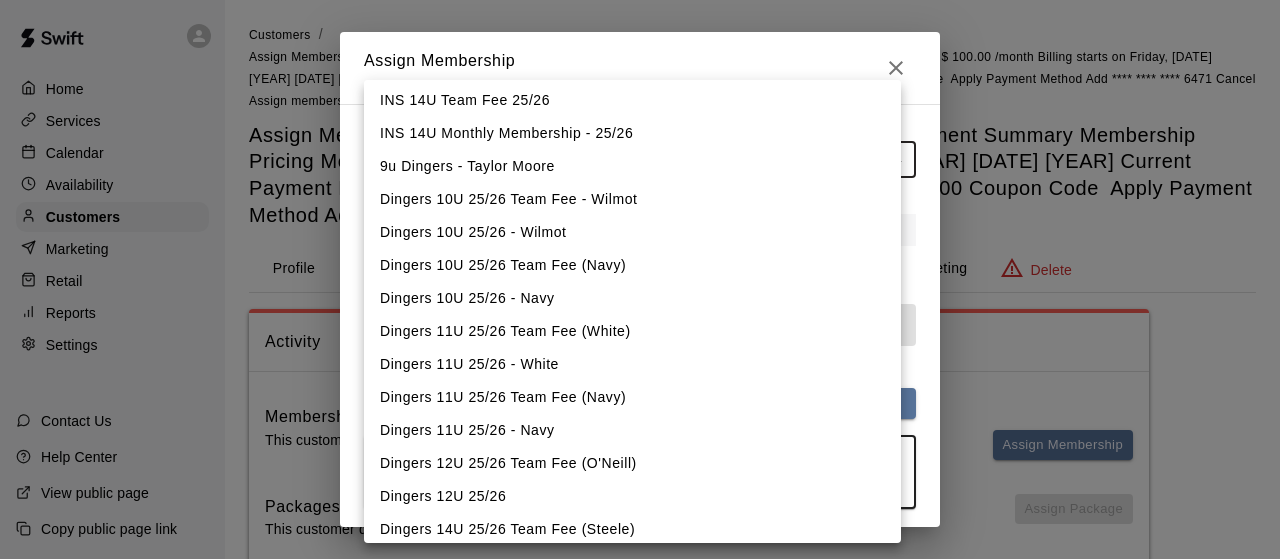 scroll, scrollTop: 894, scrollLeft: 0, axis: vertical 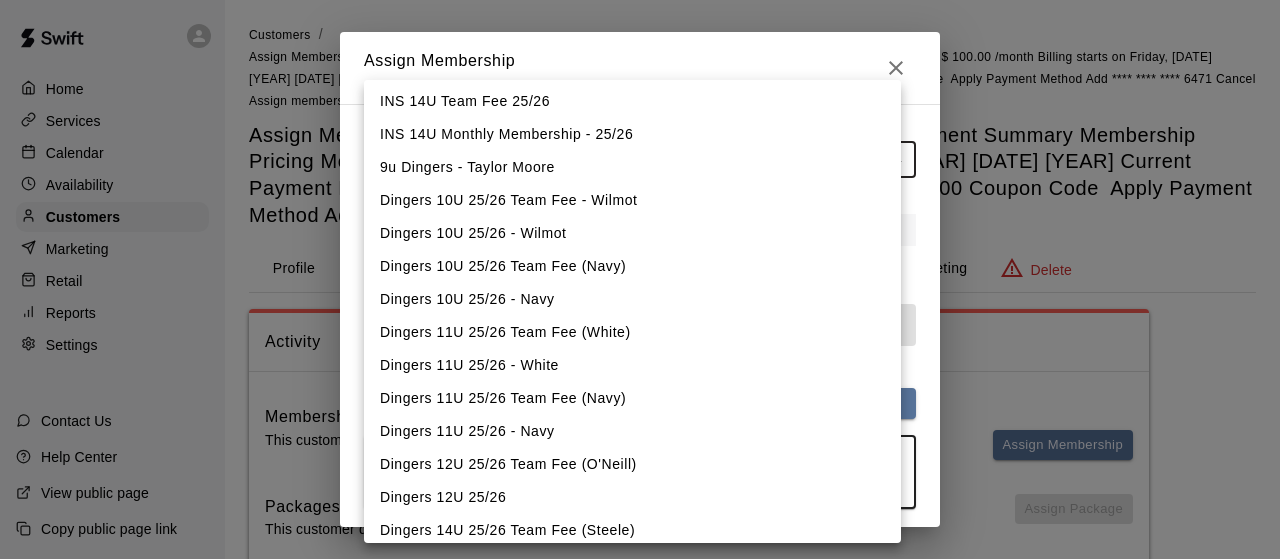 click on "9u Dingers - Taylor Moore" at bounding box center (632, 167) 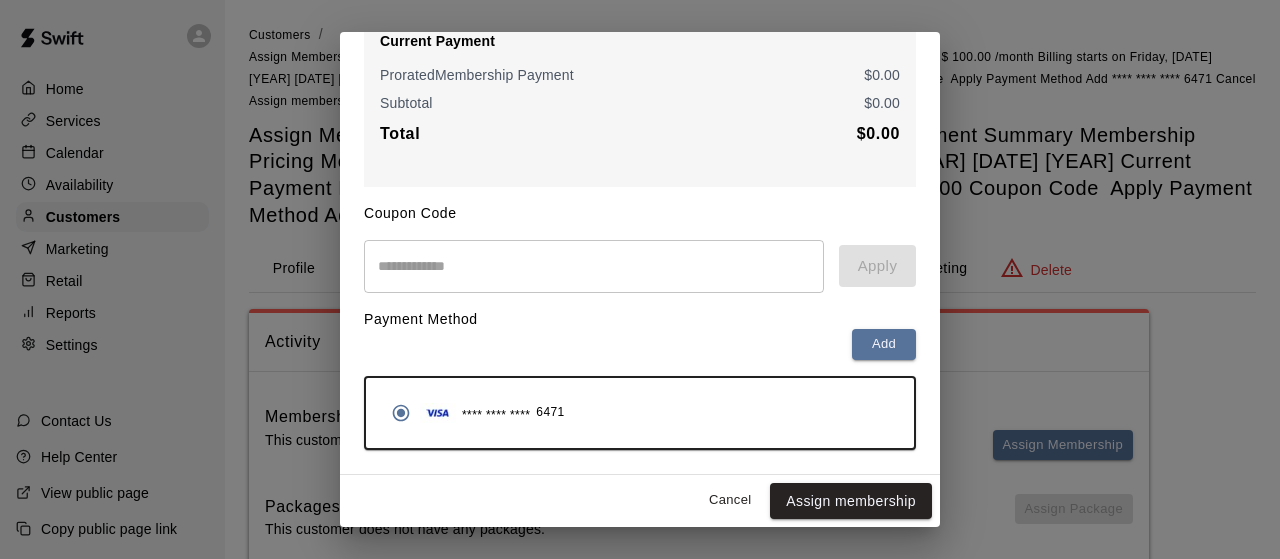 scroll, scrollTop: 316, scrollLeft: 0, axis: vertical 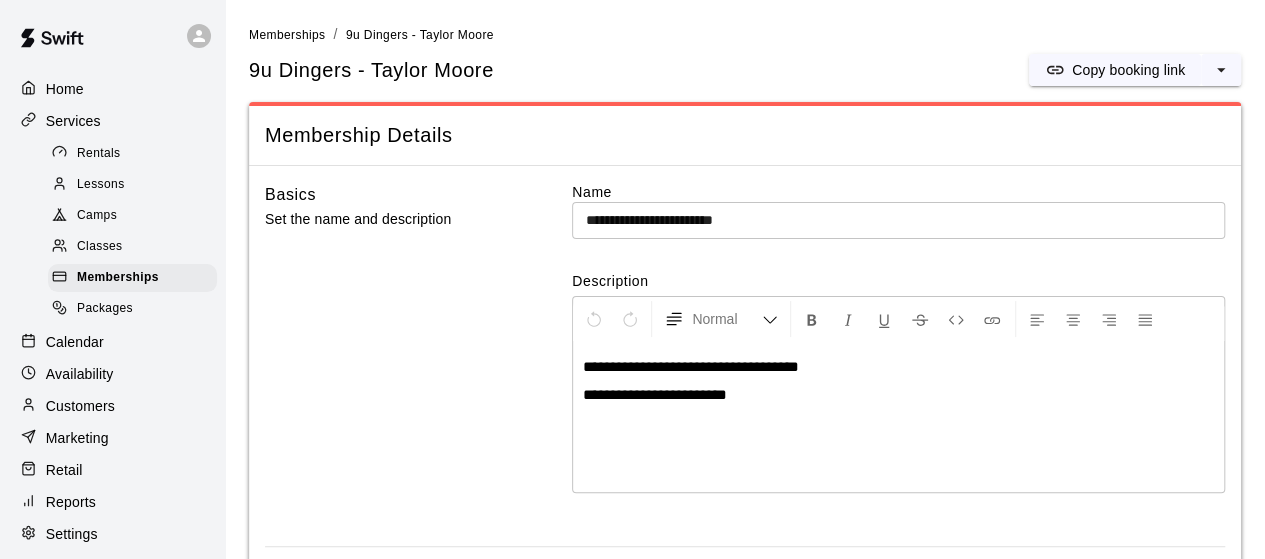 drag, startPoint x: 0, startPoint y: 0, endPoint x: 308, endPoint y: 33, distance: 309.76282 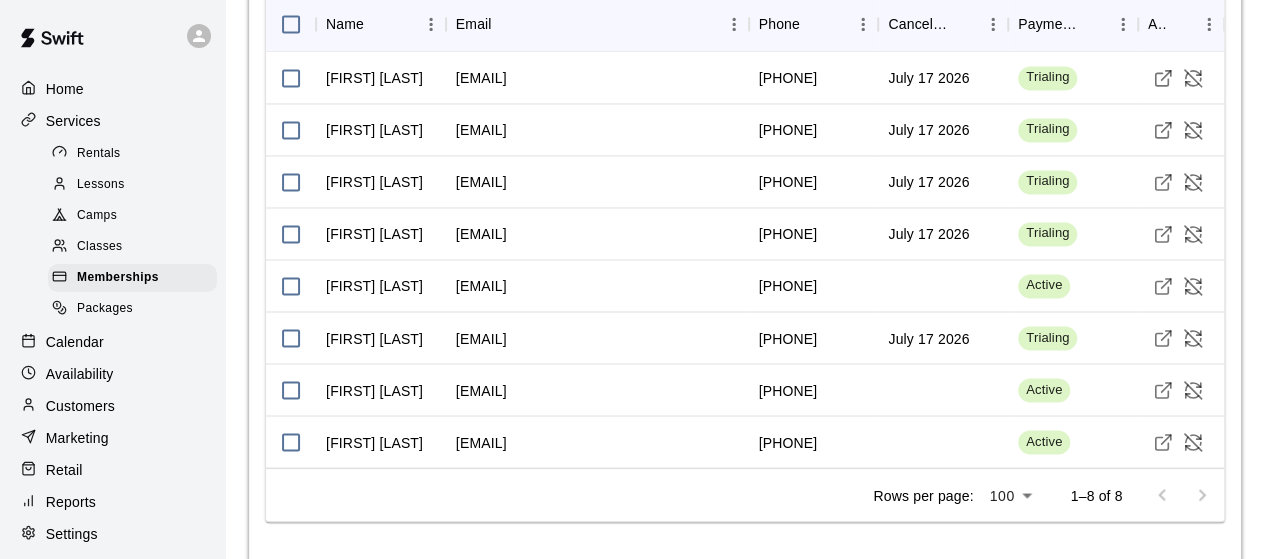 scroll, scrollTop: 1600, scrollLeft: 0, axis: vertical 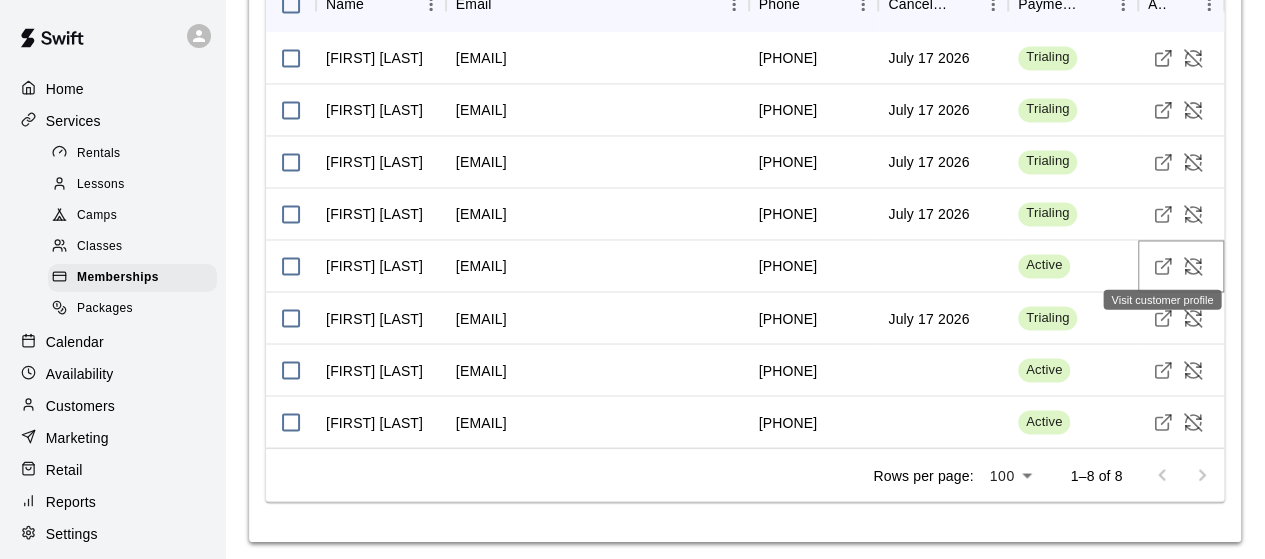 click 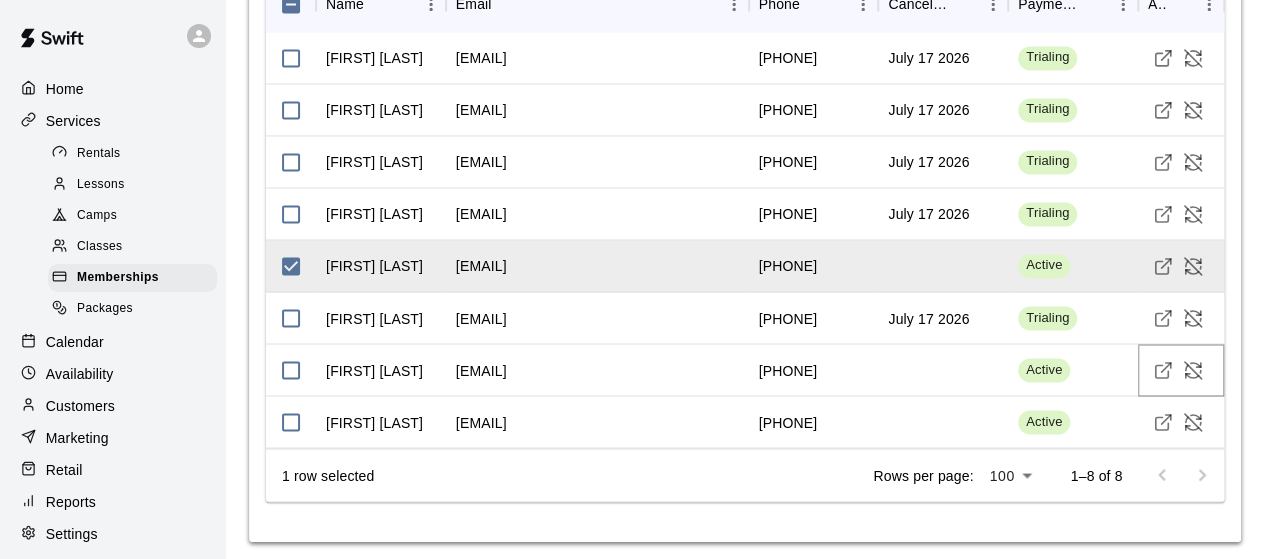 click 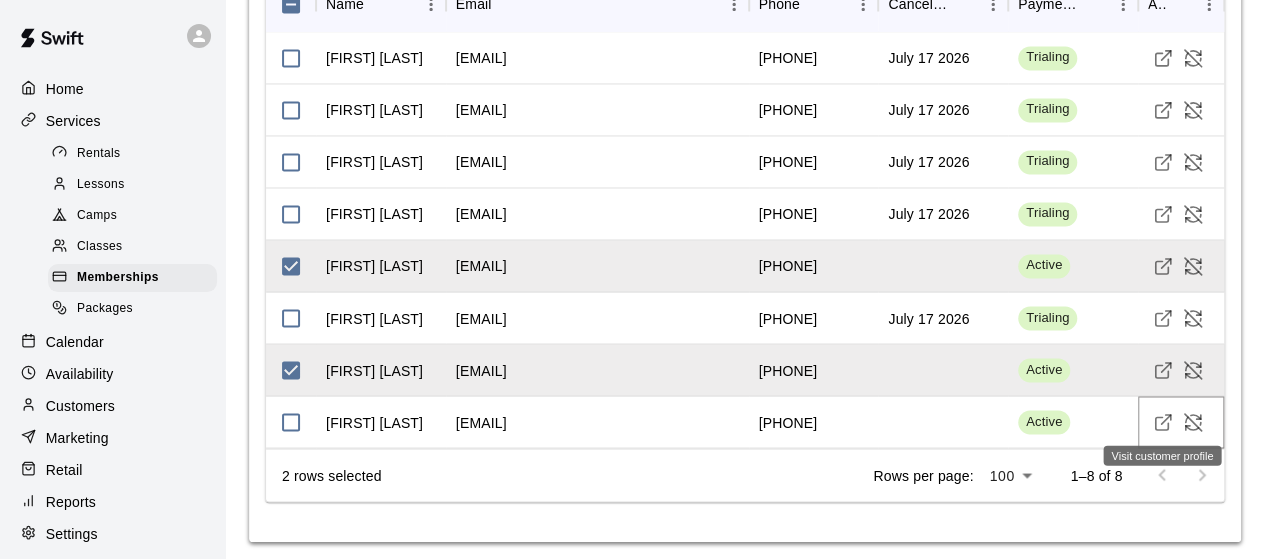 click 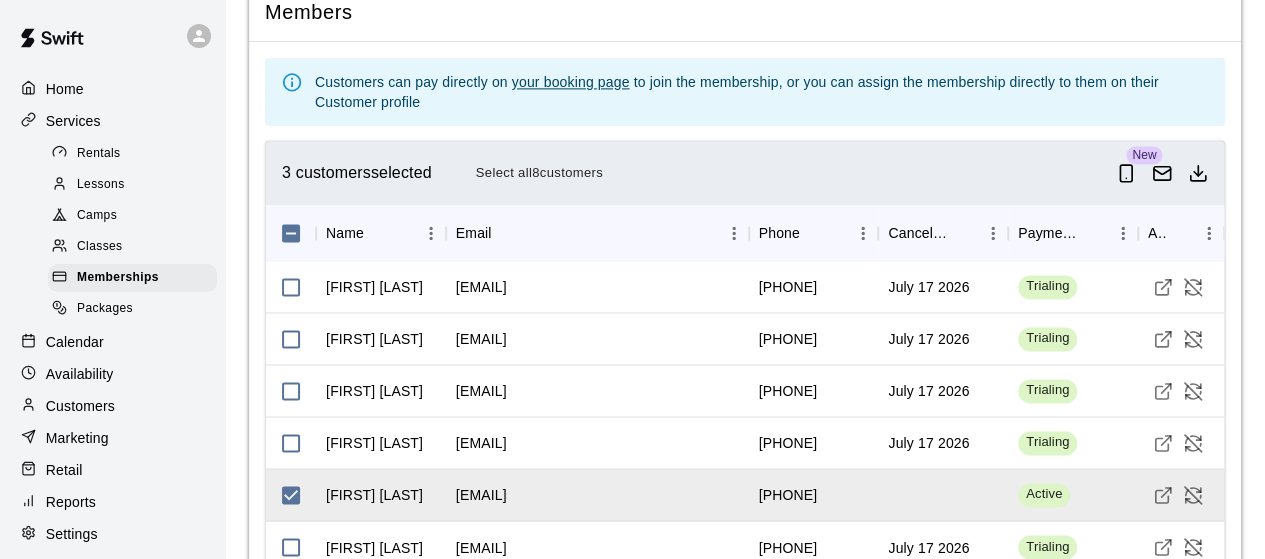 scroll, scrollTop: 1367, scrollLeft: 0, axis: vertical 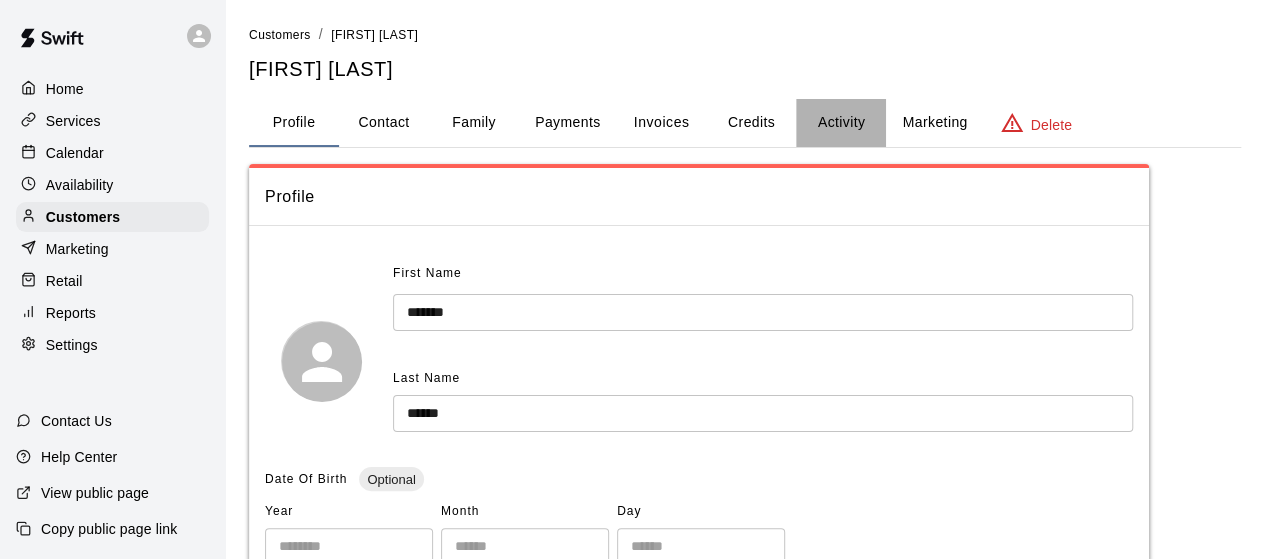 click on "Activity" at bounding box center [841, 123] 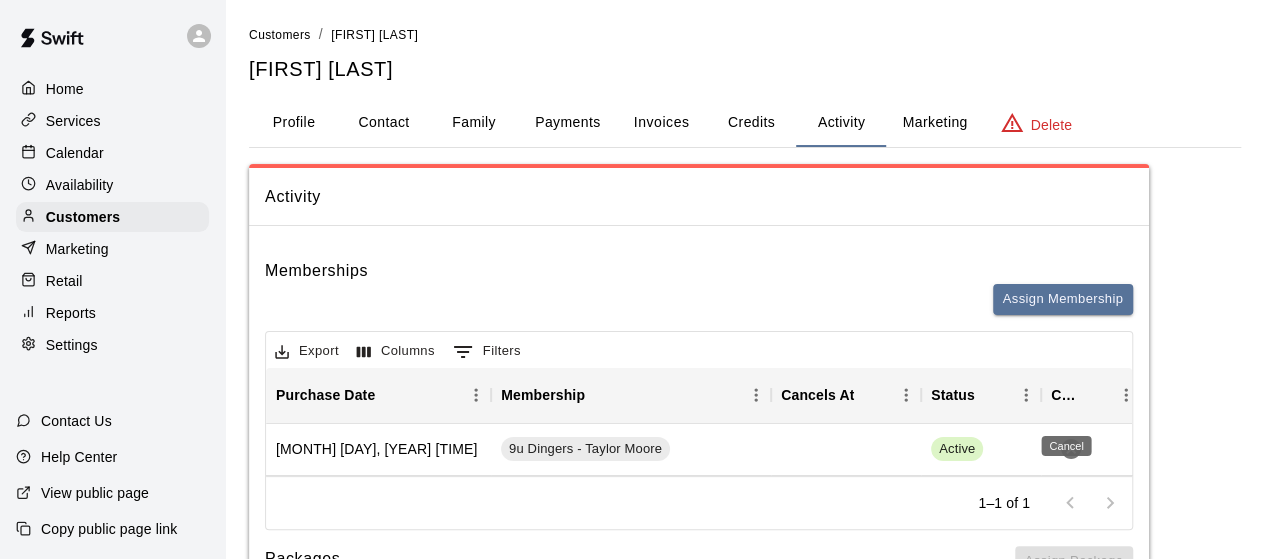 click on "Cancel" at bounding box center (1066, 446) 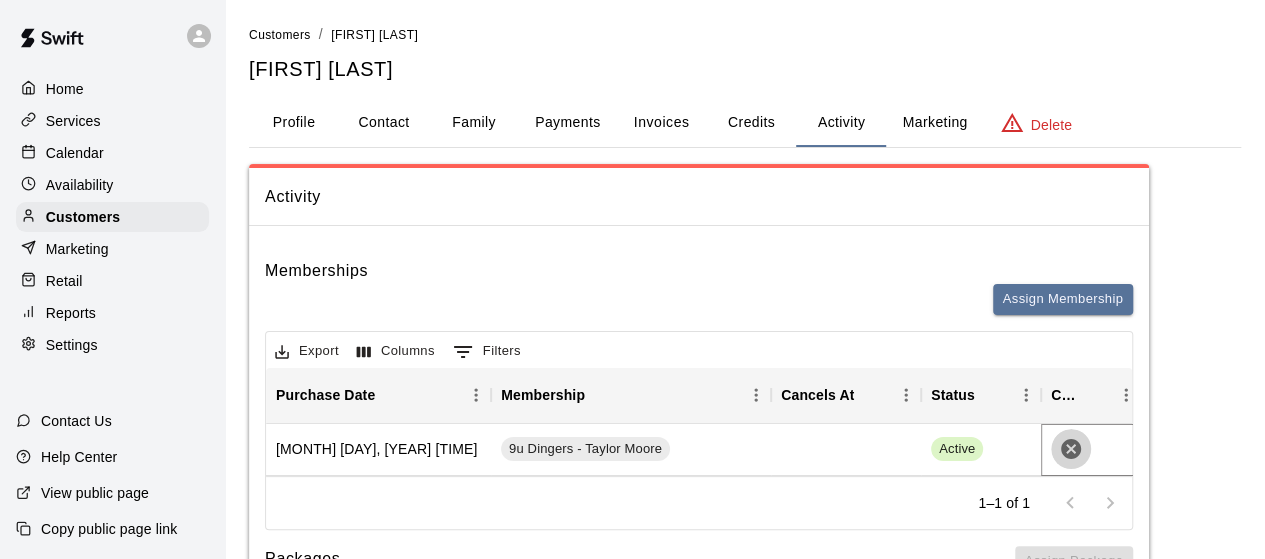 click 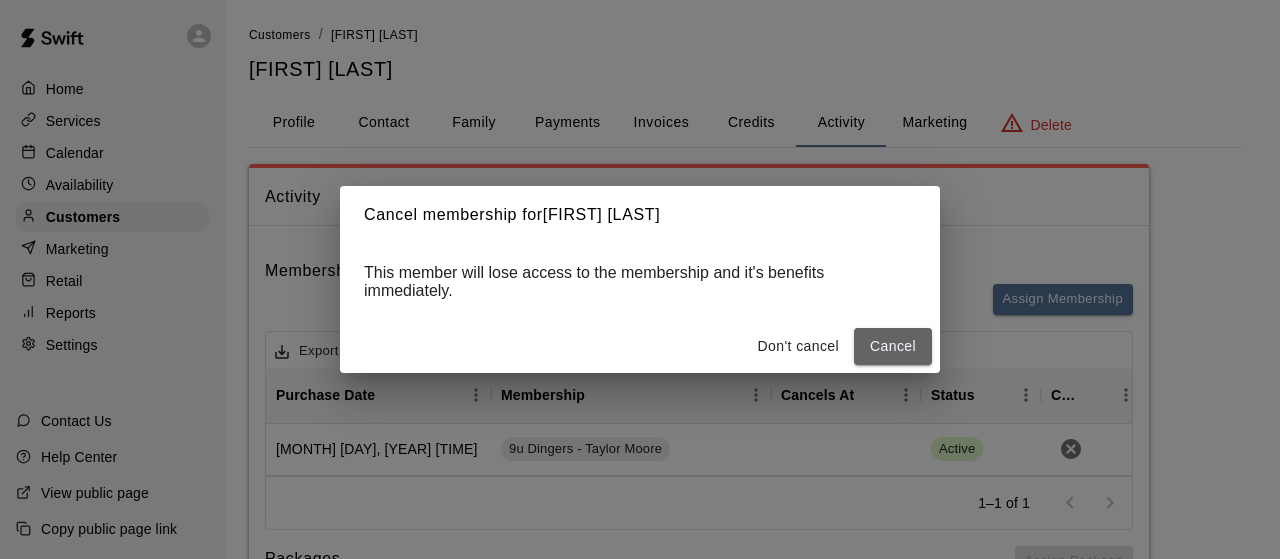 click on "Cancel" at bounding box center (893, 346) 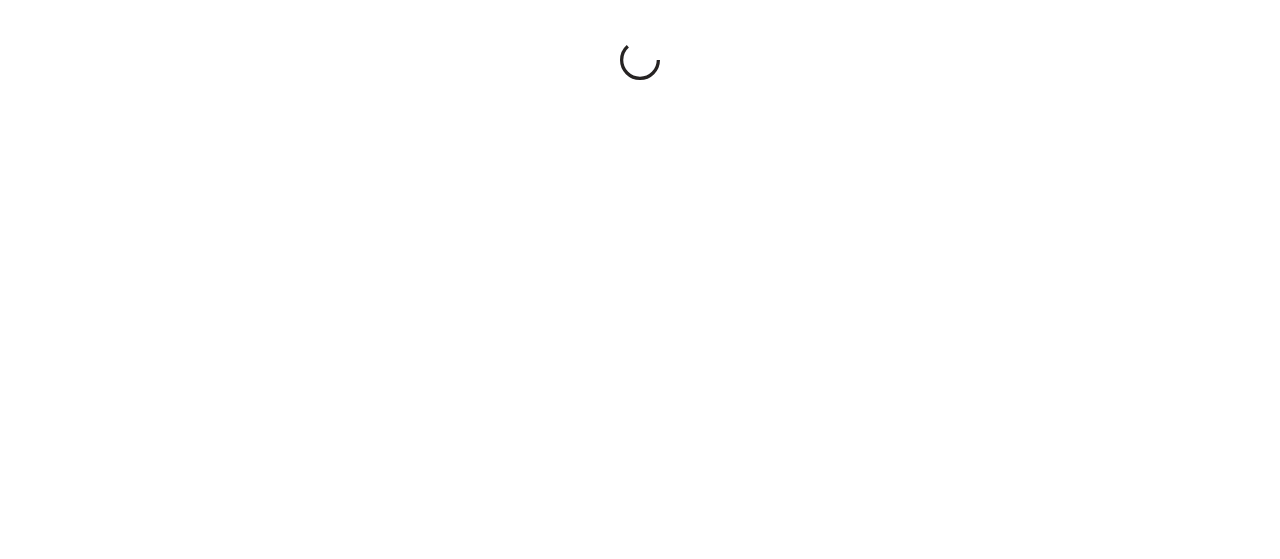 scroll, scrollTop: 0, scrollLeft: 0, axis: both 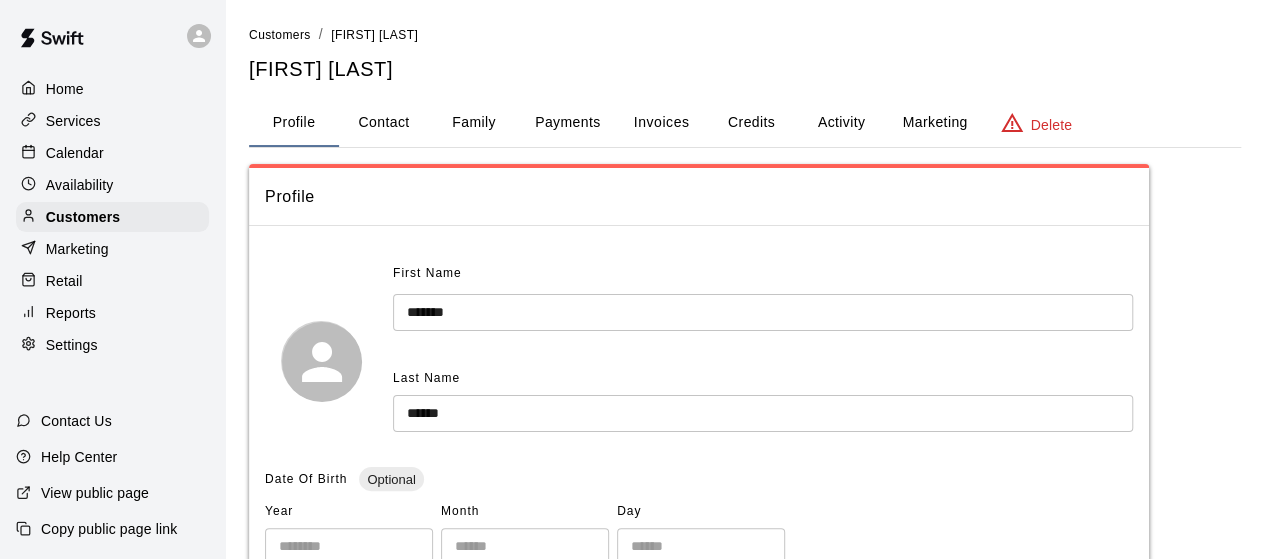 click on "Activity" at bounding box center [841, 123] 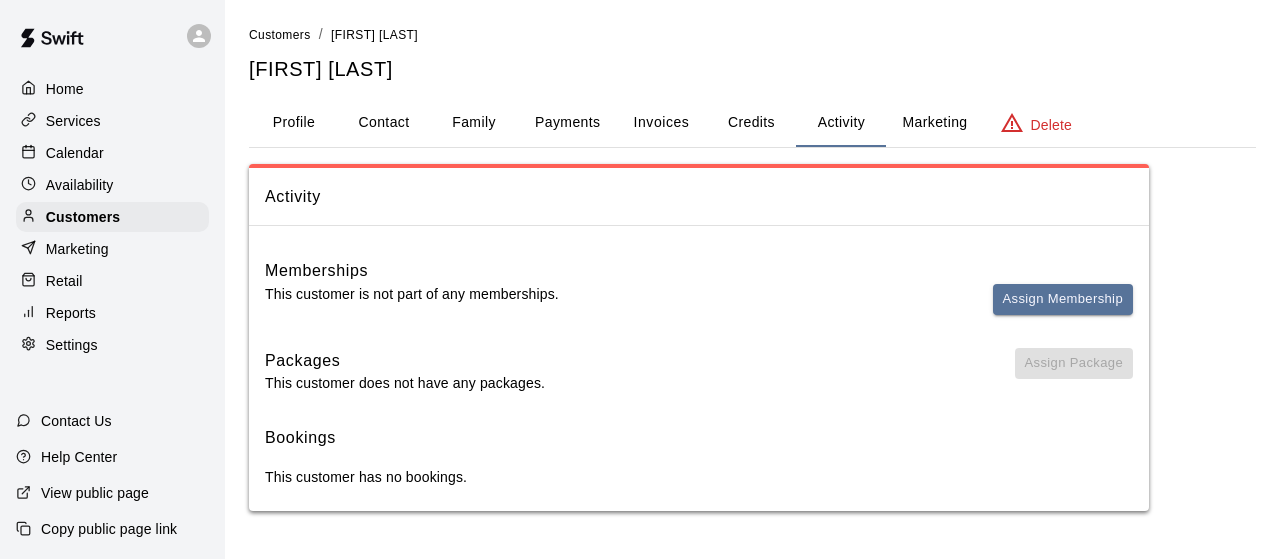 click on "Assign Membership" at bounding box center [1063, 308] 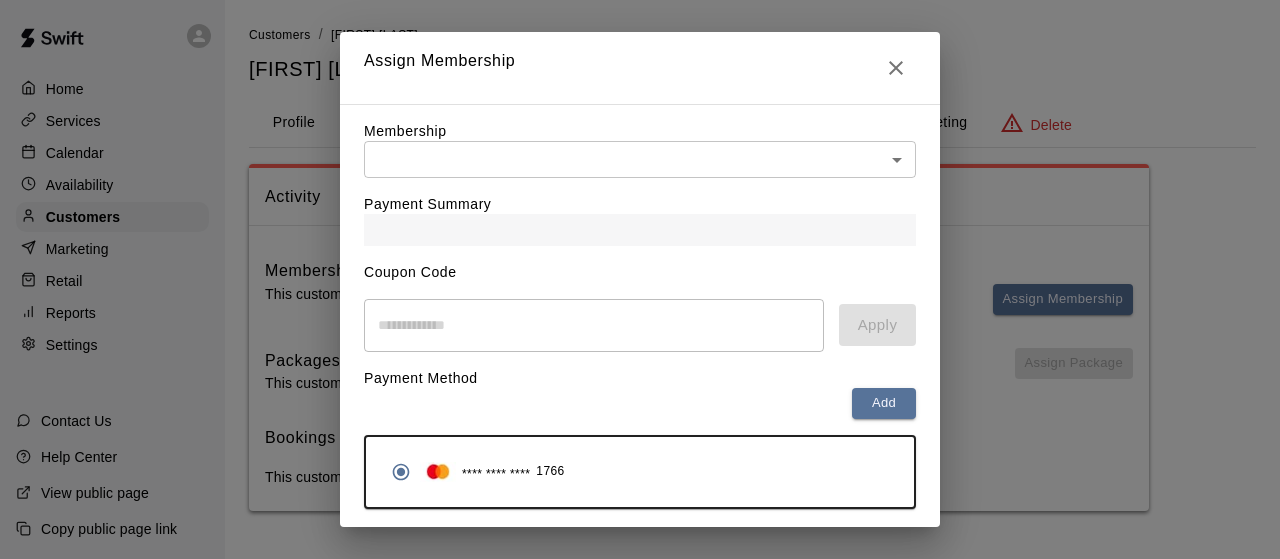 click on "Home Services Calendar Availability Customers Marketing Retail Reports Settings Contact Us Help Center View public page Copy public page link Customers / Deborah Rudzik Deborah Rudzik Profile Contact Family Payments Invoices Credits Activity Marketing Delete Activity Memberships This customer is not part of any memberships. Assign Membership Packages This customer does not have any packages. Assign Package Bookings This customer has no bookings. /customers/141725 Close cross-small Assign Membership Membership ​ ​ Payment Summary Coupon Code ​ Apply Payment Method   Add **** **** **** 1766 Cancel Assign membership" at bounding box center [640, 275] 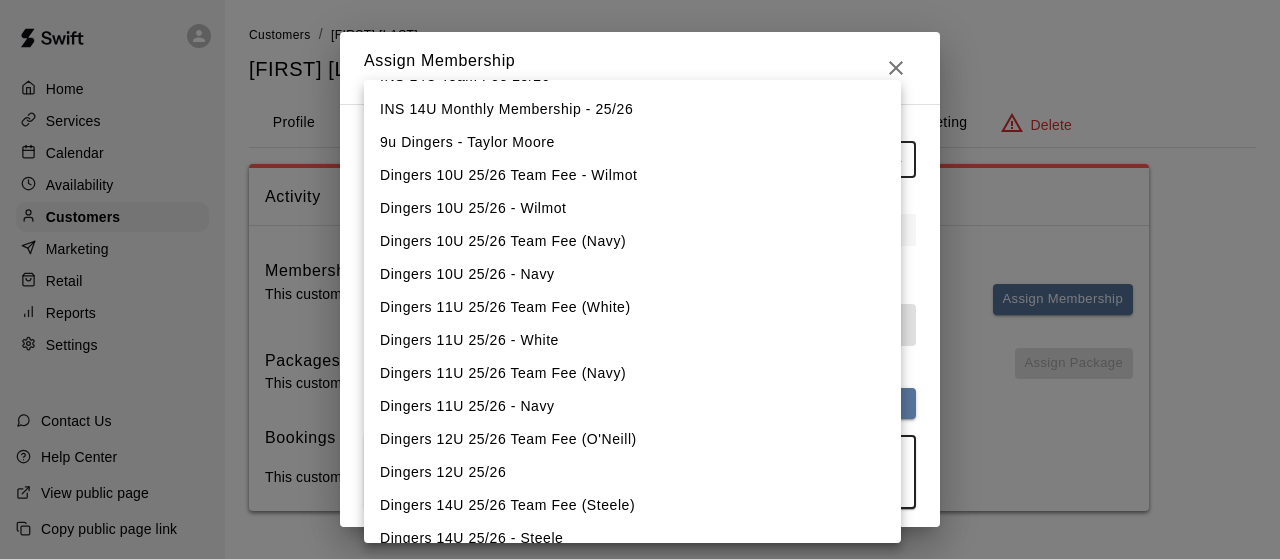 scroll, scrollTop: 910, scrollLeft: 0, axis: vertical 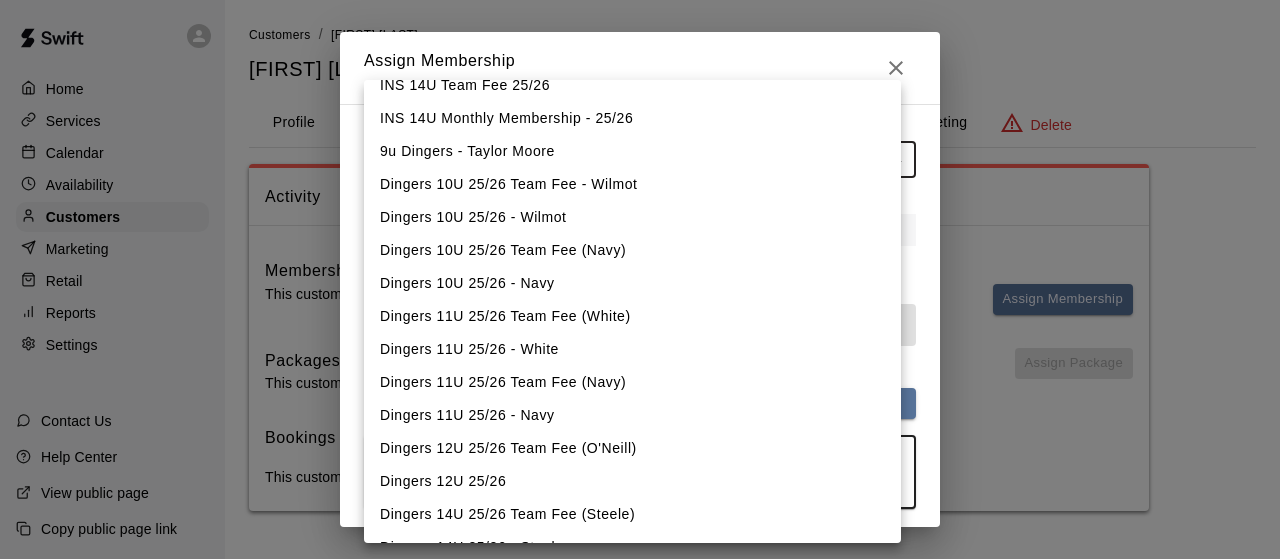 click on "9u Dingers - Taylor Moore" at bounding box center [632, 151] 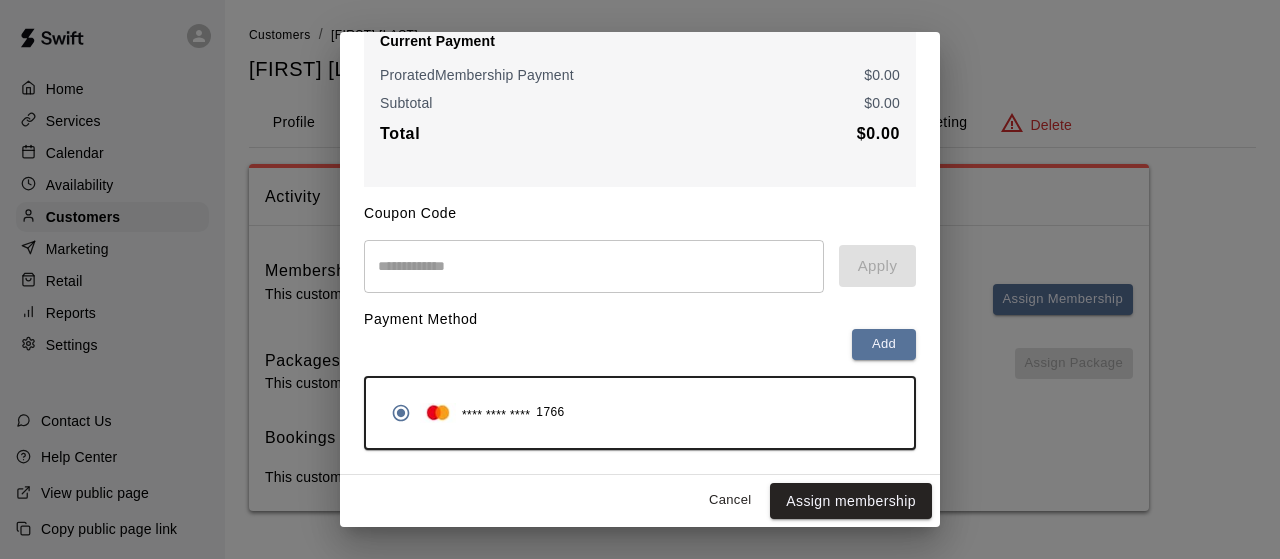 scroll, scrollTop: 316, scrollLeft: 0, axis: vertical 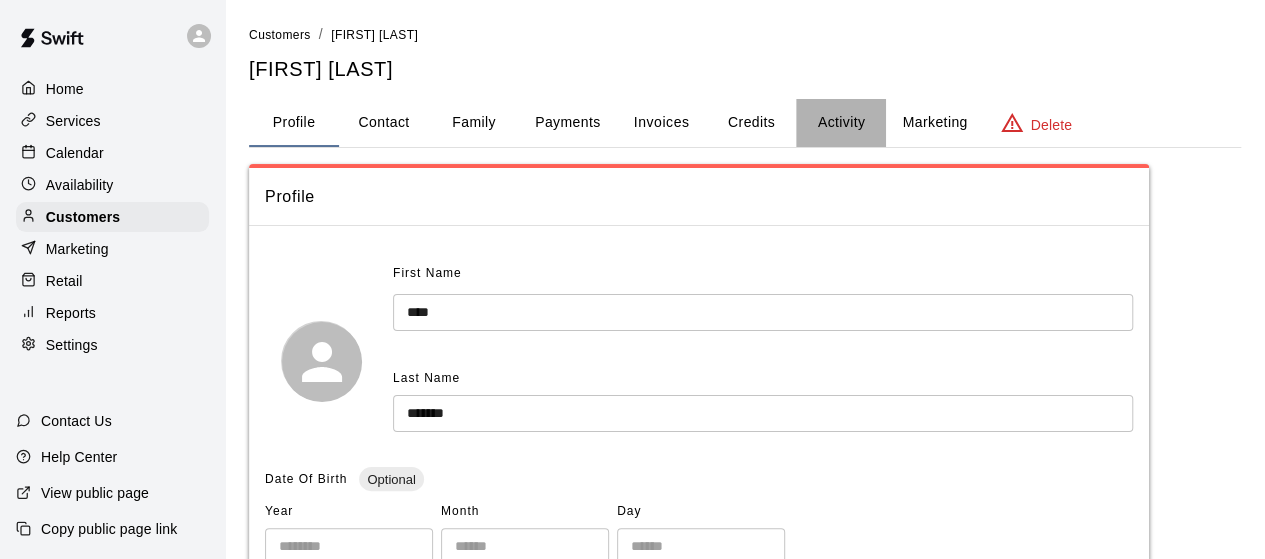 click on "Activity" at bounding box center [841, 123] 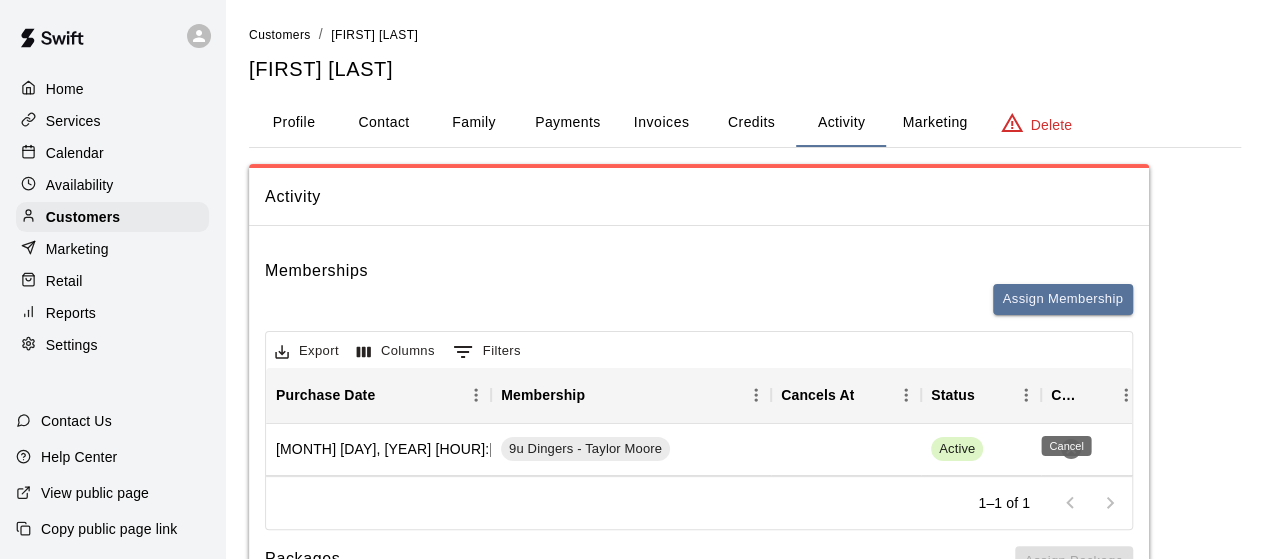 click on "Cancel" at bounding box center (1066, 446) 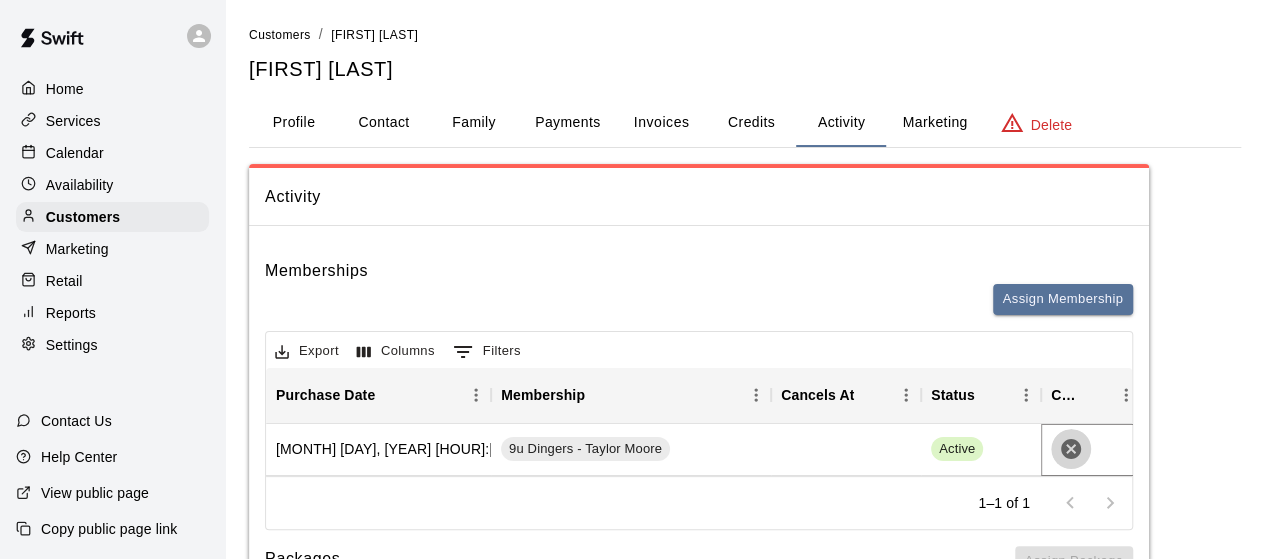 click 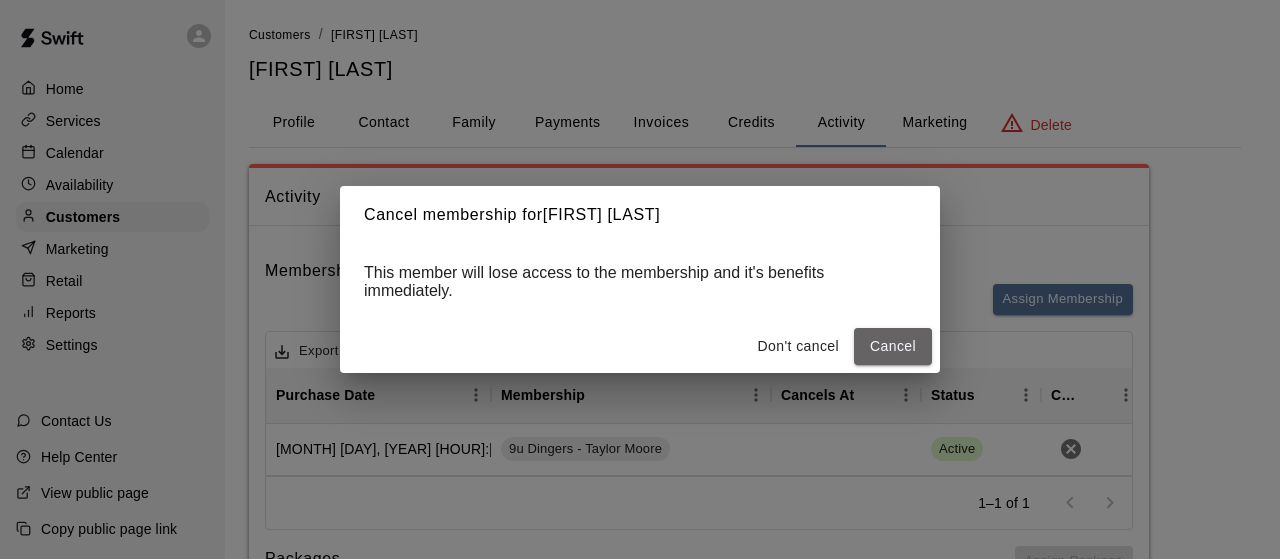 click on "Cancel" at bounding box center [893, 346] 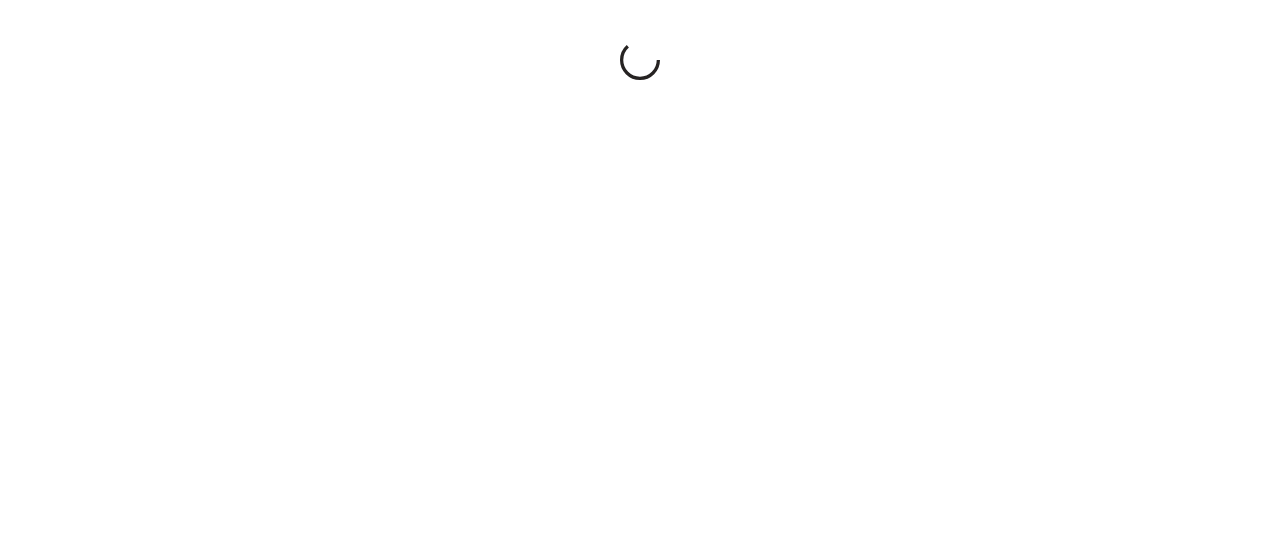 scroll, scrollTop: 0, scrollLeft: 0, axis: both 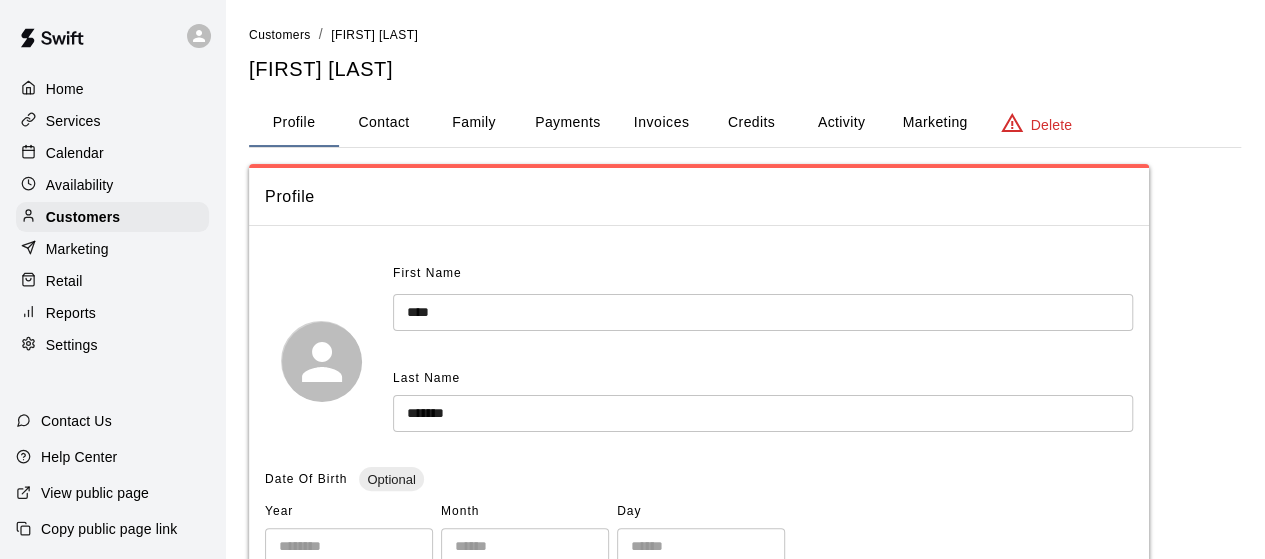 click on "Activity" at bounding box center (841, 123) 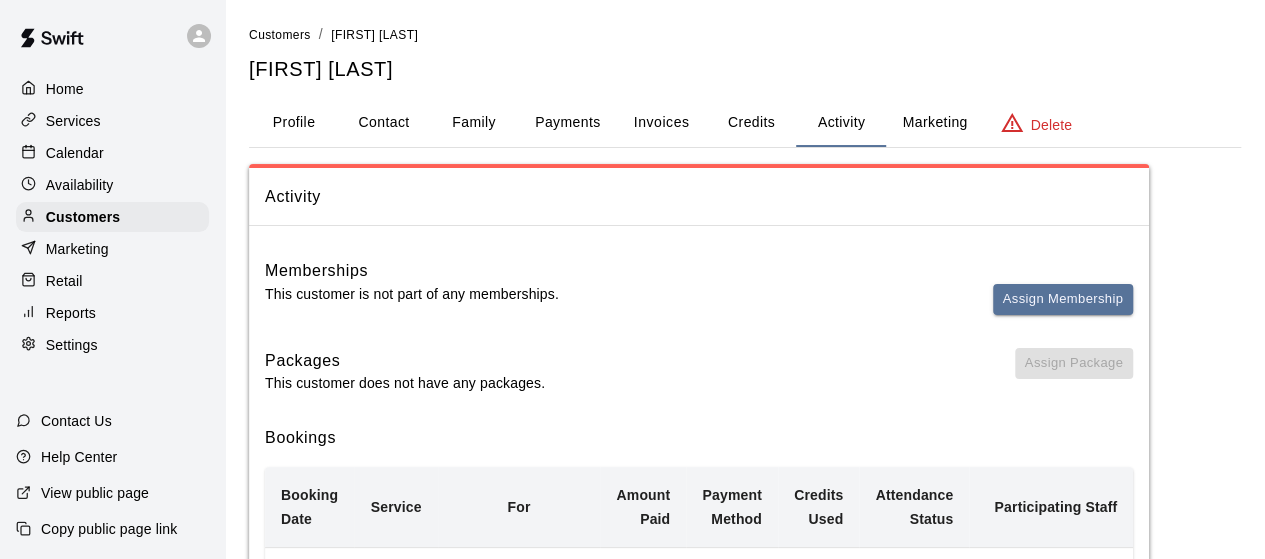 click on "Assign Membership" at bounding box center (1063, 299) 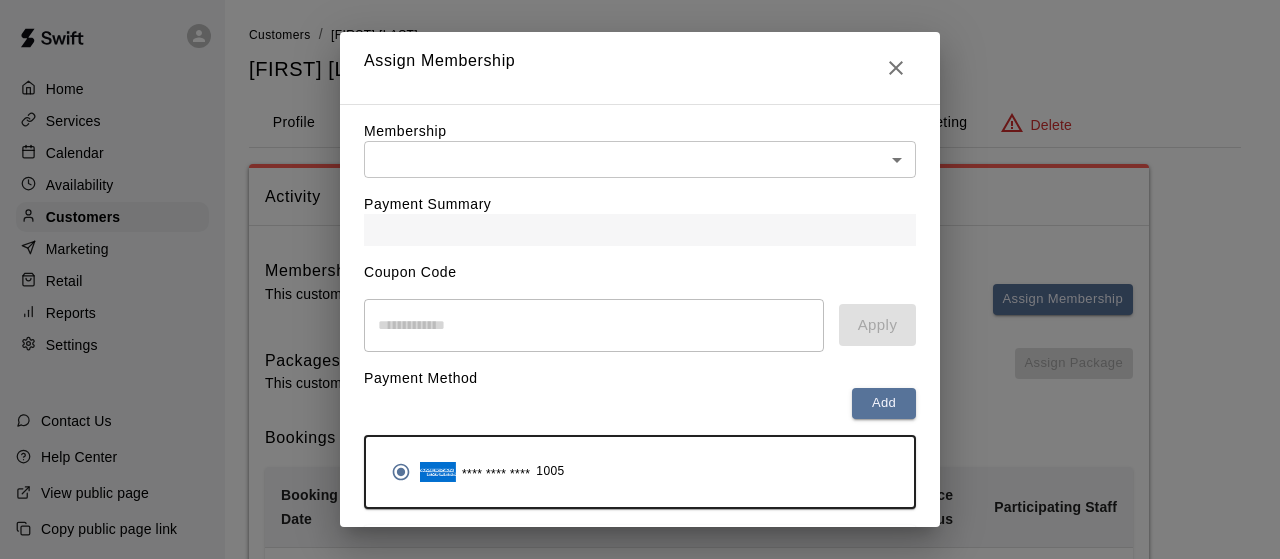 click on "Home Services Calendar Availability Customers Marketing Retail Reports Settings Contact Us Help Center View public page Copy public page link Customers / [FIRST] [LAST] [FIRST] [LAST] Profile Contact Family Payments Invoices Credits Activity Marketing Delete Activity Memberships This customer is not part of any memberships. Assign Membership Packages This customer does not have any packages. Assign Package Bookings Booking Date   Service For Amount Paid Payment Method Credits Used Attendance Status Participating Staff July 07, 2025 5:30 PM Dingers 9u Tryouts Easton  McCurry N/A N/A N/A Unknown Matthew Jones Randy Dickey Taylor Moore Rows per page: 10 ** 1–1 of 1 /customers/148833 Close cross-small Assign Membership Membership ​ ​ Payment Summary Coupon Code ​ Apply Payment Method   Add **** **** **** 1005 **** **** **** 8427 Cancel Assign membership" at bounding box center [640, 393] 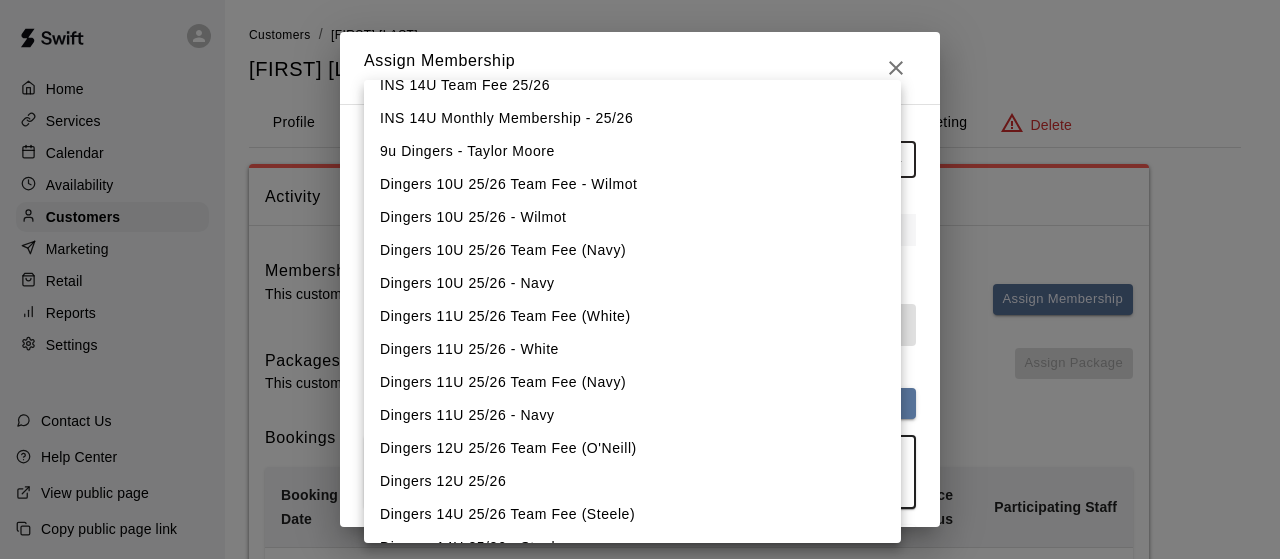scroll, scrollTop: 902, scrollLeft: 0, axis: vertical 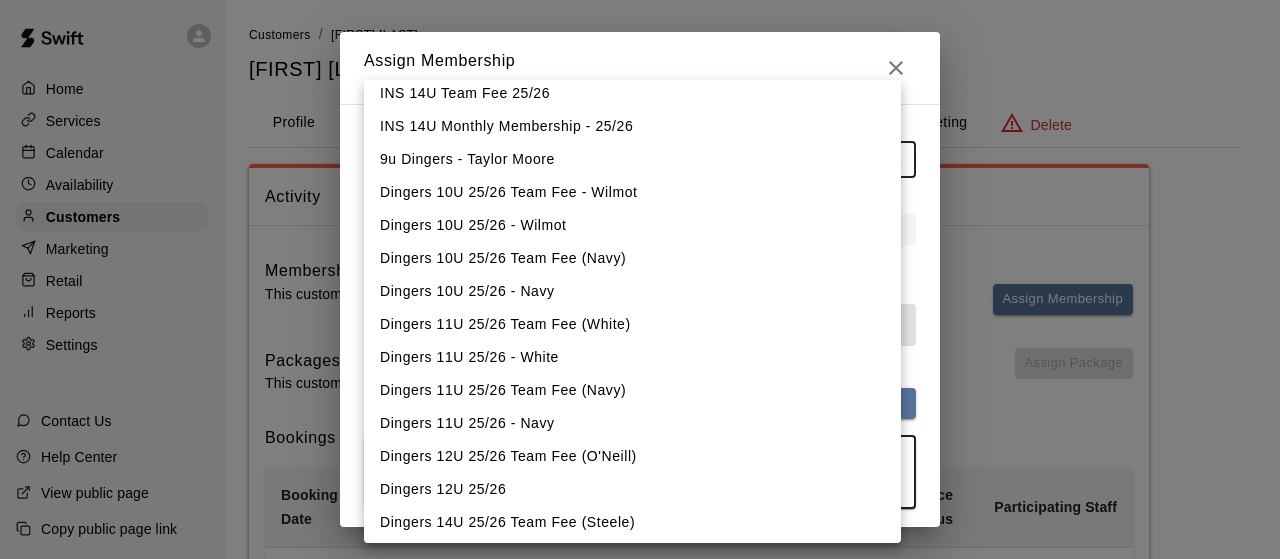 click on "9u Dingers - Taylor Moore" at bounding box center (632, 159) 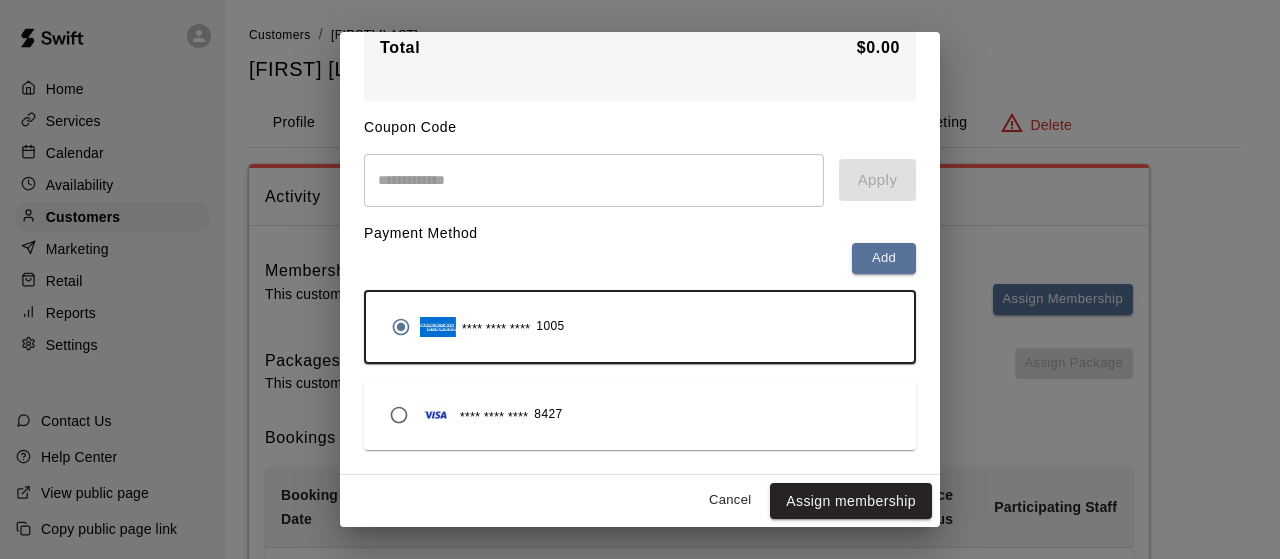scroll, scrollTop: 402, scrollLeft: 0, axis: vertical 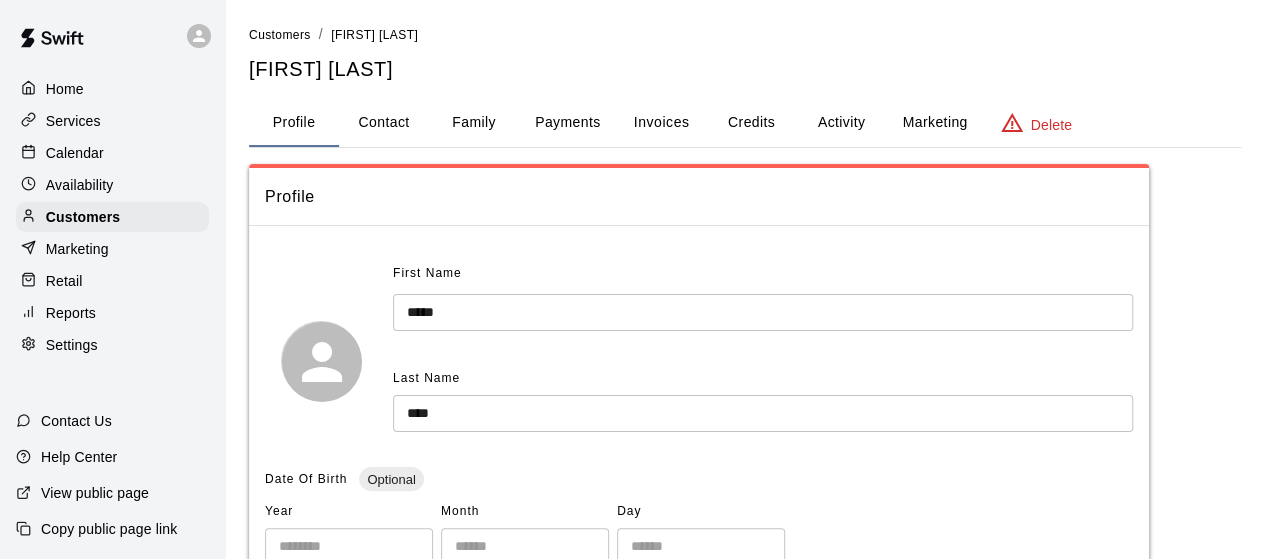 click on "Activity" at bounding box center [841, 123] 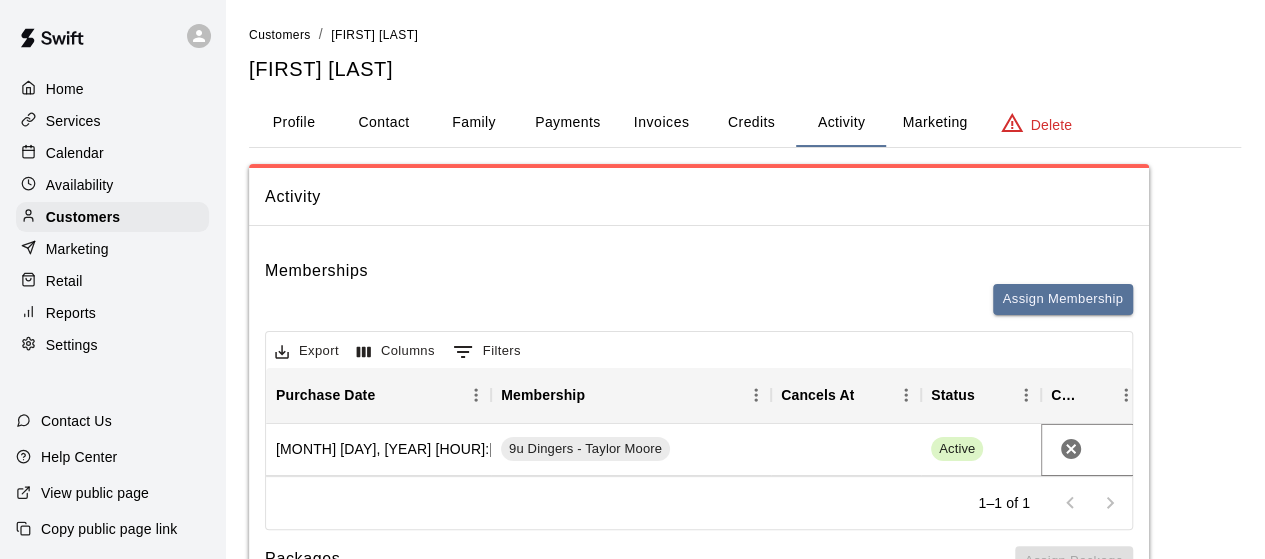 click 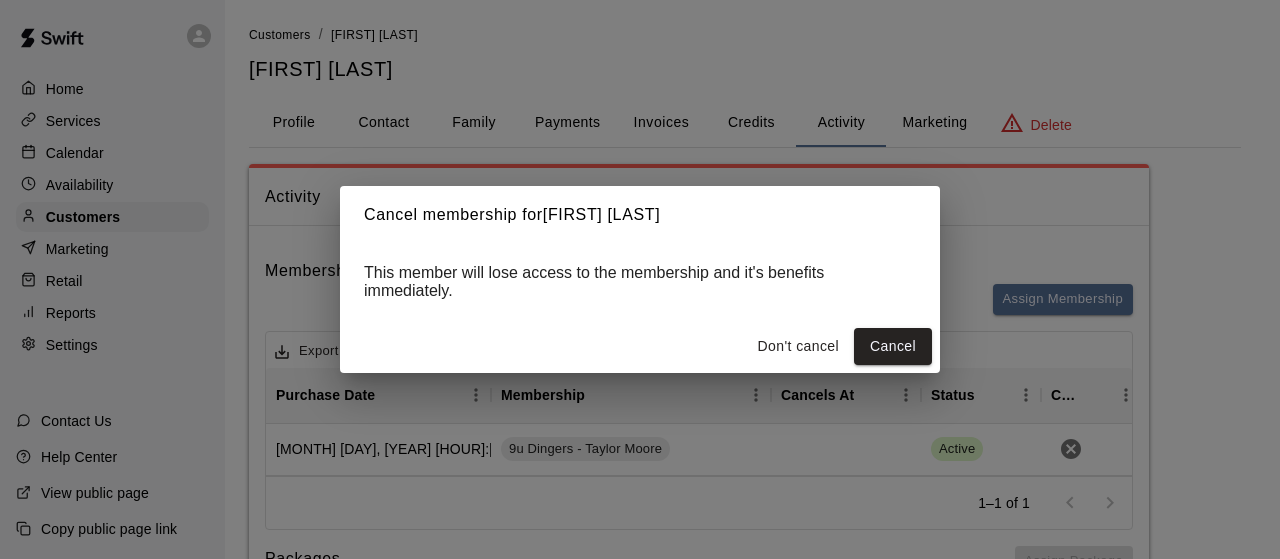 click on "Cancel" at bounding box center (893, 346) 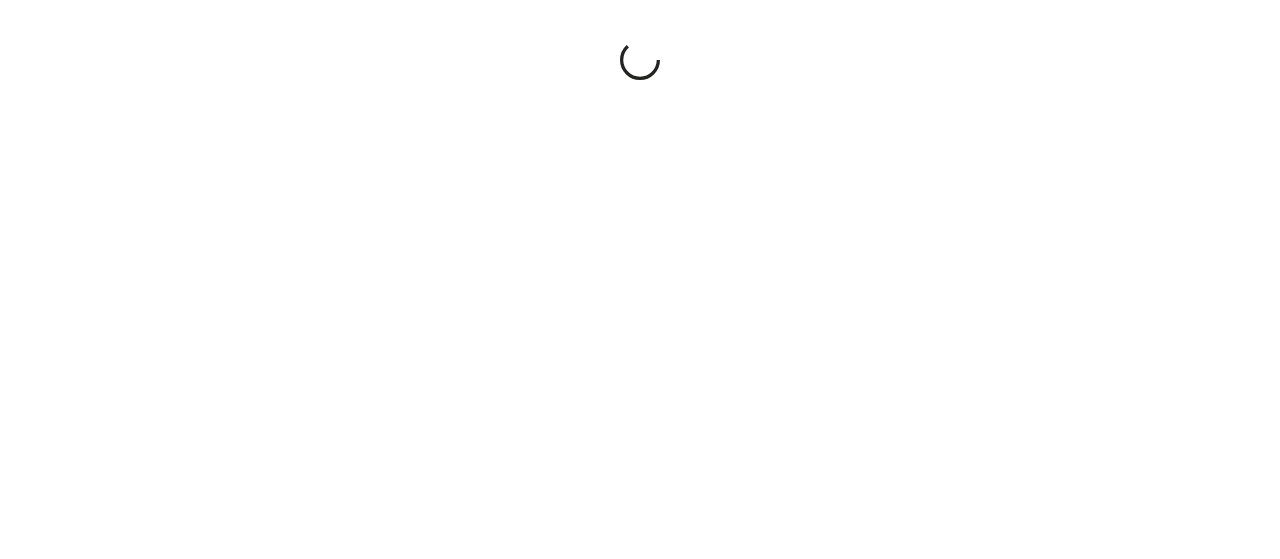 scroll, scrollTop: 0, scrollLeft: 0, axis: both 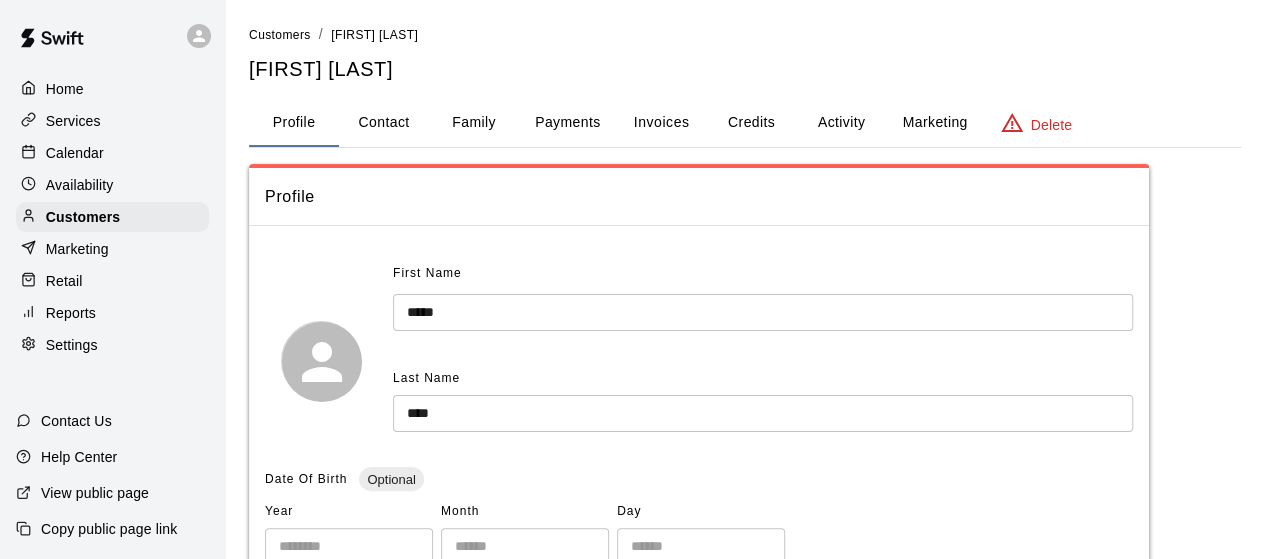 click on "Activity" at bounding box center (841, 123) 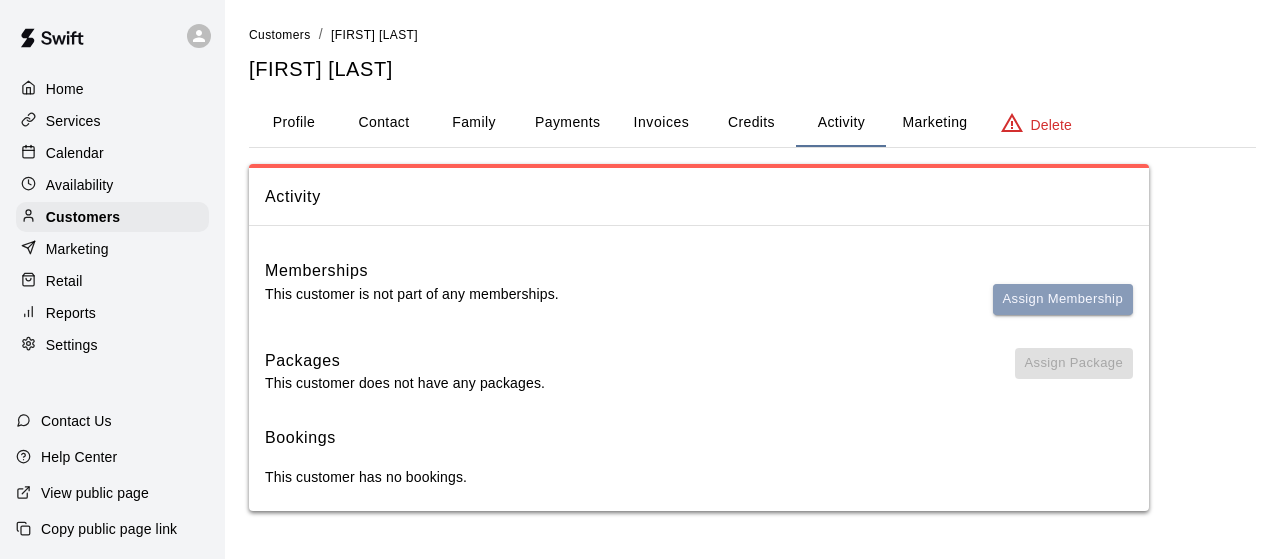 click on "Assign Membership" at bounding box center (1063, 299) 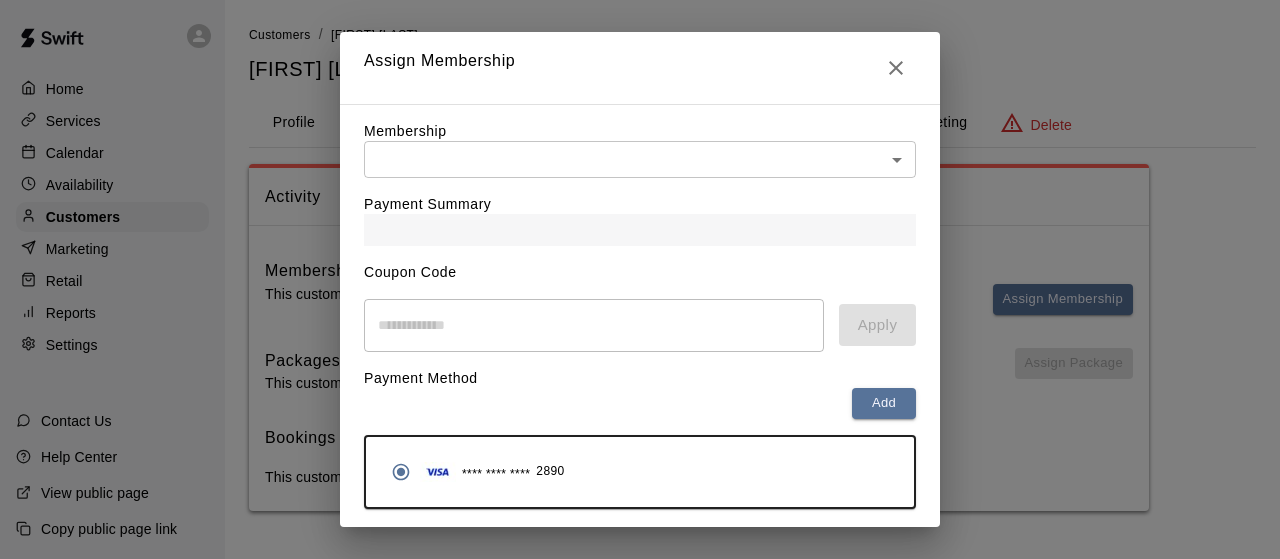 click on "Home Services Calendar Availability Customers Marketing Retail Reports Settings Contact Us Help Center View public page Copy public page link Customers / Shawn Clay Shawn Clay Profile Contact Family Payments Invoices Credits Activity Marketing Delete Activity Memberships This customer is not part of any memberships. Assign Membership Packages This customer does not have any packages. Assign Package Bookings This customer has no bookings. /customers/186395 Close cross-small Assign Membership Membership ​ ​ Payment Summary Coupon Code ​ Apply Payment Method   Add **** **** **** 2890 Cancel Assign membership" at bounding box center (640, 275) 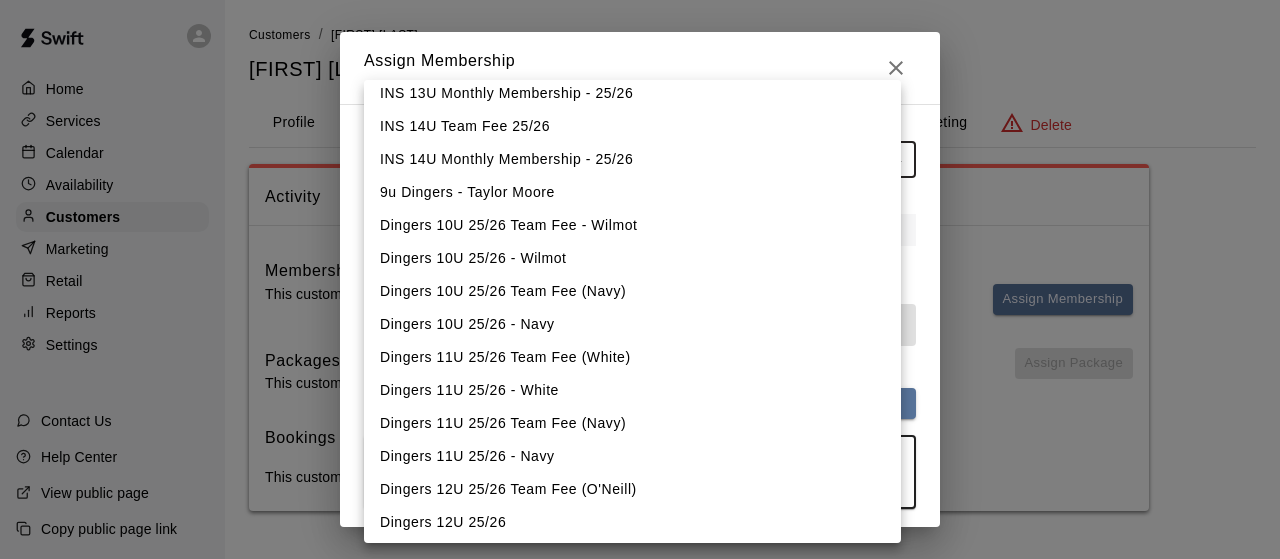 scroll, scrollTop: 861, scrollLeft: 0, axis: vertical 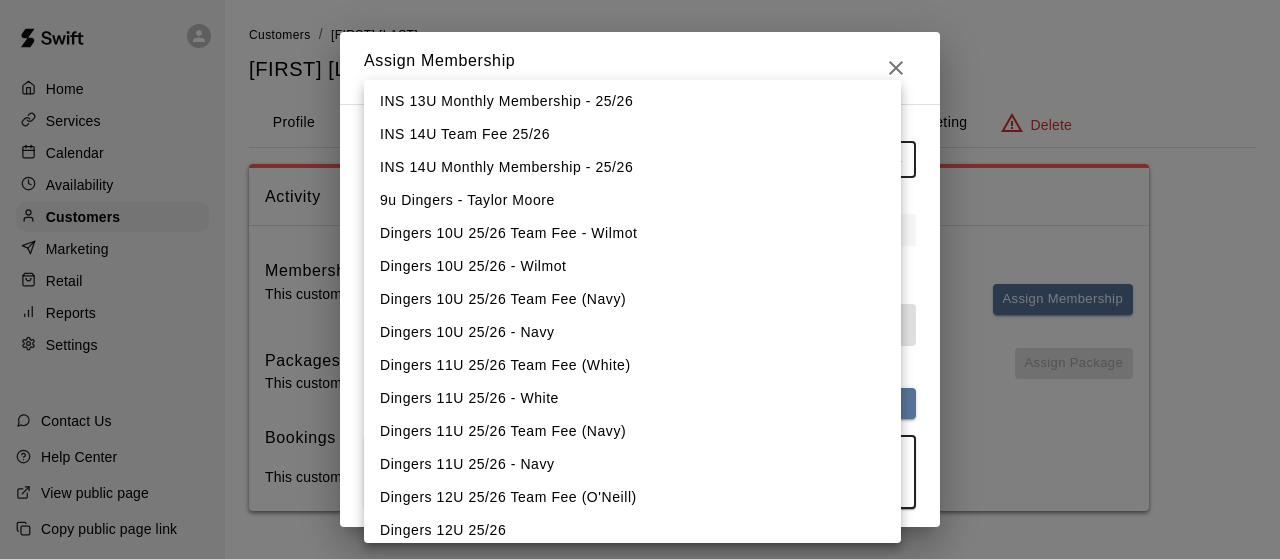 click on "9u Dingers - Taylor Moore" at bounding box center [632, 200] 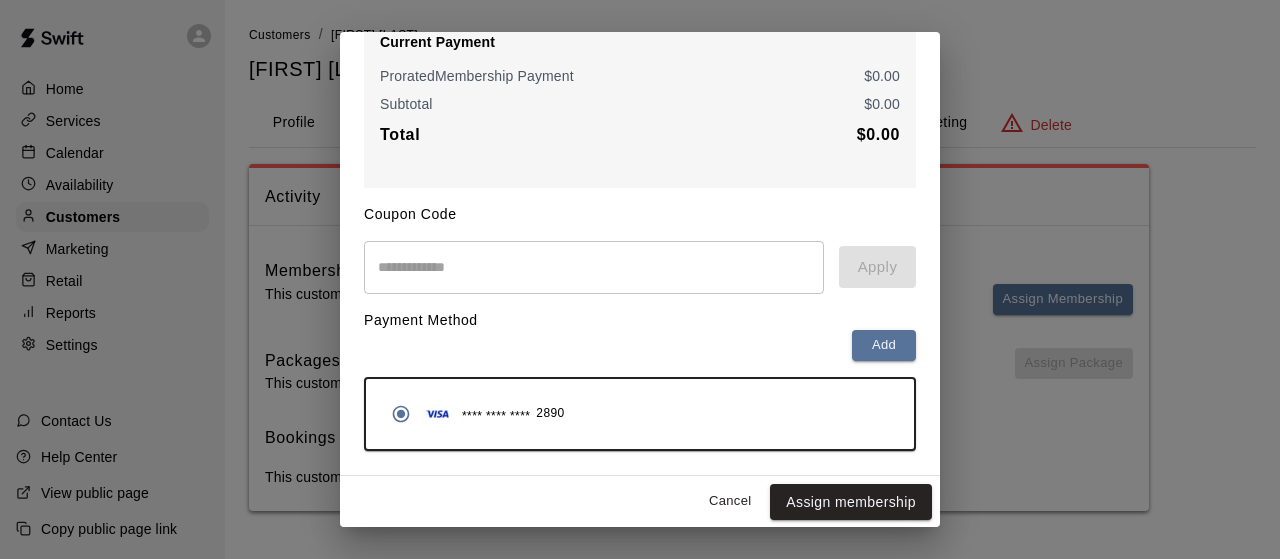 scroll, scrollTop: 316, scrollLeft: 0, axis: vertical 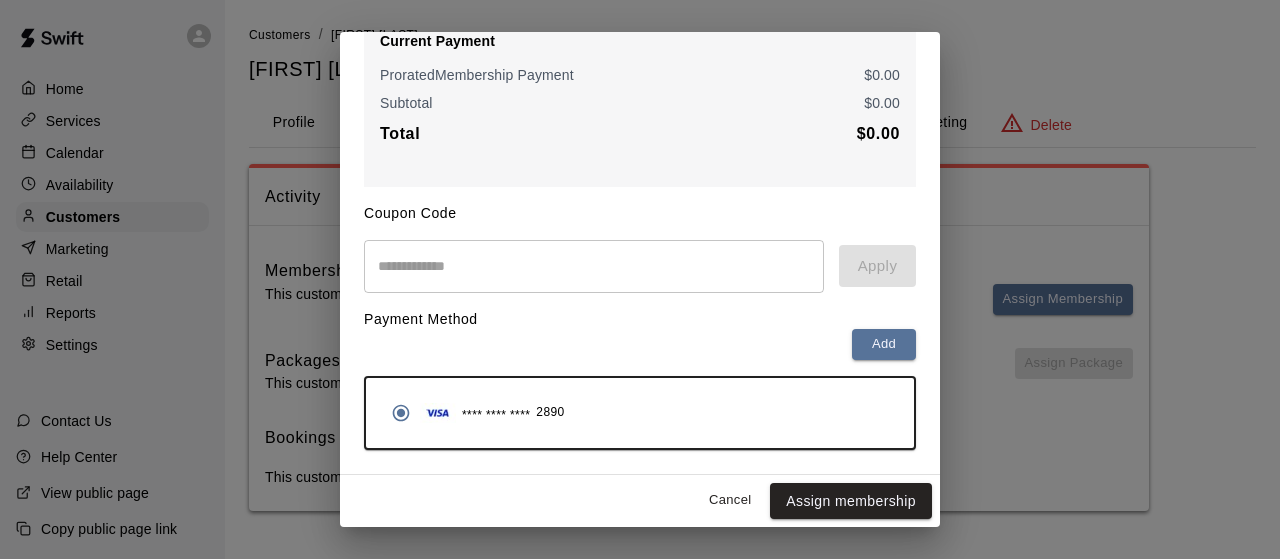 click on "Assign membership" at bounding box center [851, 501] 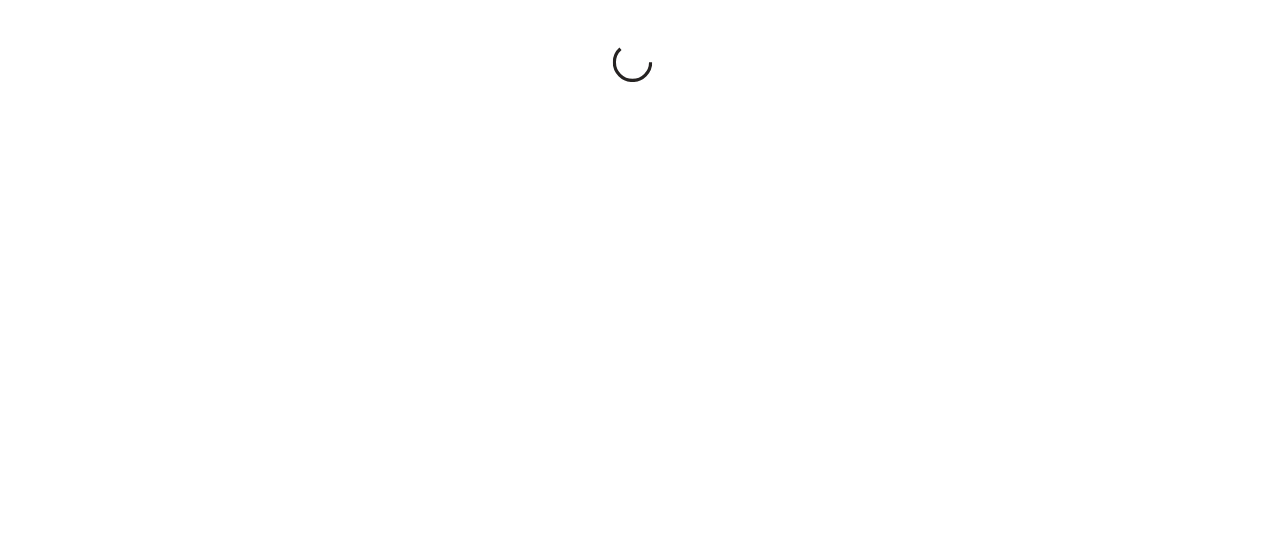 scroll, scrollTop: 0, scrollLeft: 0, axis: both 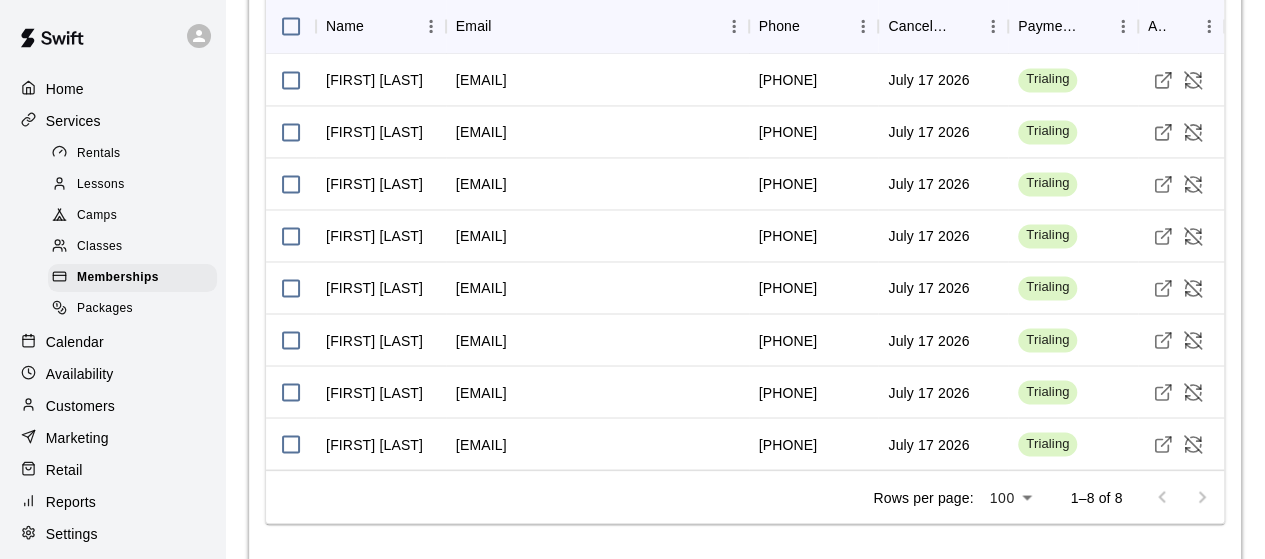 click on "Customers" at bounding box center [80, 406] 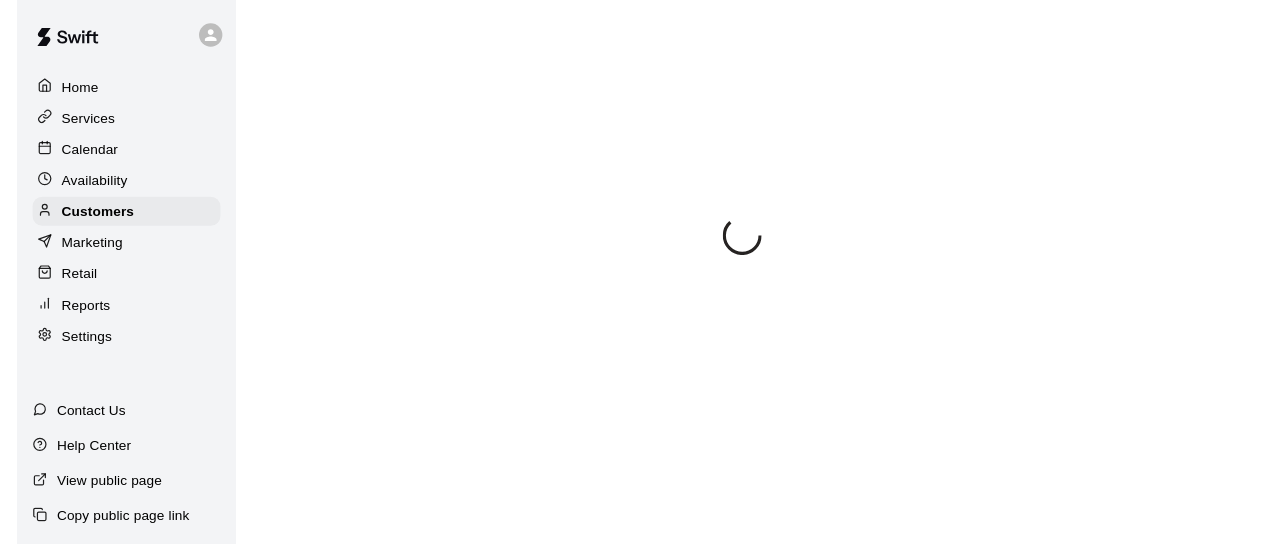 scroll, scrollTop: 0, scrollLeft: 0, axis: both 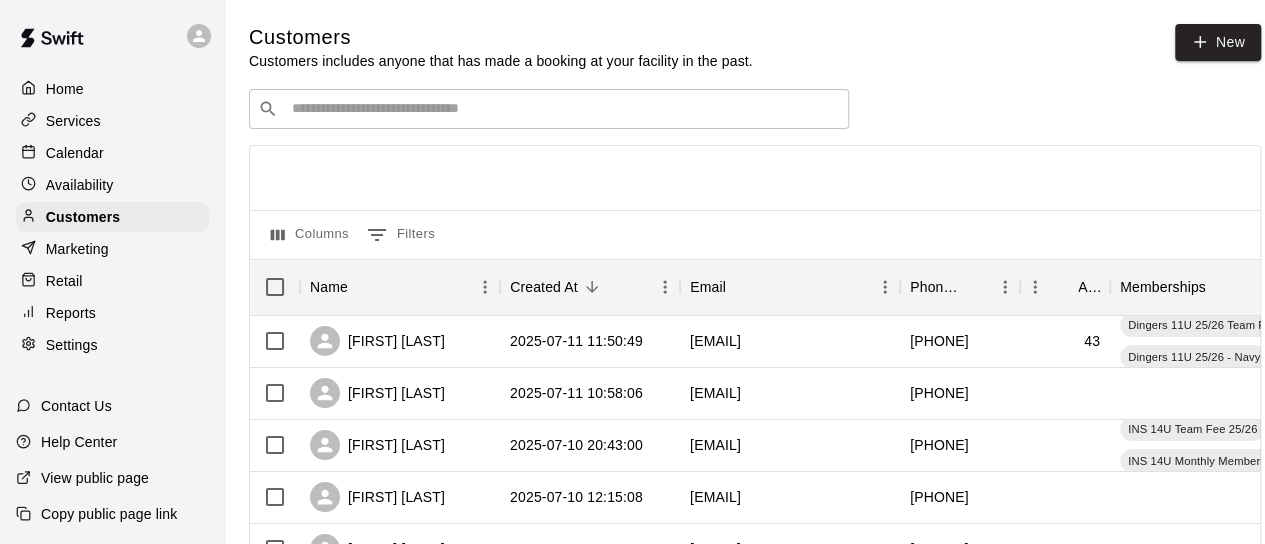 click at bounding box center [563, 109] 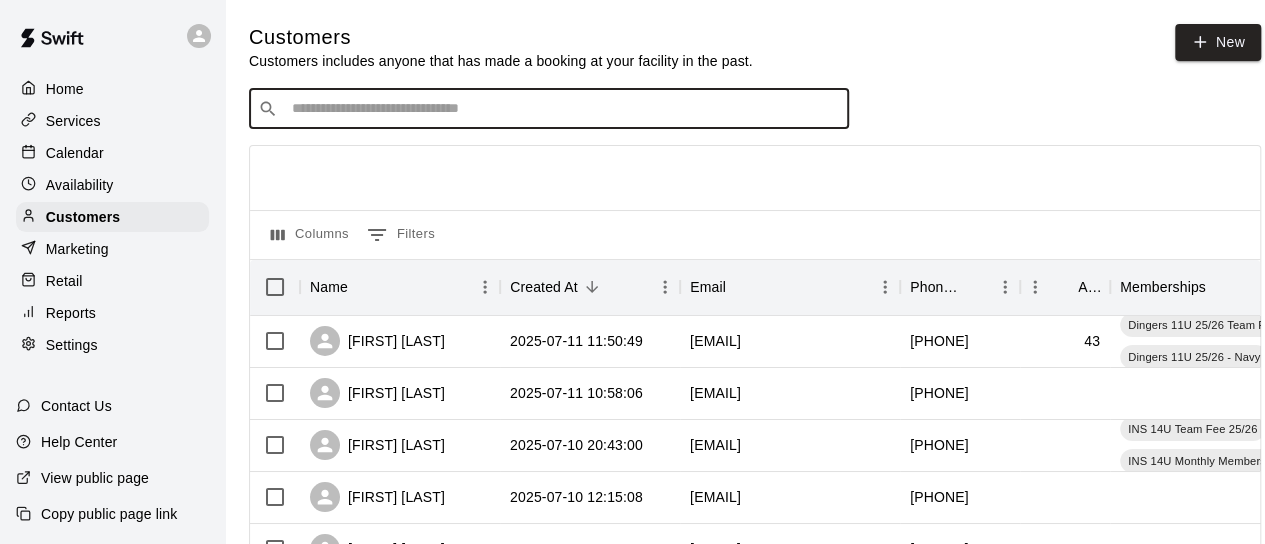 click at bounding box center [563, 109] 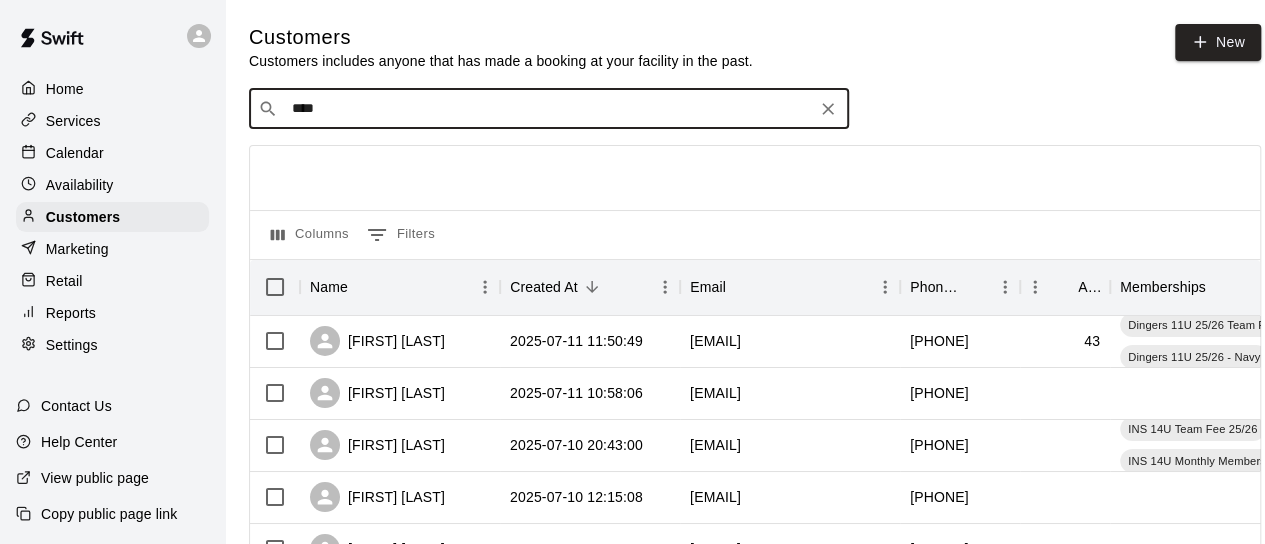 type on "*****" 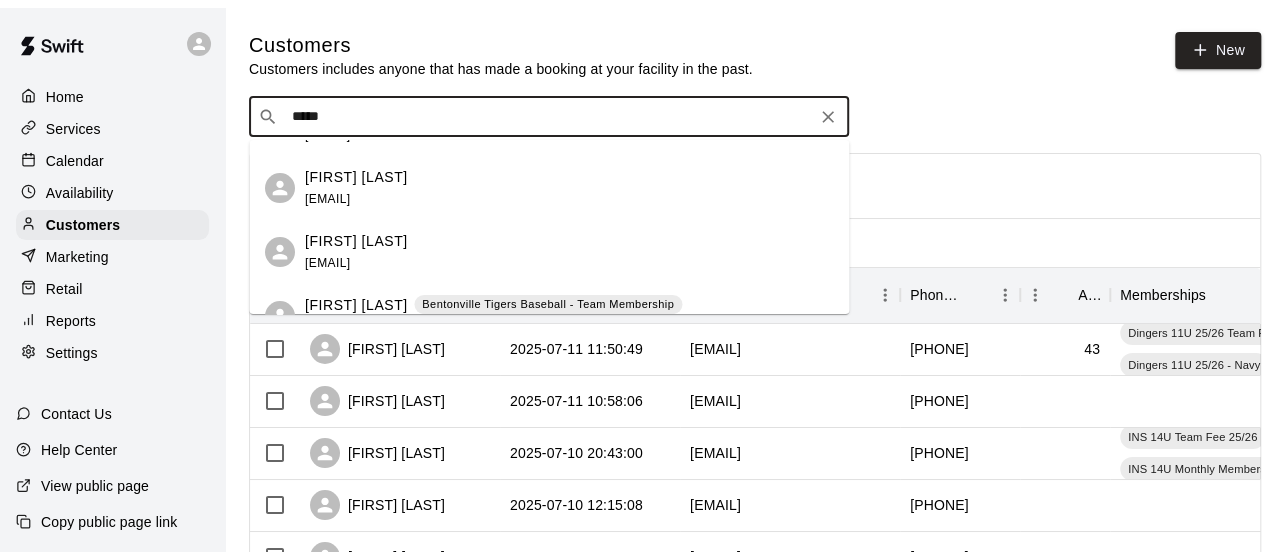 scroll, scrollTop: 46, scrollLeft: 0, axis: vertical 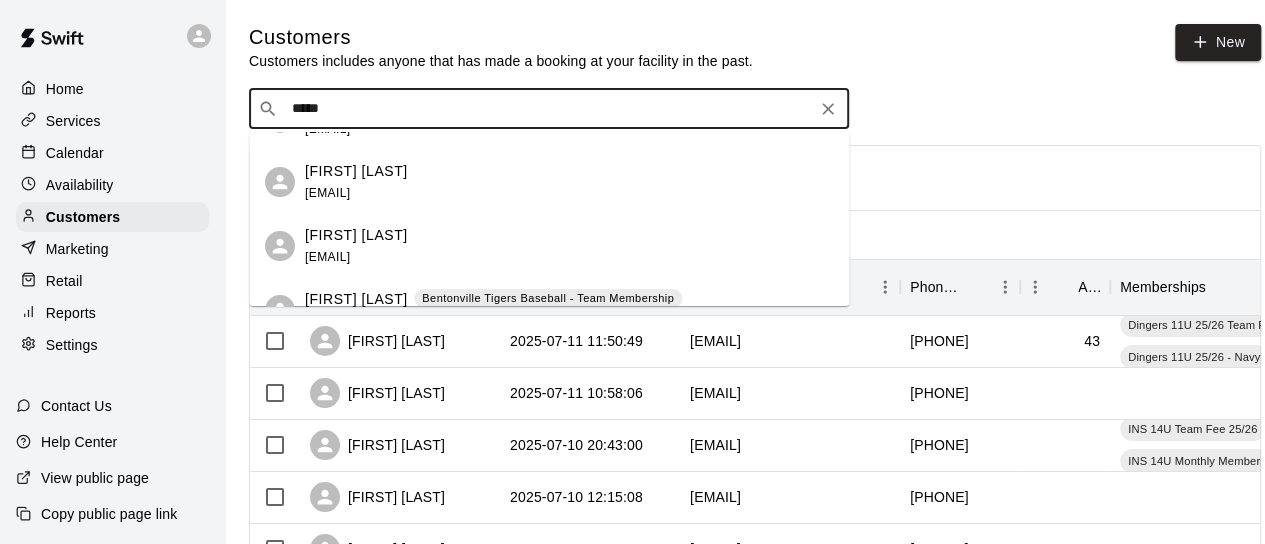 click on "Aaron Ledbetter  mledbetter@bentonvillek12.org" at bounding box center (356, 182) 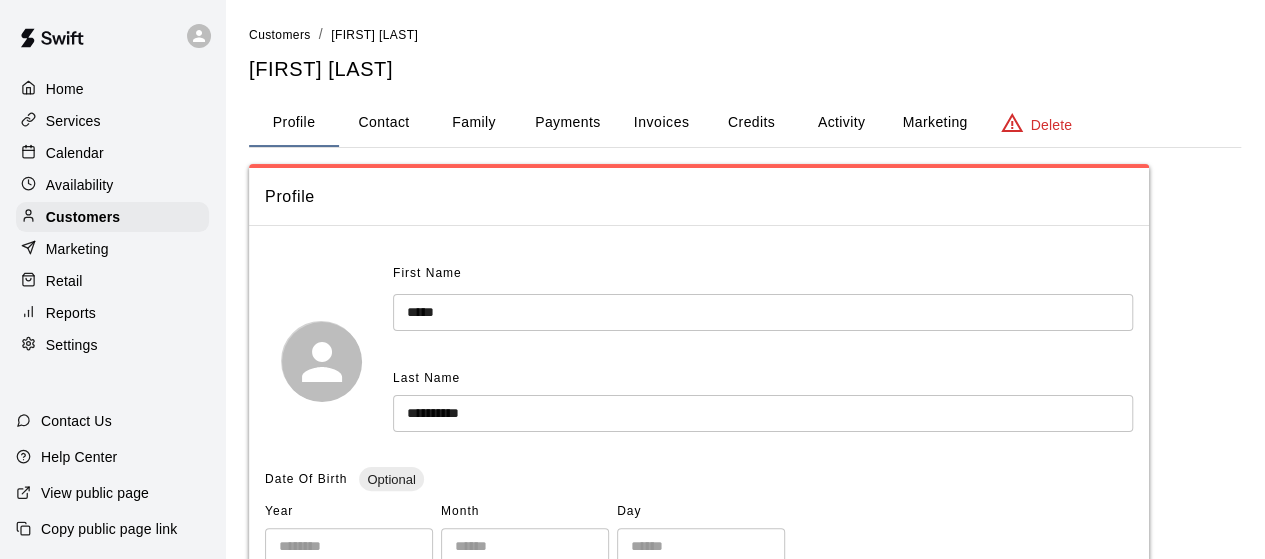 click on "Payments" at bounding box center [567, 123] 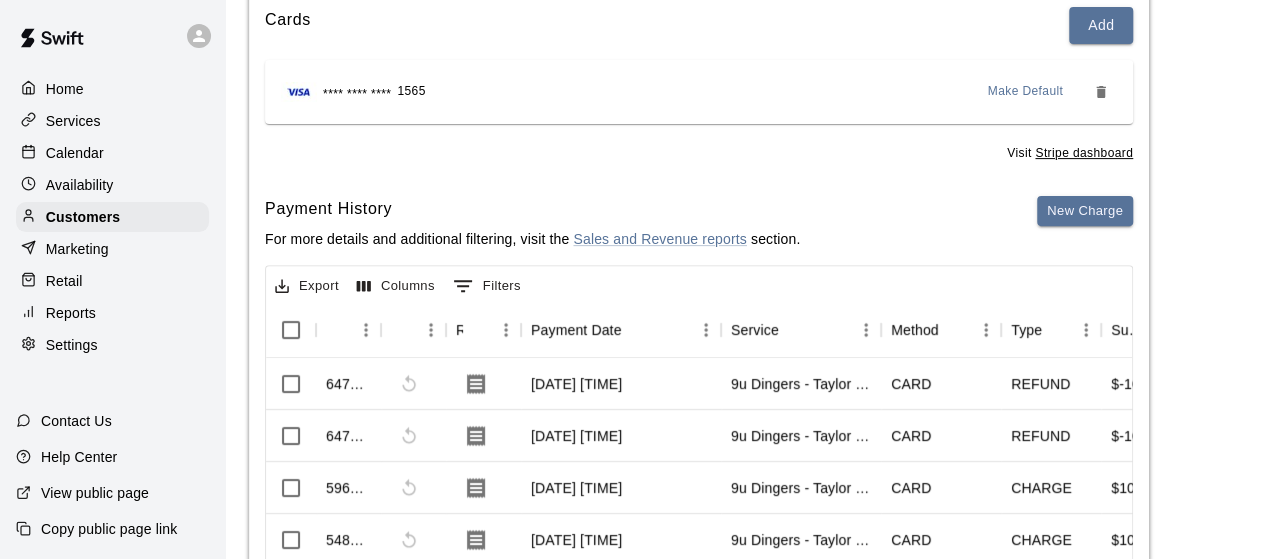 scroll, scrollTop: 252, scrollLeft: 0, axis: vertical 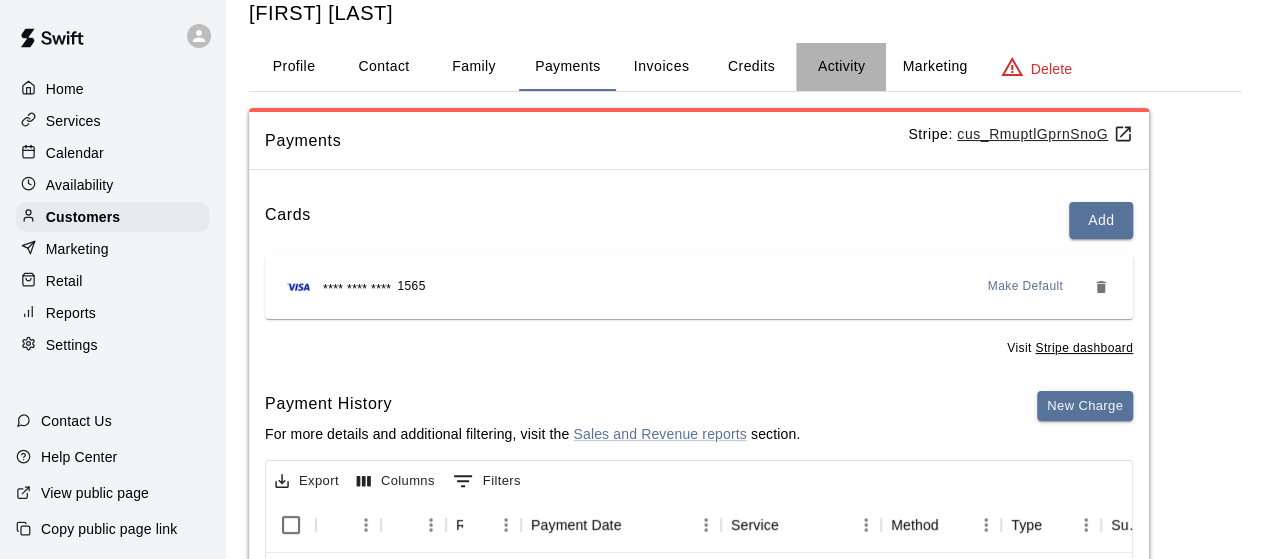click on "Activity" at bounding box center [841, 67] 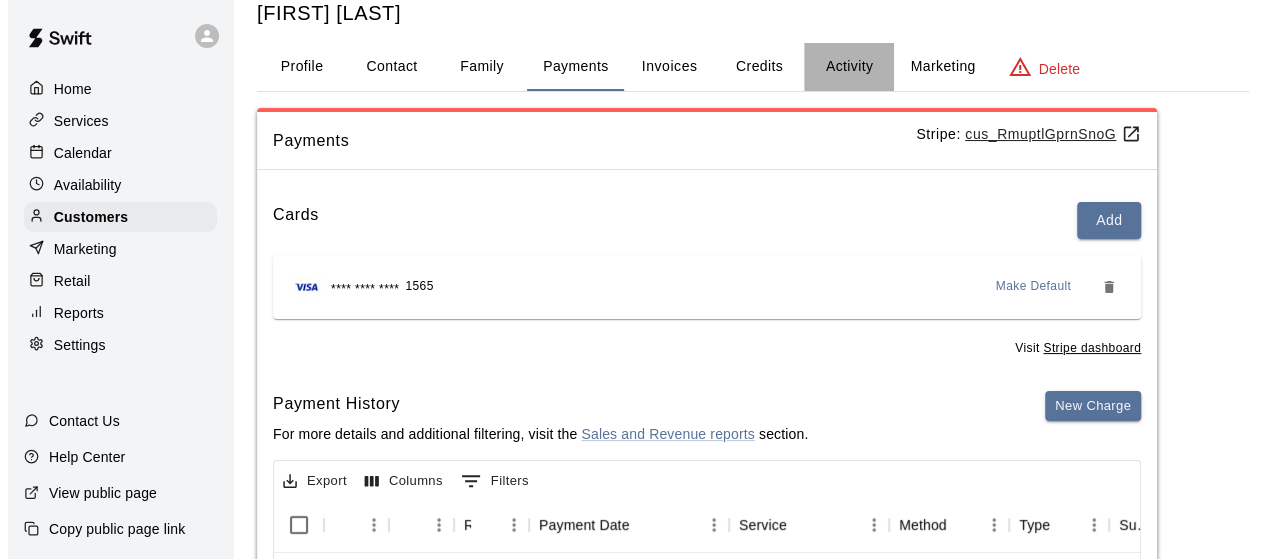 scroll, scrollTop: 0, scrollLeft: 0, axis: both 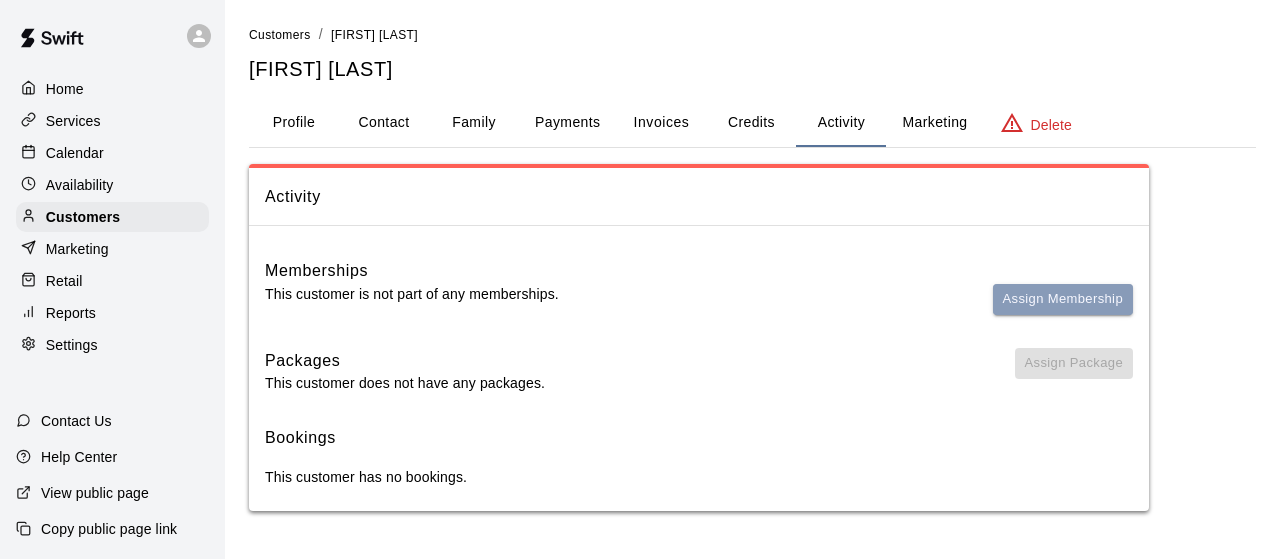 click on "Assign Membership" at bounding box center (1063, 299) 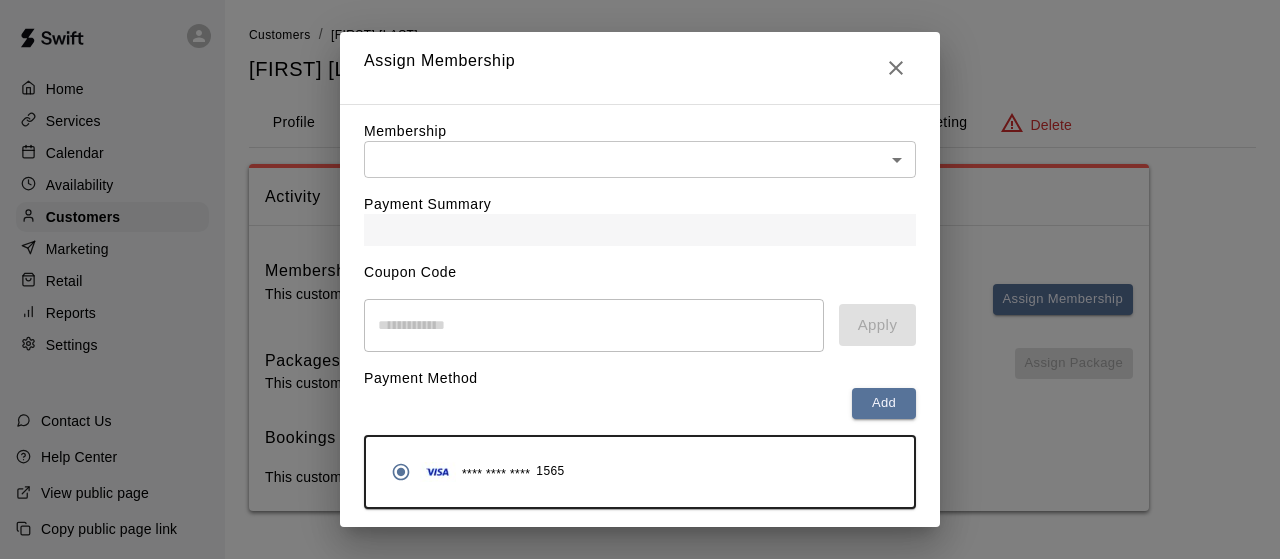 click on "Home Services Calendar Availability Customers Marketing Retail Reports Settings Contact Us Help Center View public page Copy public page link Customers / Aaron Ledbetter  Aaron Ledbetter  Profile Contact Family Payments Invoices Credits Activity Marketing Delete Activity Memberships This customer is not part of any memberships. Assign Membership Packages This customer does not have any packages. Assign Package Bookings This customer has no bookings. Swift - Edit Customer Close cross-small Assign Membership Membership ​ ​ Payment Summary Coupon Code ​ Apply Payment Method   Add **** **** **** 1565 Cancel Assign membership" at bounding box center [640, 275] 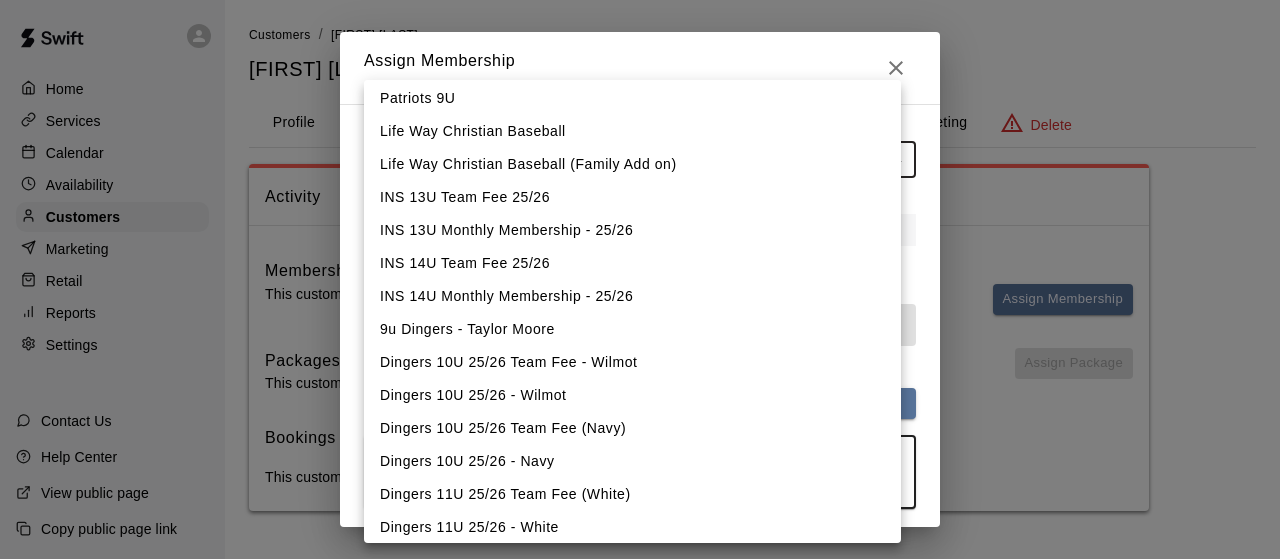 scroll, scrollTop: 766, scrollLeft: 0, axis: vertical 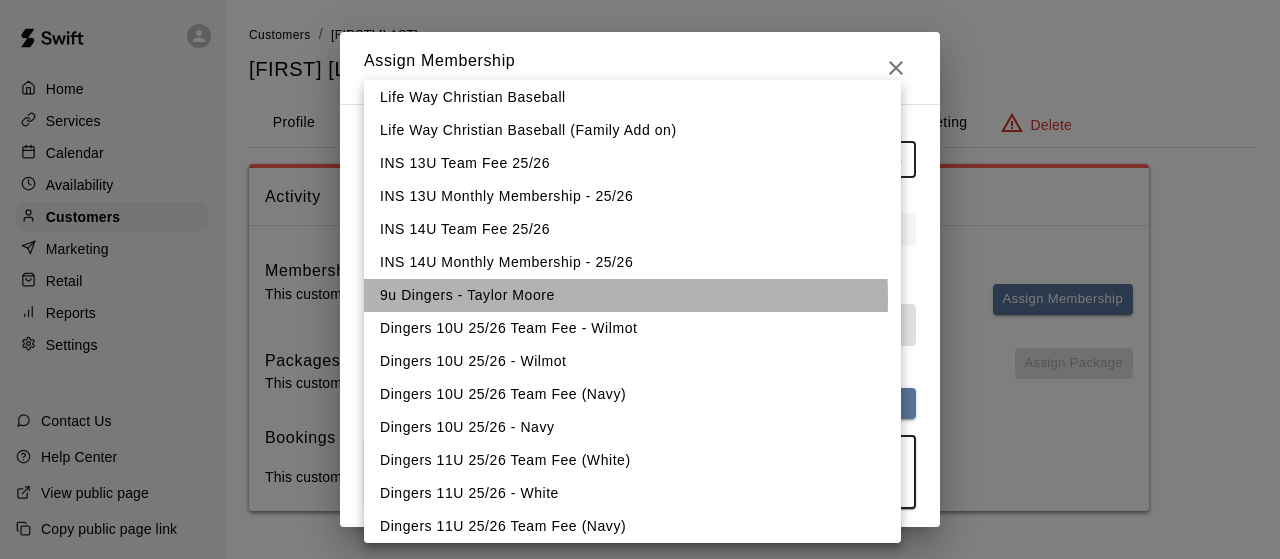 click on "9u Dingers - Taylor Moore" at bounding box center [632, 295] 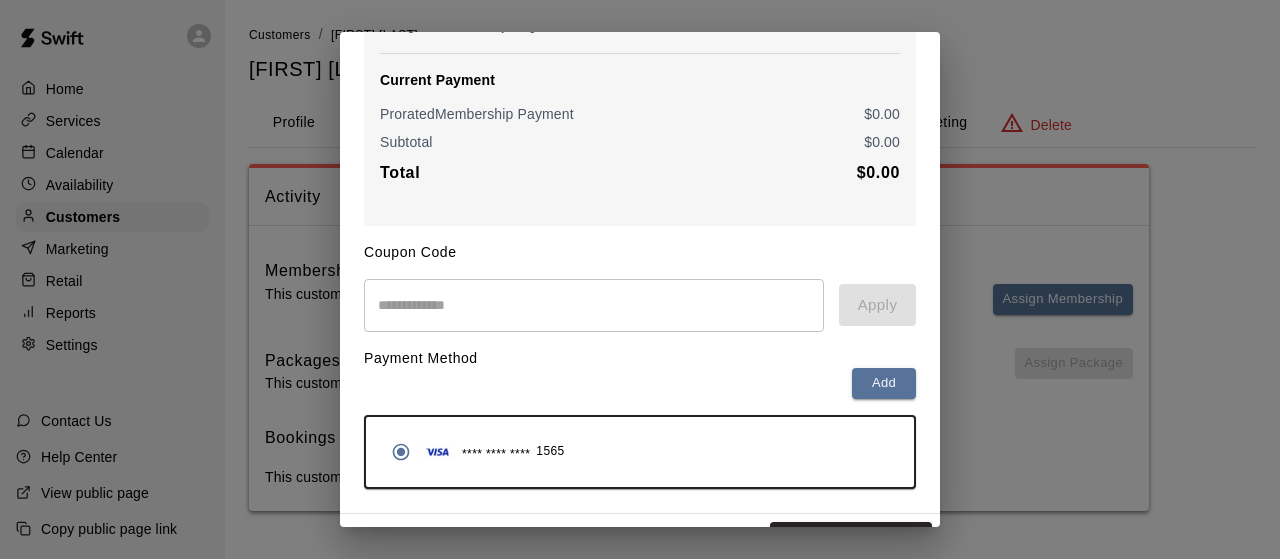 scroll, scrollTop: 313, scrollLeft: 0, axis: vertical 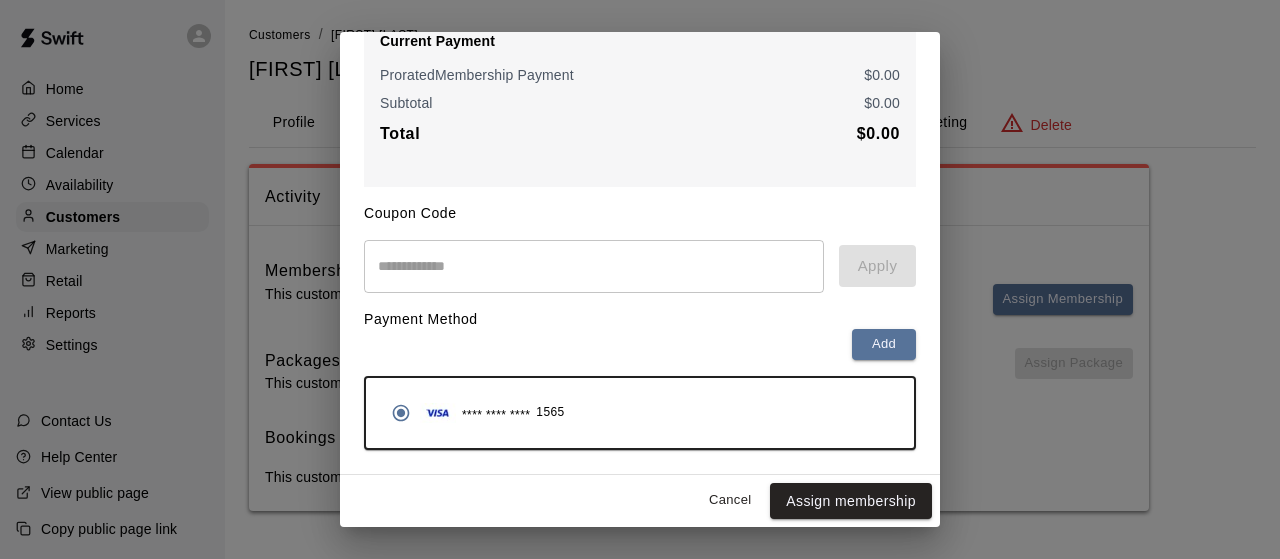 click on "Assign membership" at bounding box center (851, 501) 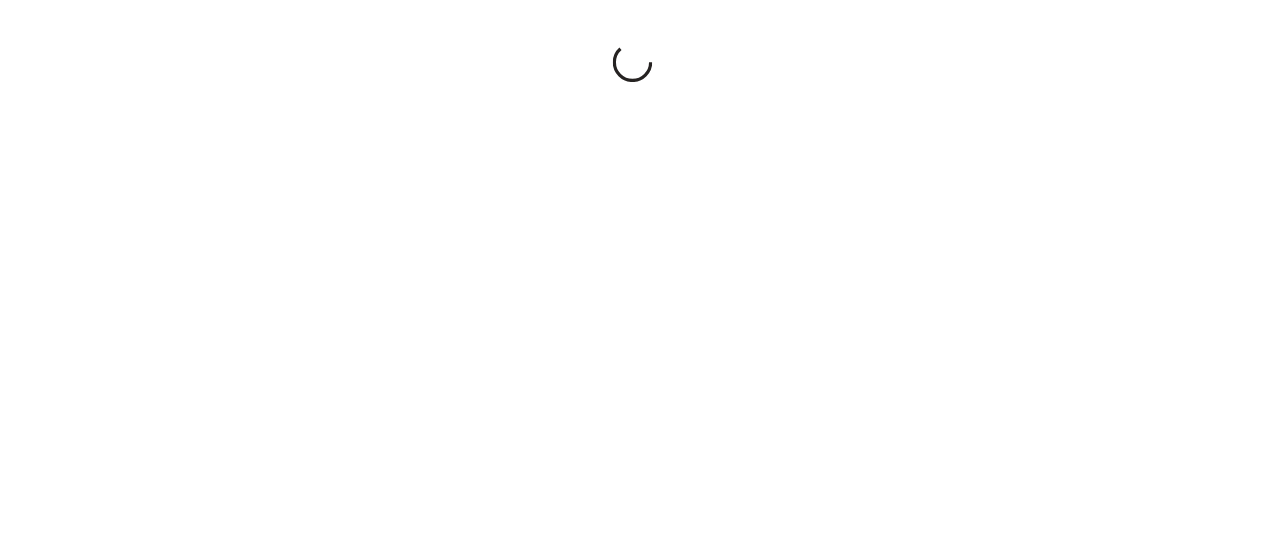 scroll, scrollTop: 0, scrollLeft: 0, axis: both 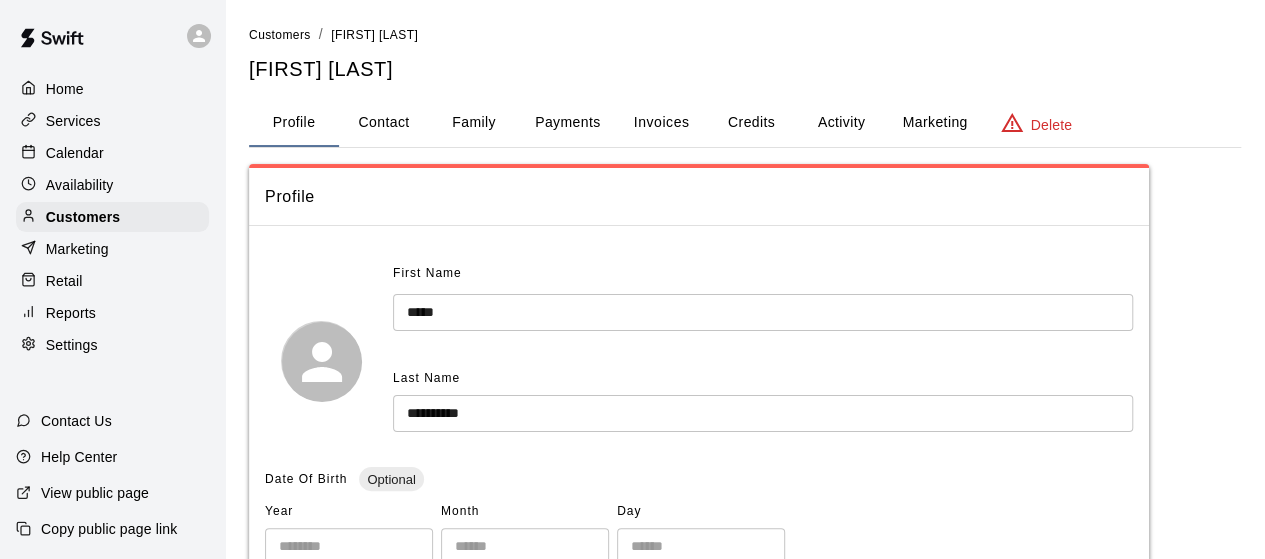 click on "Activity" at bounding box center (841, 123) 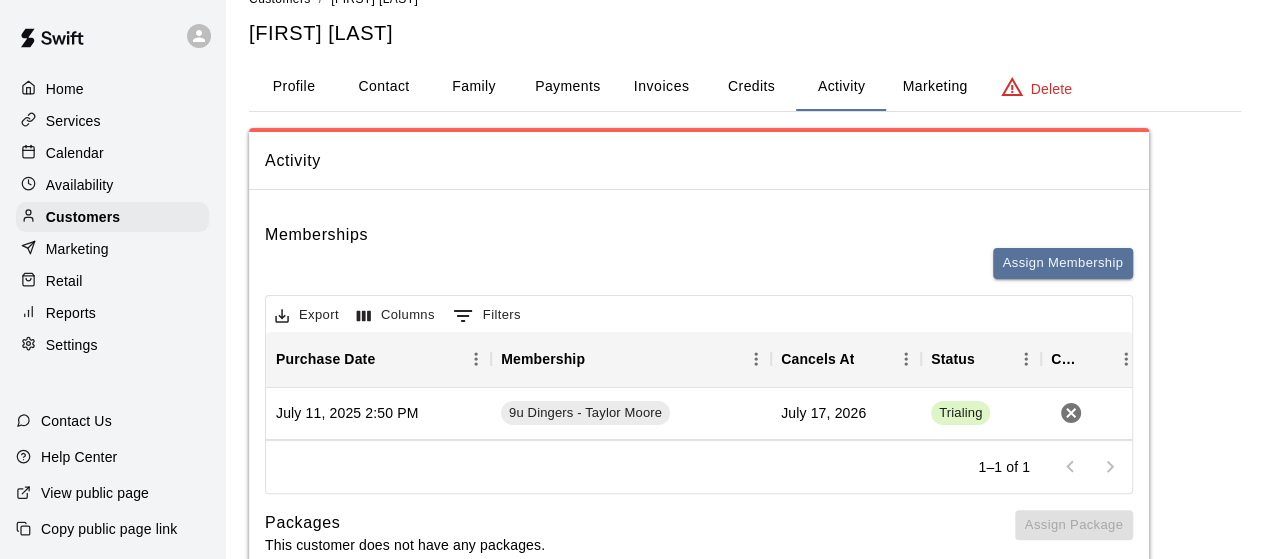 scroll, scrollTop: 0, scrollLeft: 0, axis: both 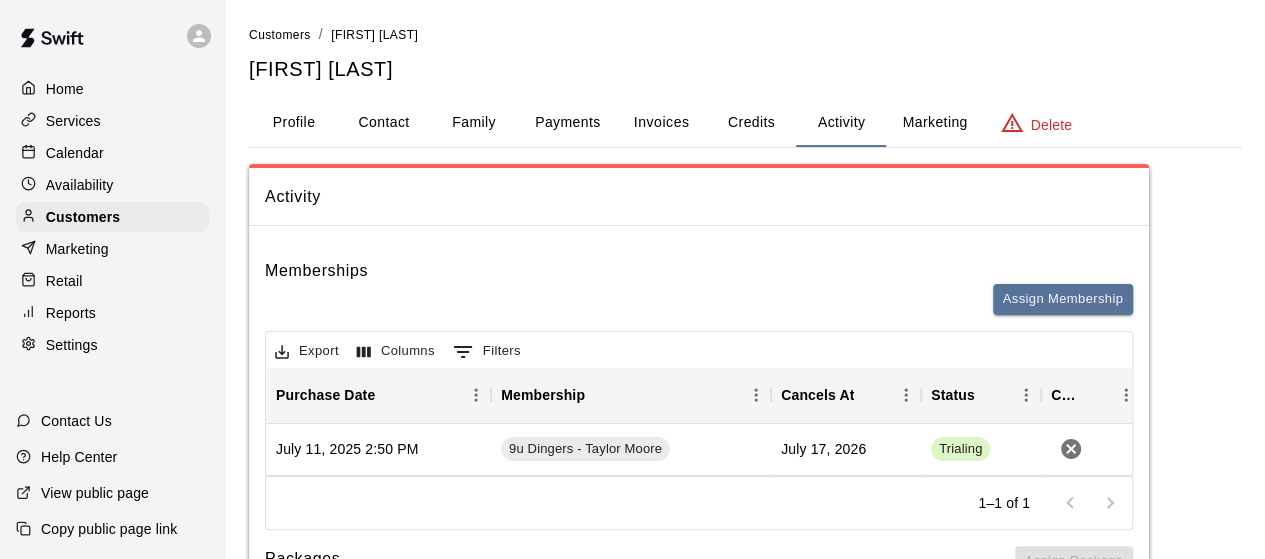 click on "Customers" at bounding box center (83, 217) 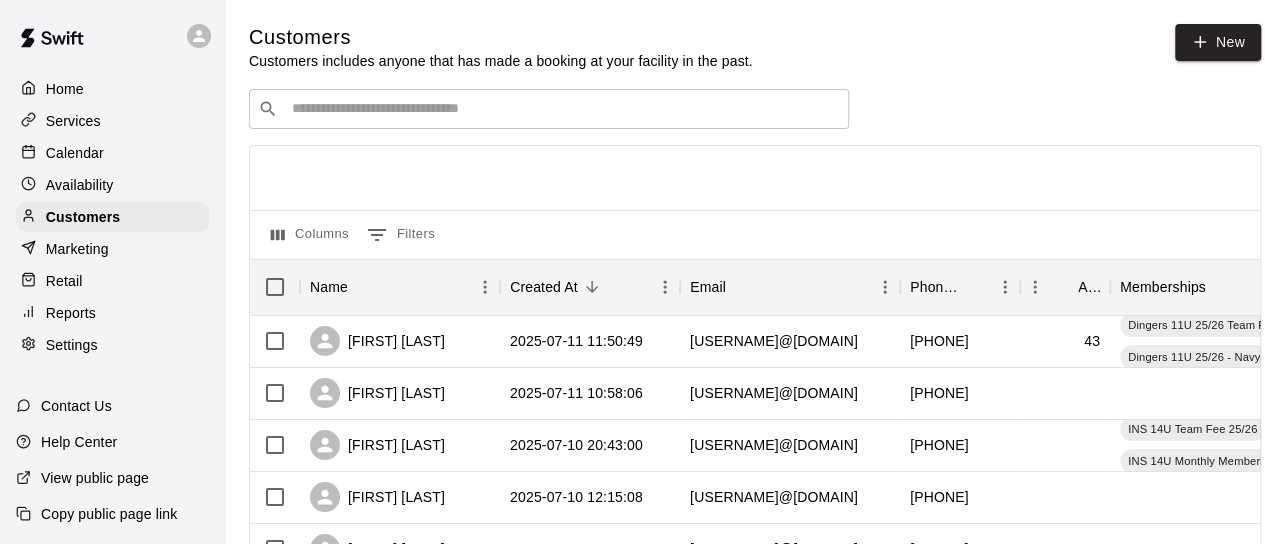 click at bounding box center [563, 109] 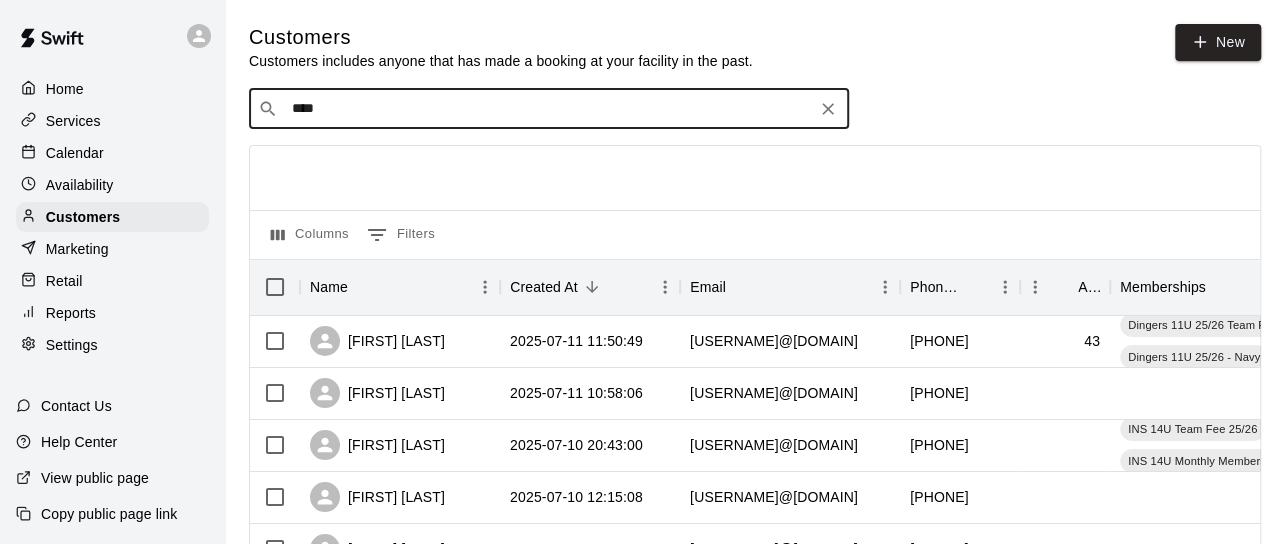type on "*****" 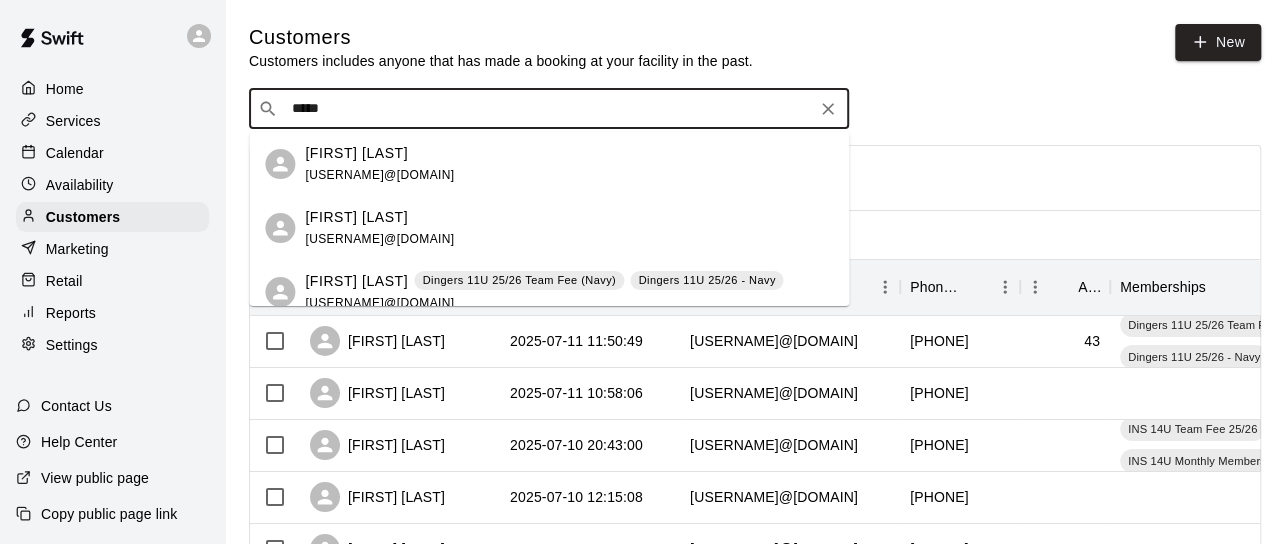 click on "[FIRST] [LAST]" at bounding box center (356, 217) 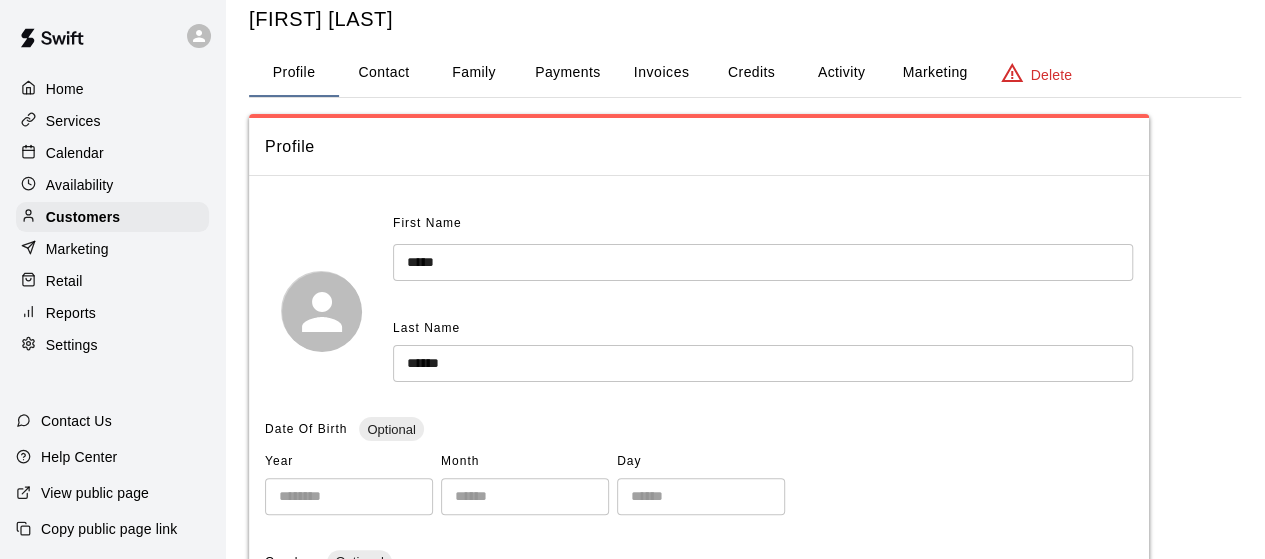 scroll, scrollTop: 0, scrollLeft: 0, axis: both 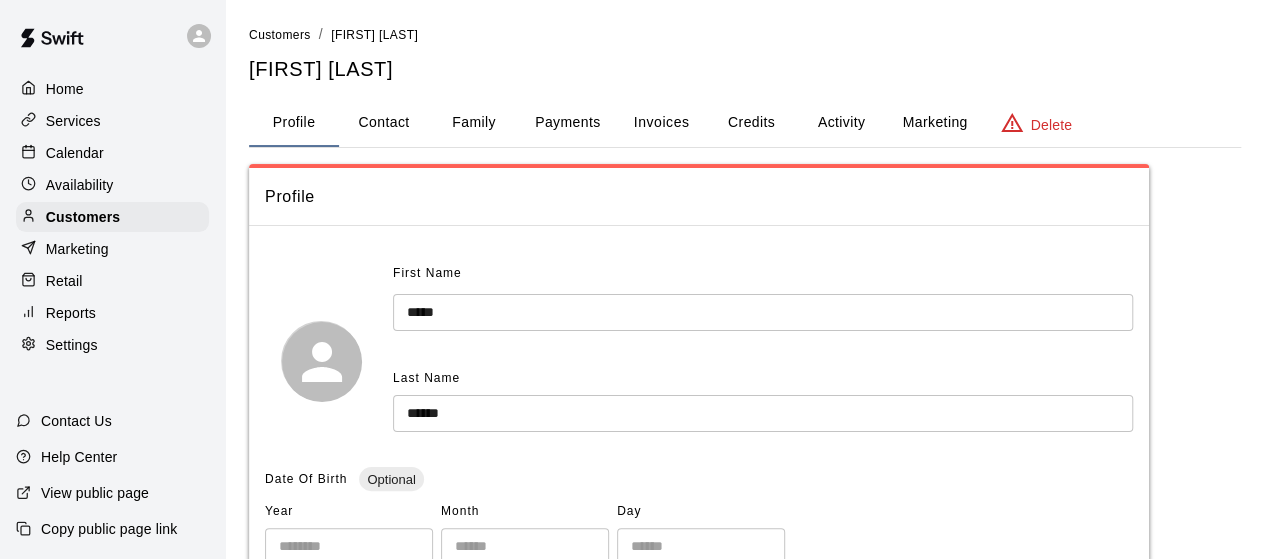 click on "Activity" at bounding box center [841, 123] 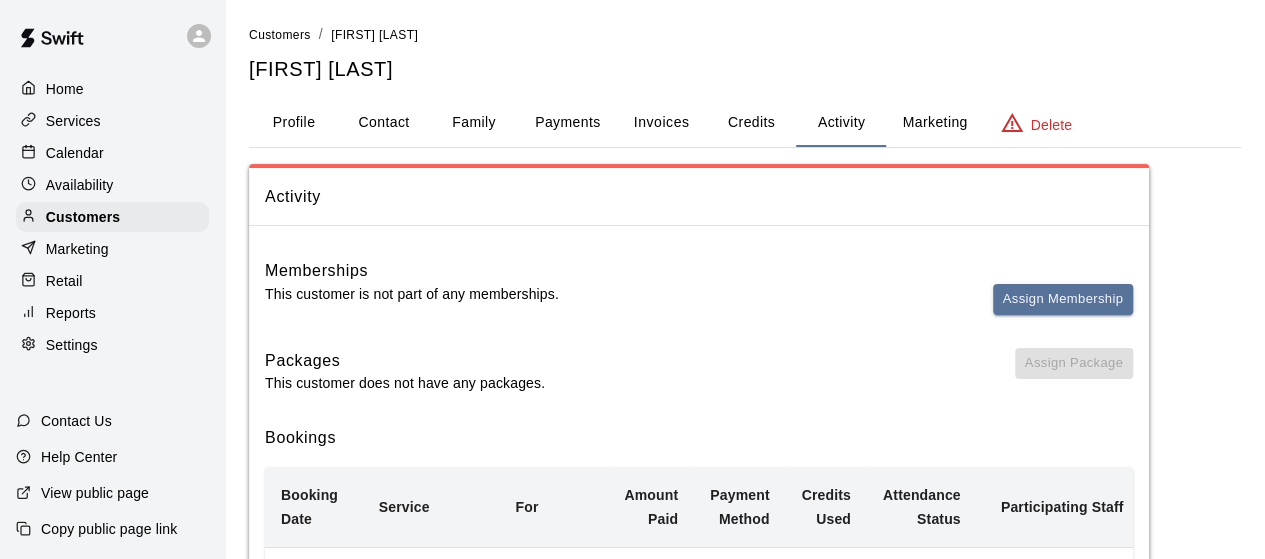 click on "Payments" at bounding box center [567, 123] 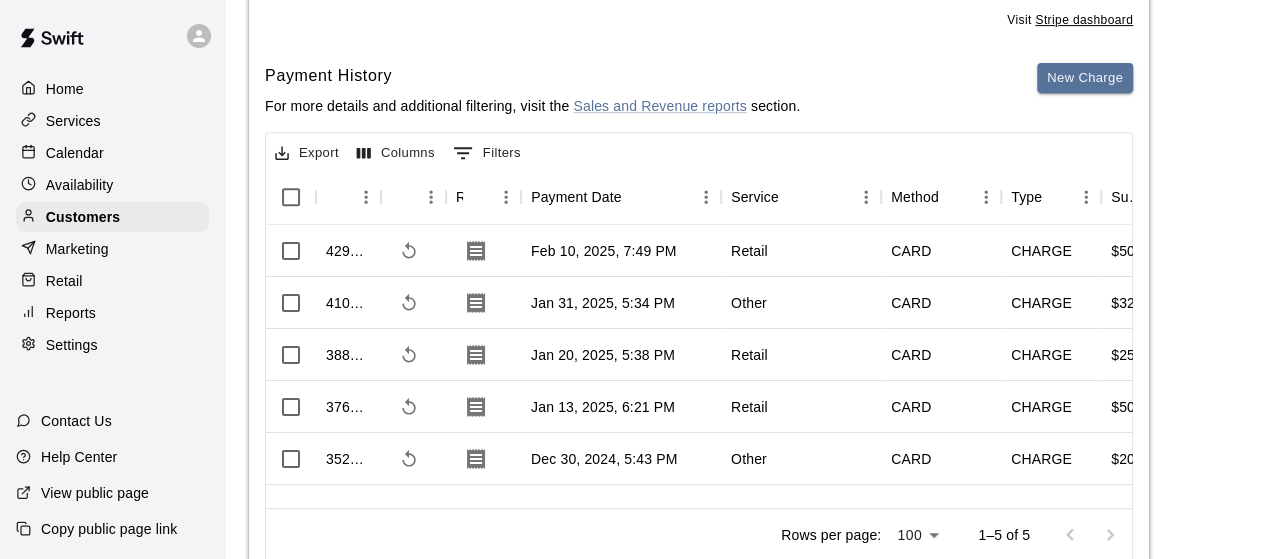 scroll, scrollTop: 402, scrollLeft: 0, axis: vertical 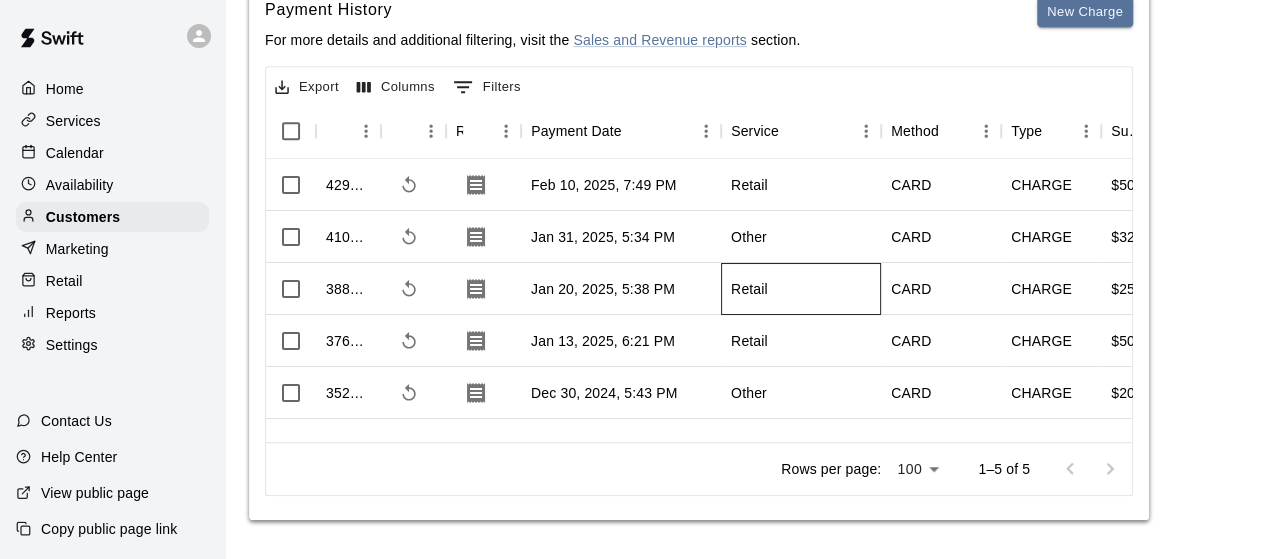 click on "Retail" at bounding box center [801, 289] 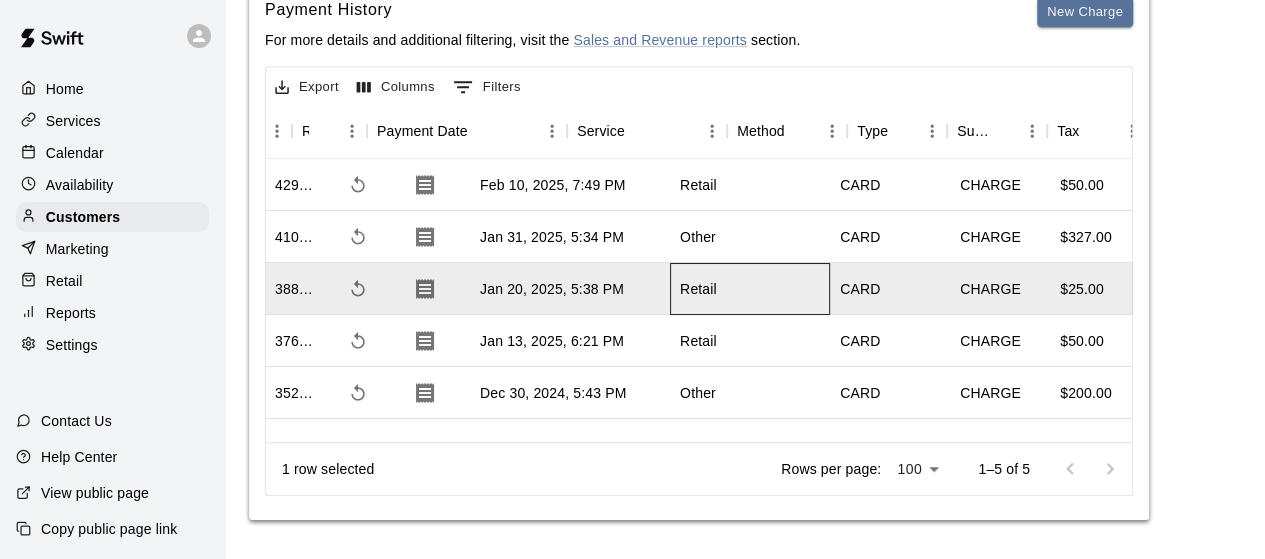 scroll, scrollTop: 0, scrollLeft: 0, axis: both 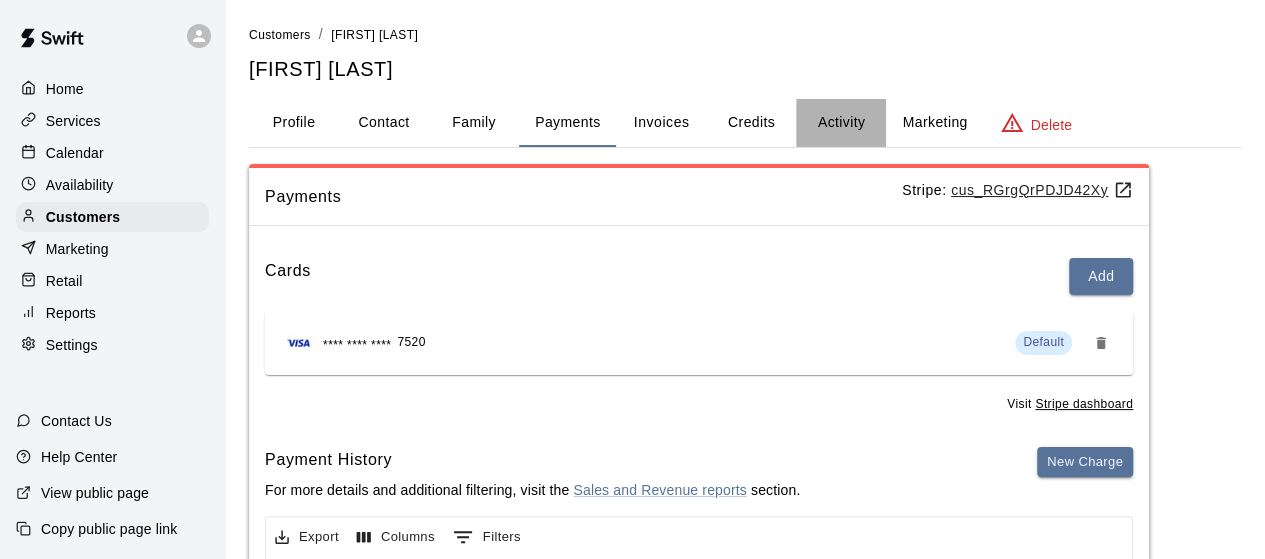 click on "Activity" at bounding box center (841, 123) 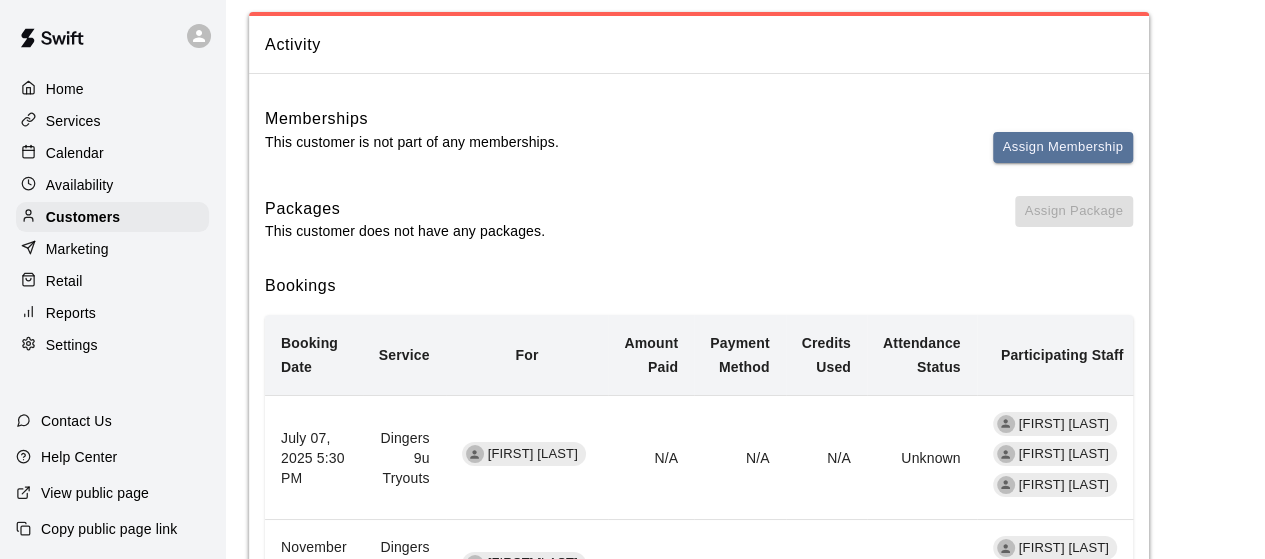 scroll, scrollTop: 0, scrollLeft: 0, axis: both 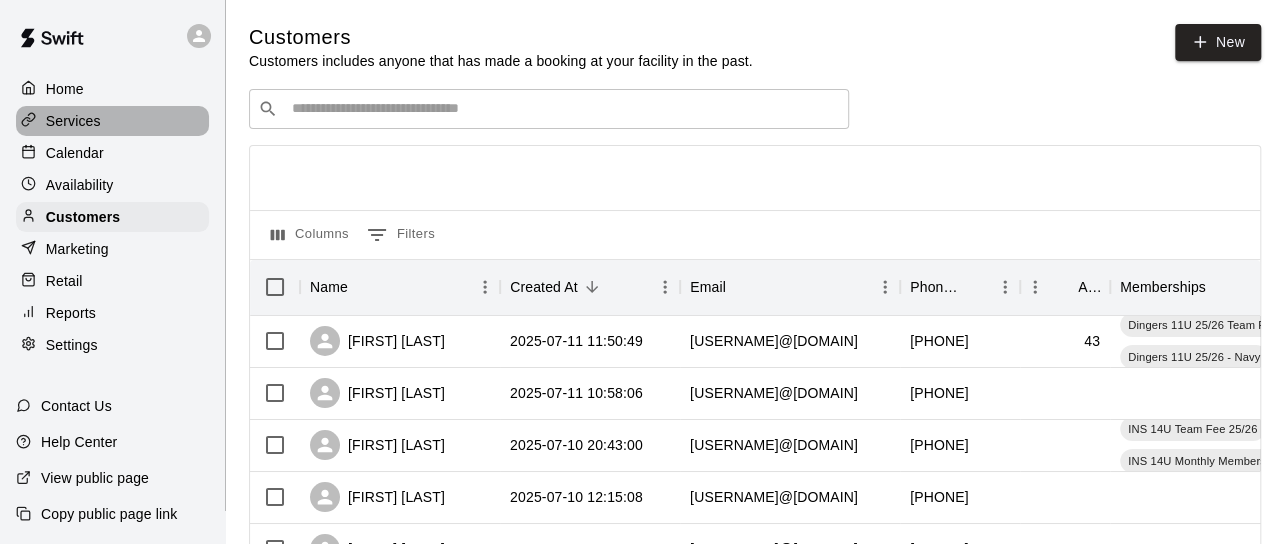 click on "Services" at bounding box center [73, 121] 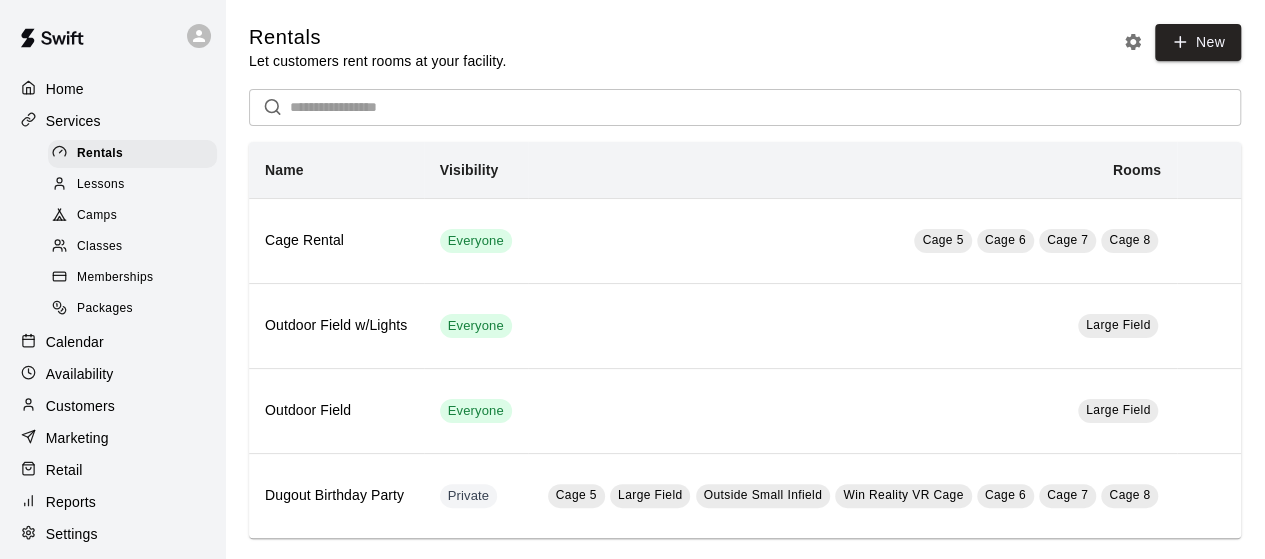 click on "Memberships" at bounding box center (115, 278) 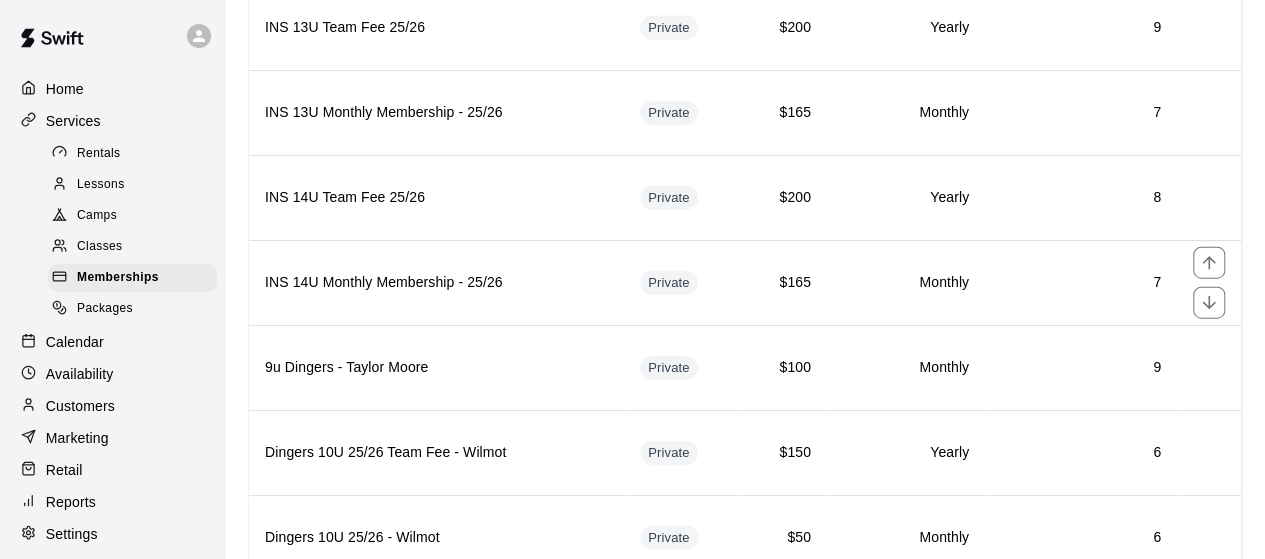 scroll, scrollTop: 2354, scrollLeft: 0, axis: vertical 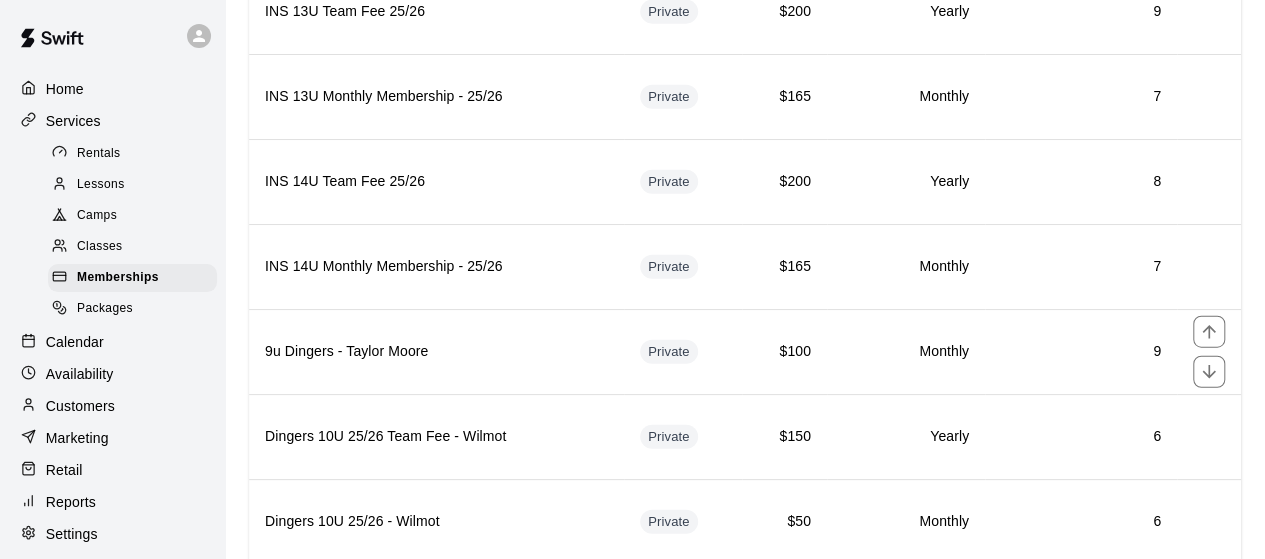 click on "9u Dingers - Taylor Moore" at bounding box center (436, 352) 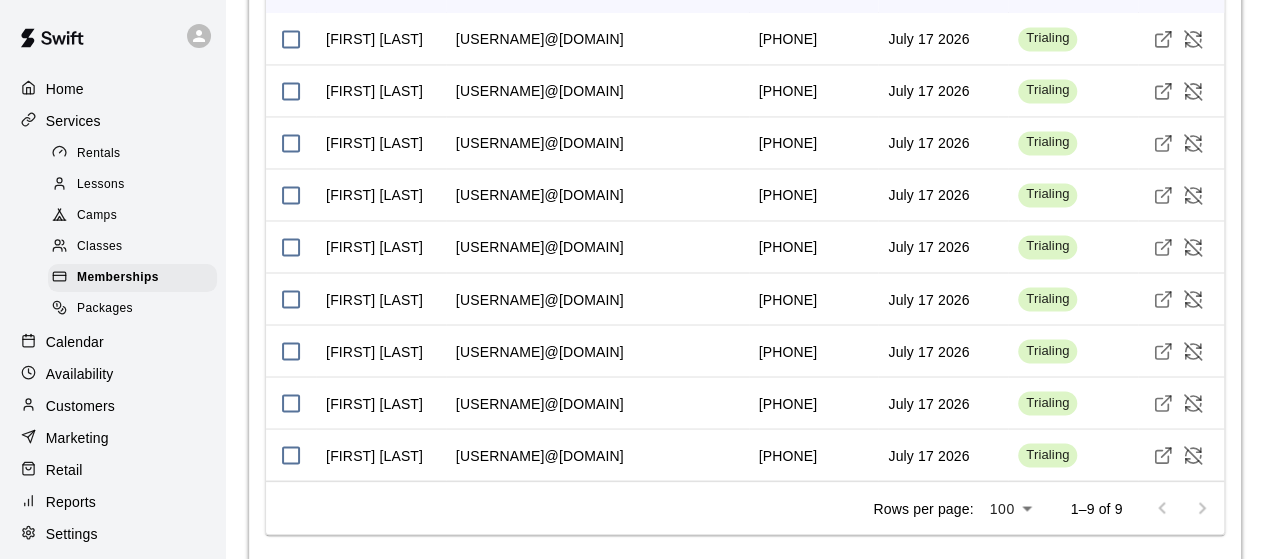 scroll, scrollTop: 1636, scrollLeft: 0, axis: vertical 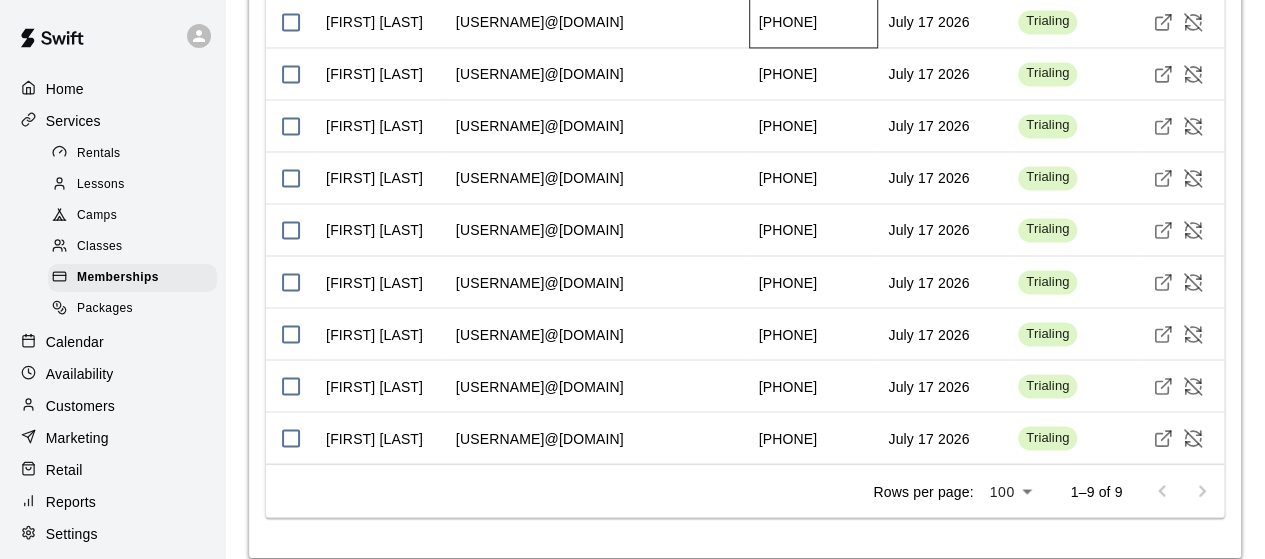 drag, startPoint x: 772, startPoint y: 15, endPoint x: 856, endPoint y: 18, distance: 84.05355 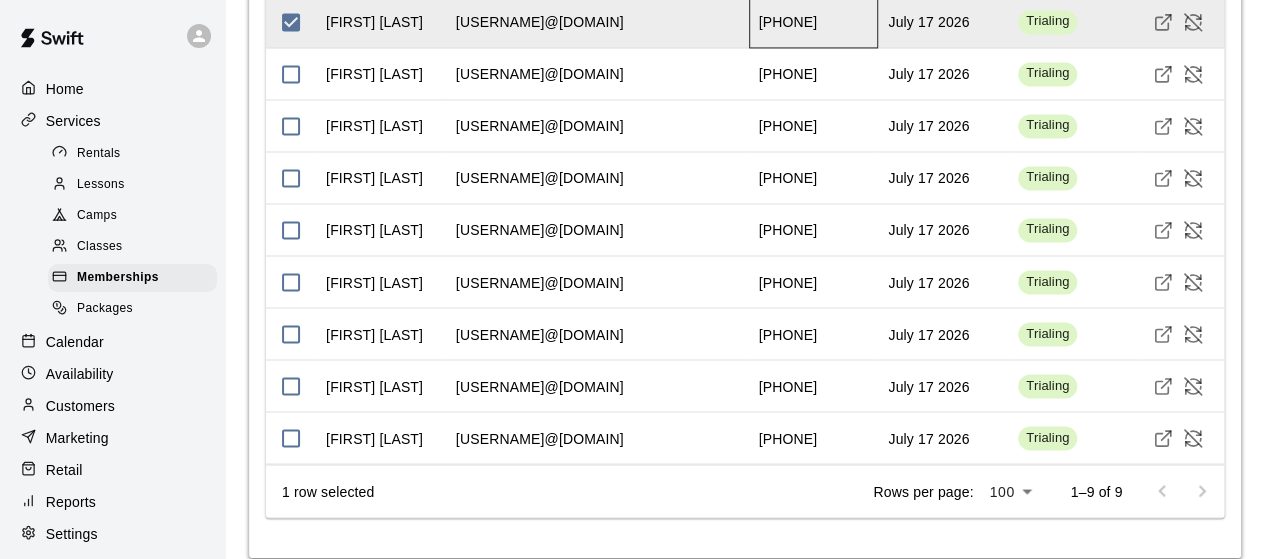 copy on "[PHONE]" 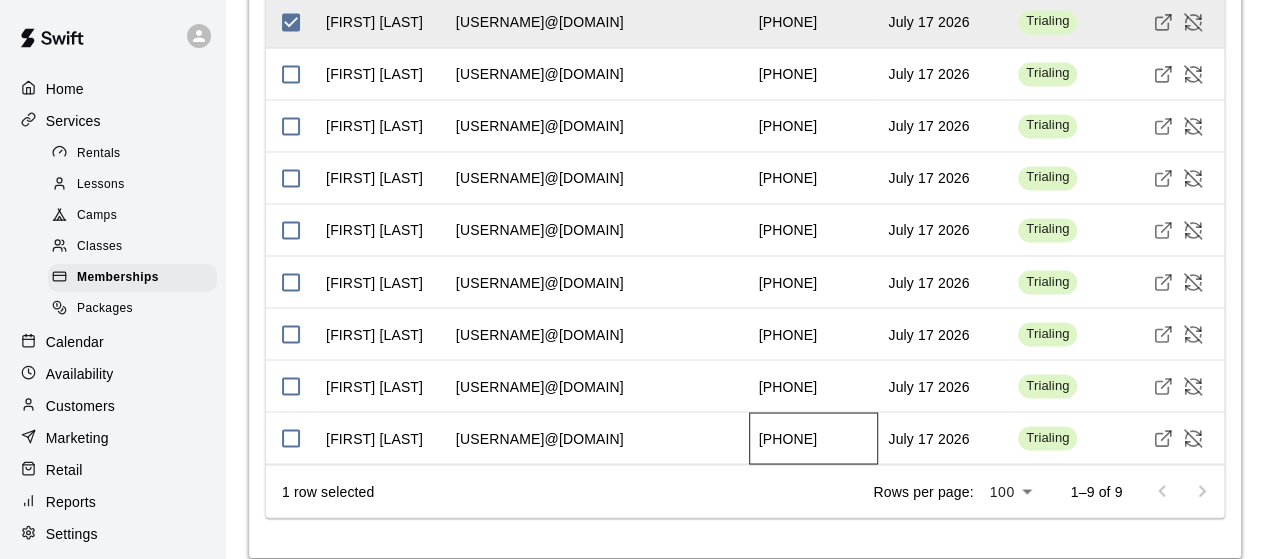 drag, startPoint x: 772, startPoint y: 431, endPoint x: 852, endPoint y: 431, distance: 80 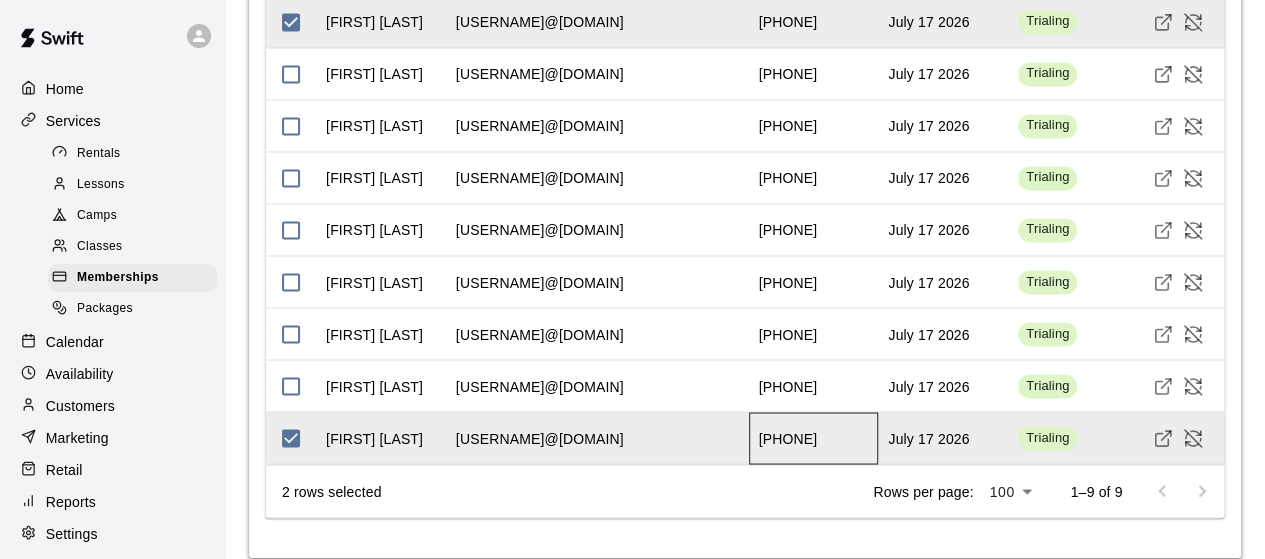 copy on "[PHONE]" 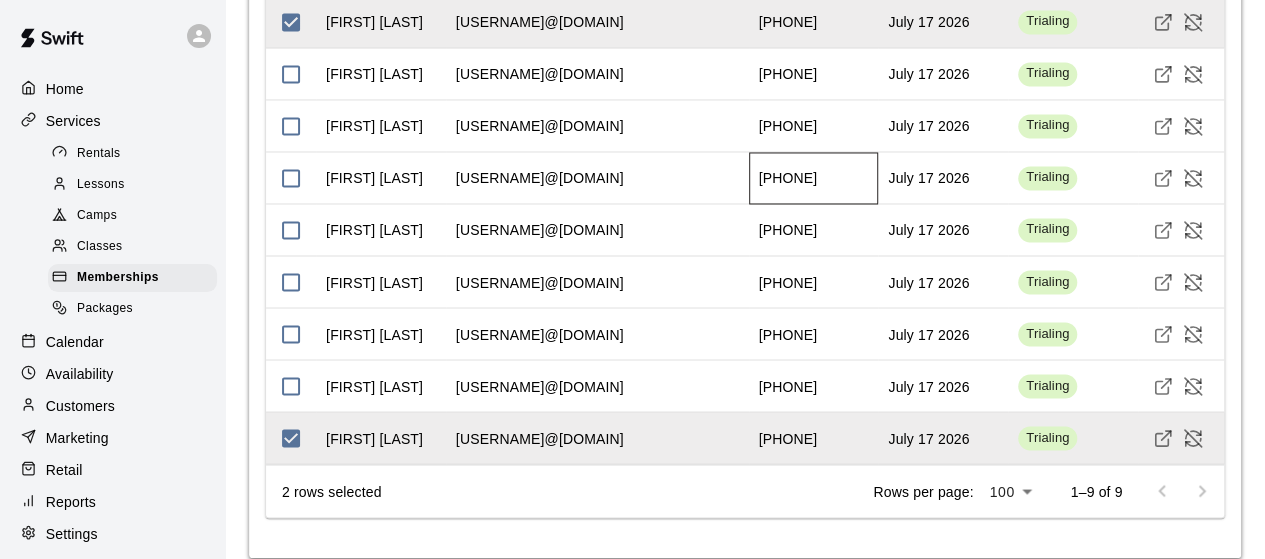 click on "[PHONE]" at bounding box center (788, 178) 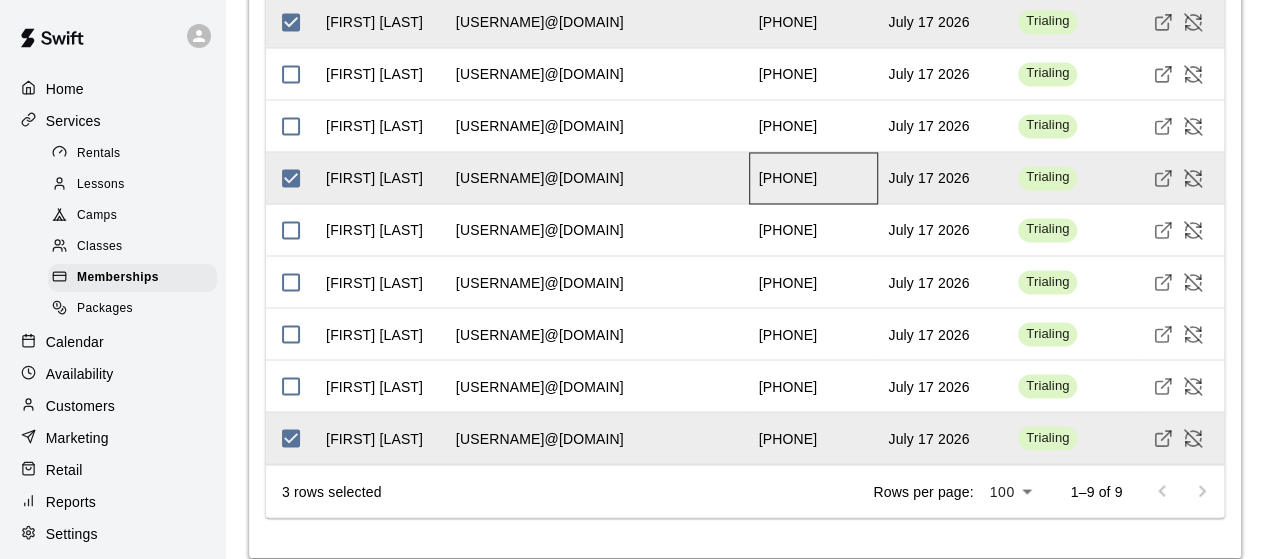 drag, startPoint x: 774, startPoint y: 166, endPoint x: 852, endPoint y: 162, distance: 78.10249 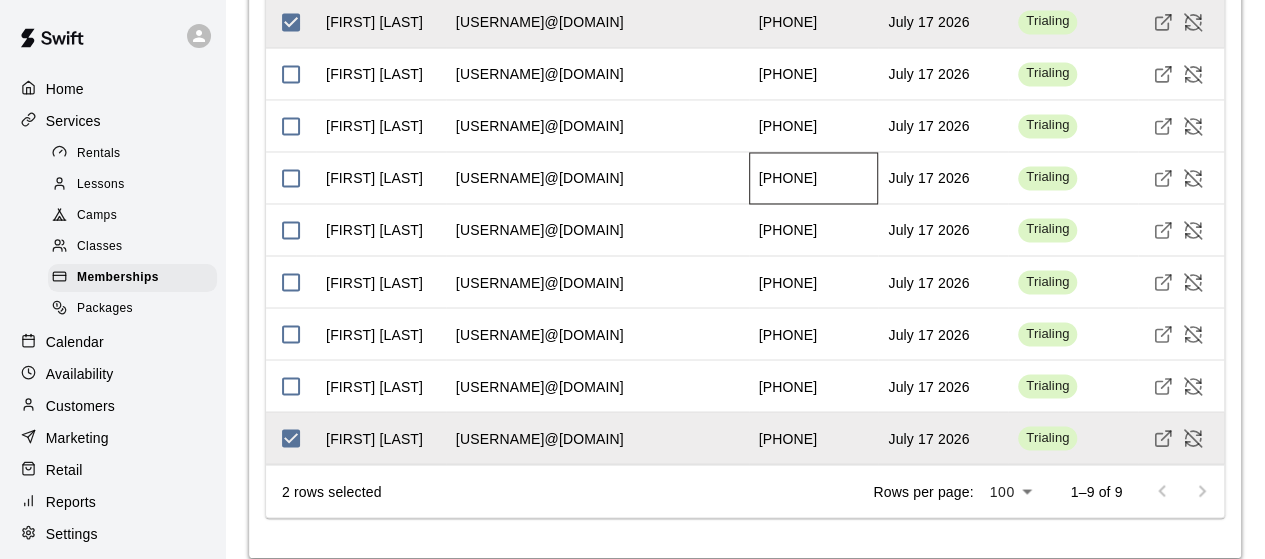 copy on "[PHONE]" 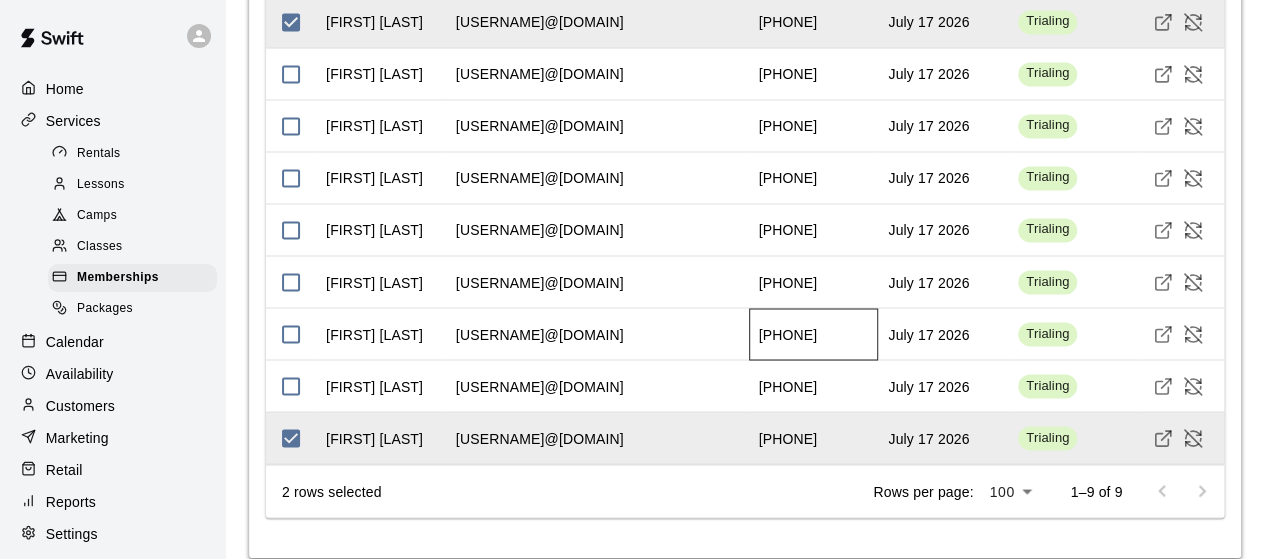 drag, startPoint x: 778, startPoint y: 329, endPoint x: 850, endPoint y: 324, distance: 72.1734 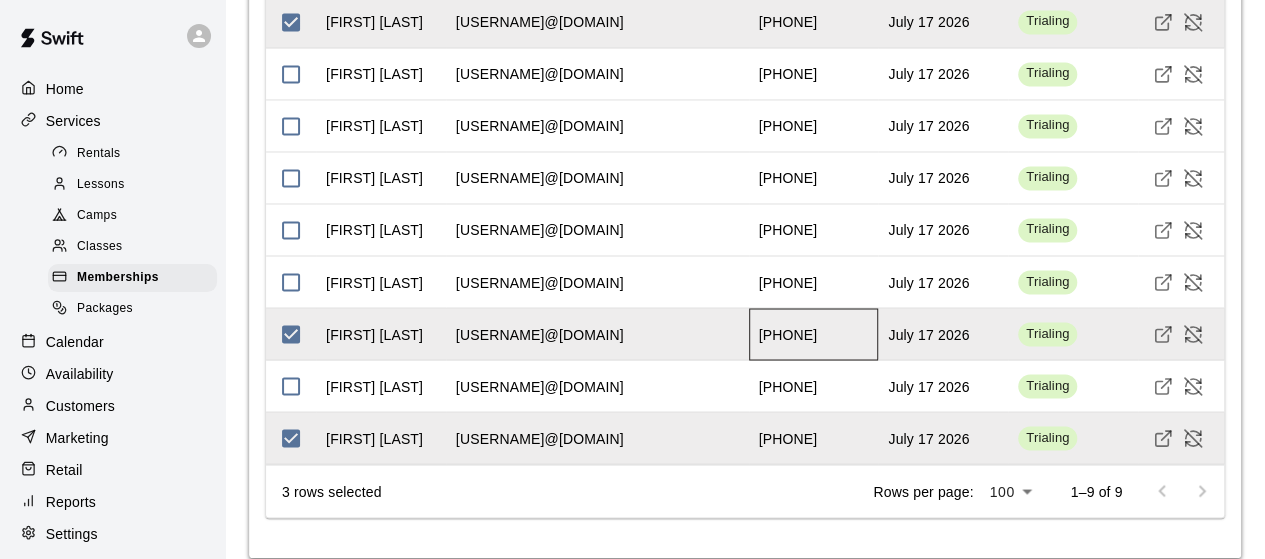 copy on "[PHONE]" 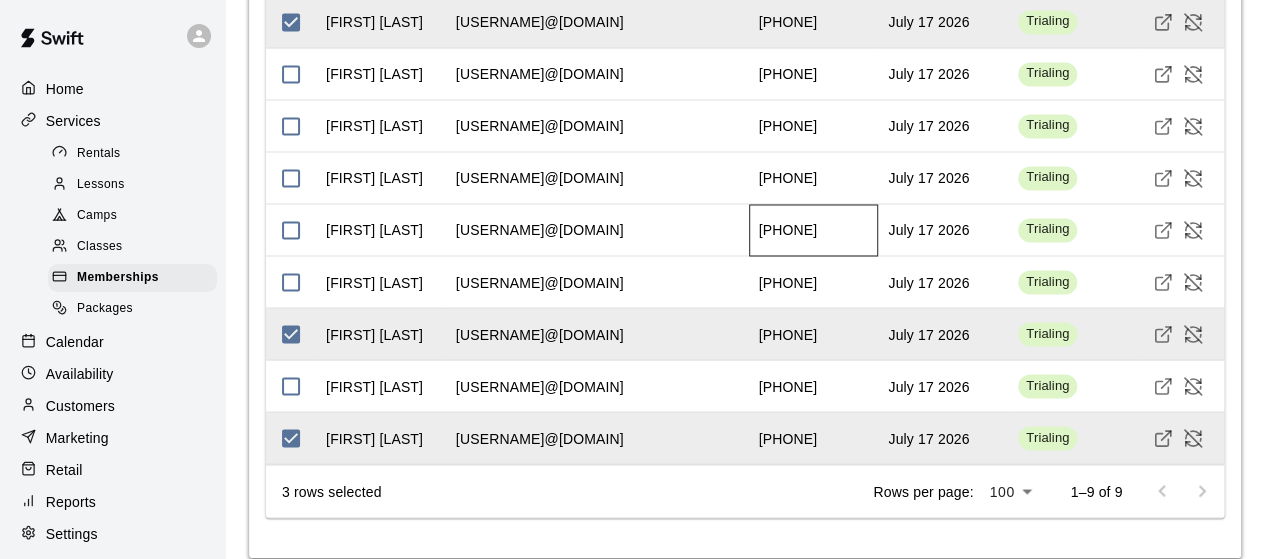 drag, startPoint x: 774, startPoint y: 226, endPoint x: 853, endPoint y: 221, distance: 79.15807 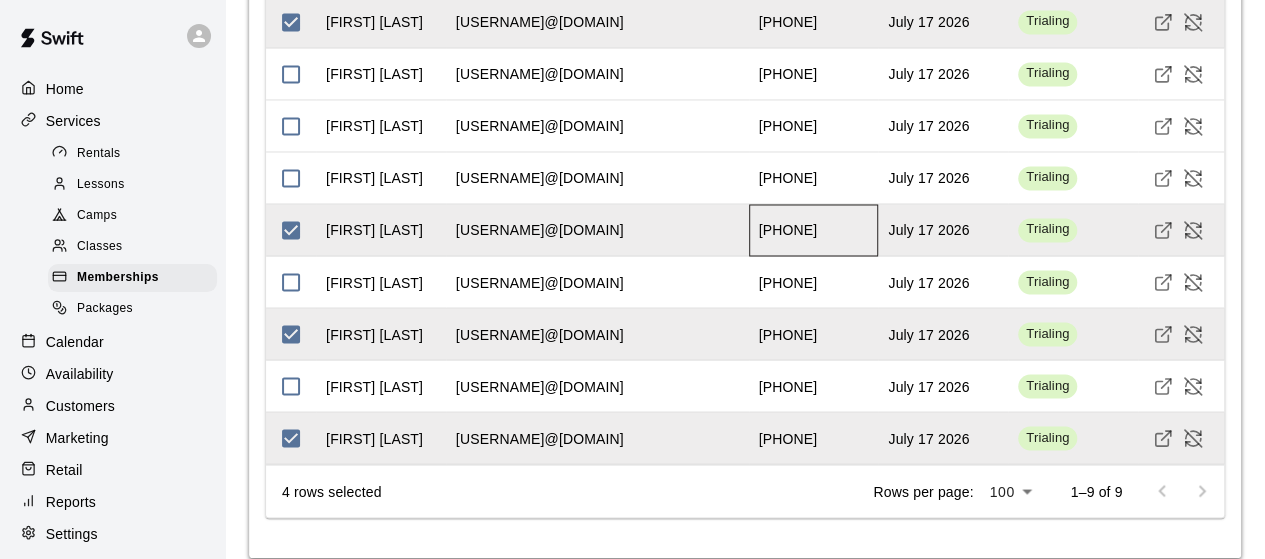 copy on "[PHONE]" 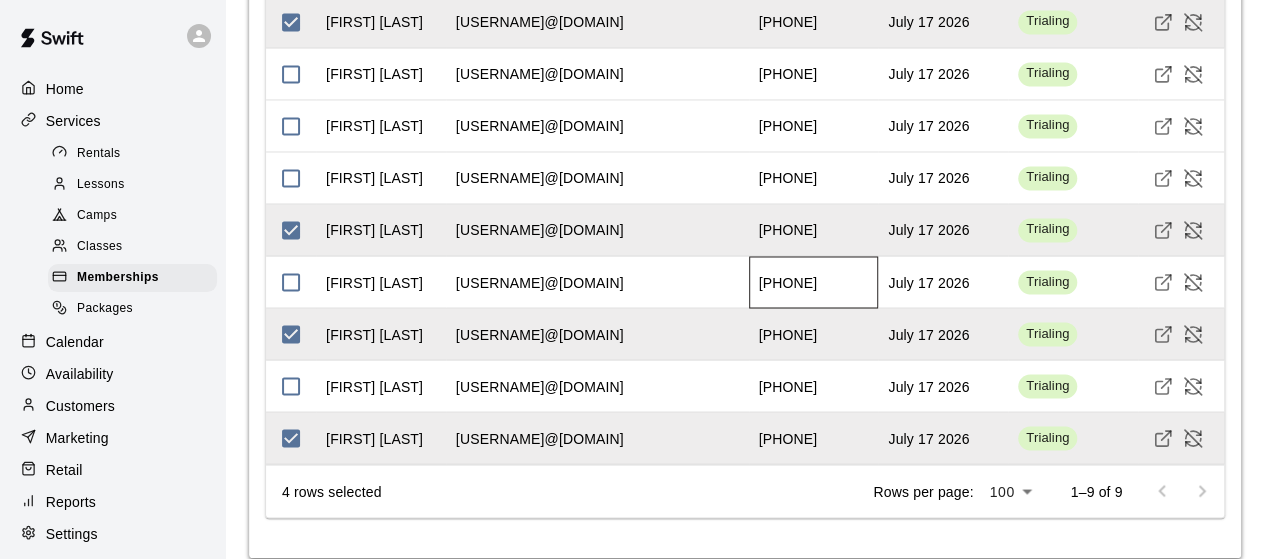 drag, startPoint x: 773, startPoint y: 273, endPoint x: 851, endPoint y: 273, distance: 78 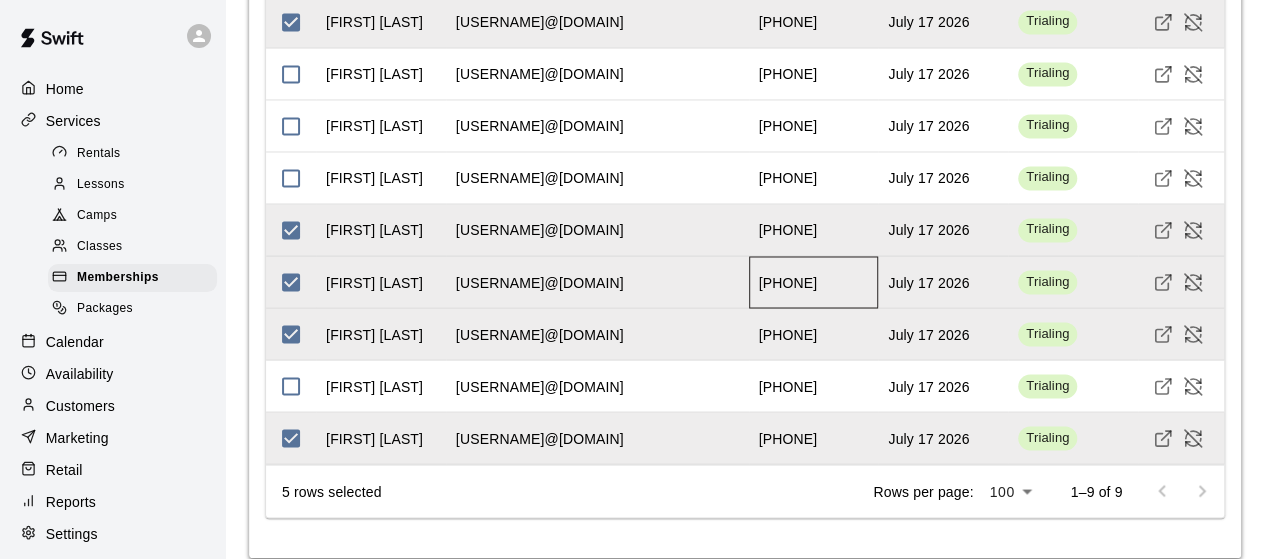 copy on "[PHONE]" 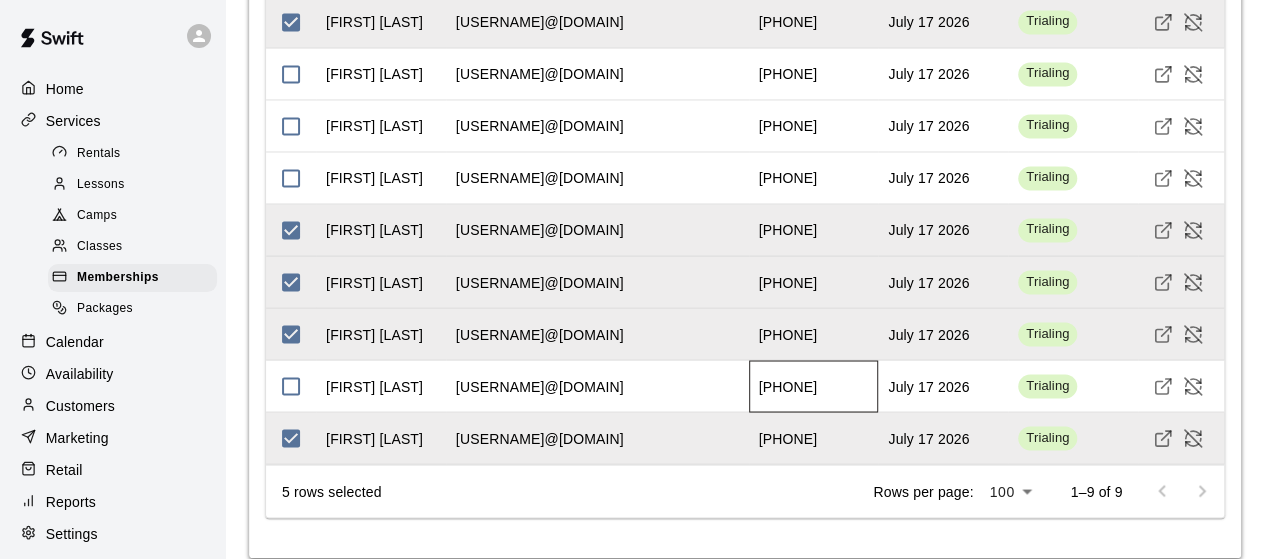 drag, startPoint x: 775, startPoint y: 378, endPoint x: 852, endPoint y: 377, distance: 77.00649 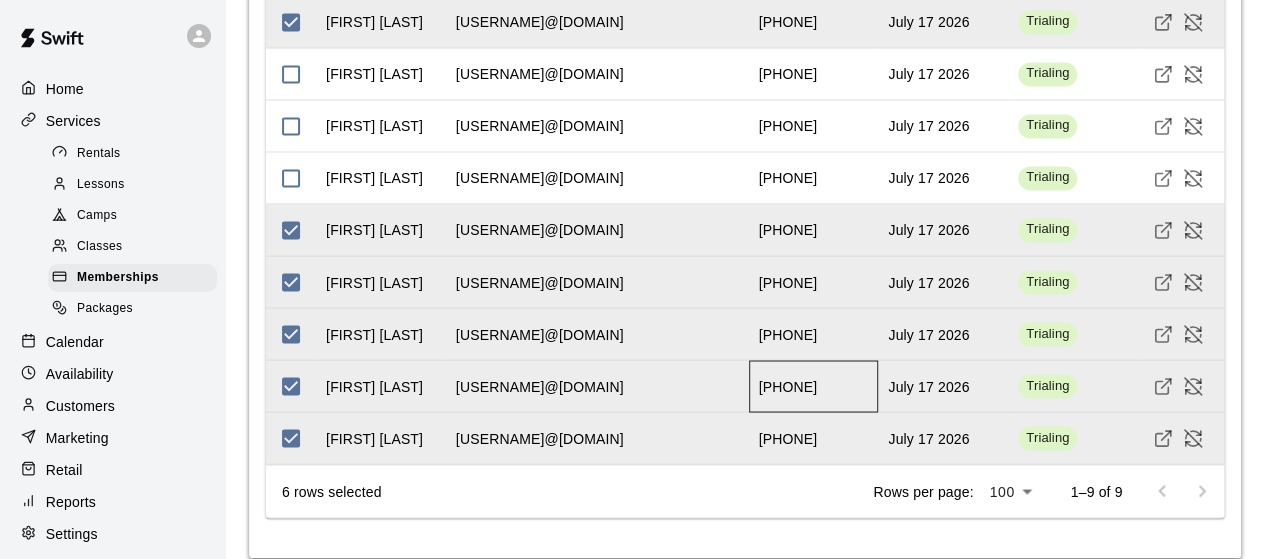 copy on "[PHONE]" 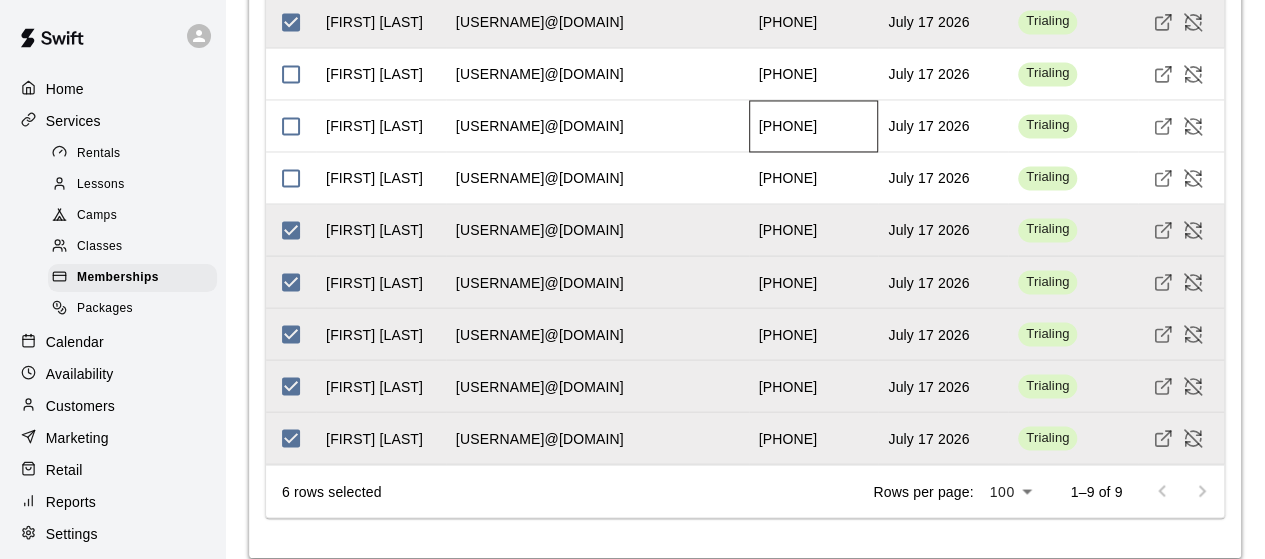drag, startPoint x: 774, startPoint y: 121, endPoint x: 854, endPoint y: 119, distance: 80.024994 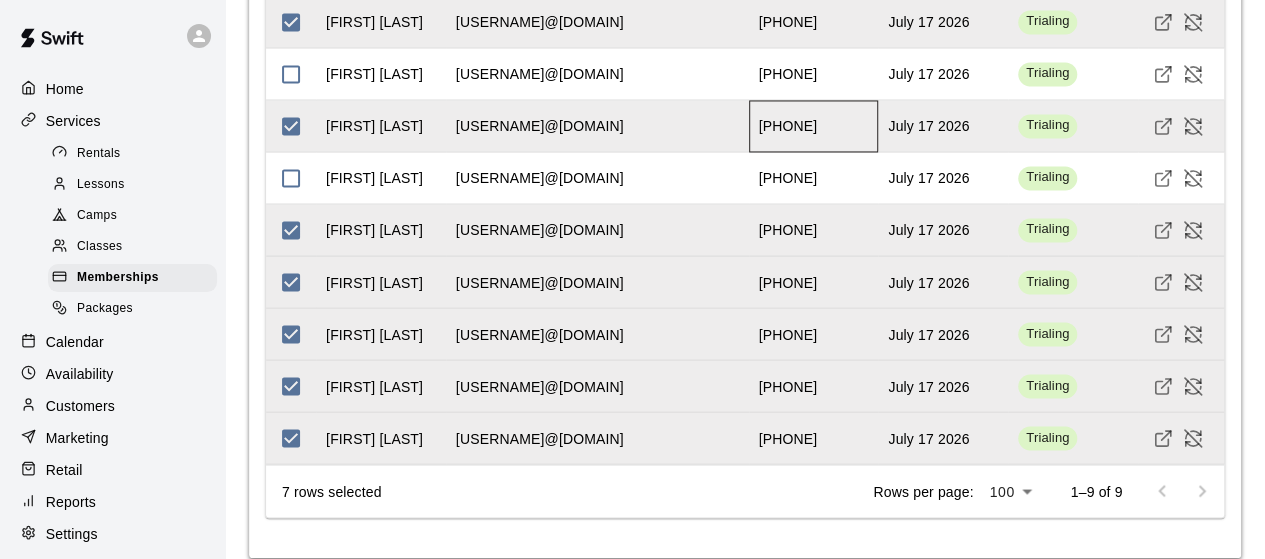 copy on "[PHONE]" 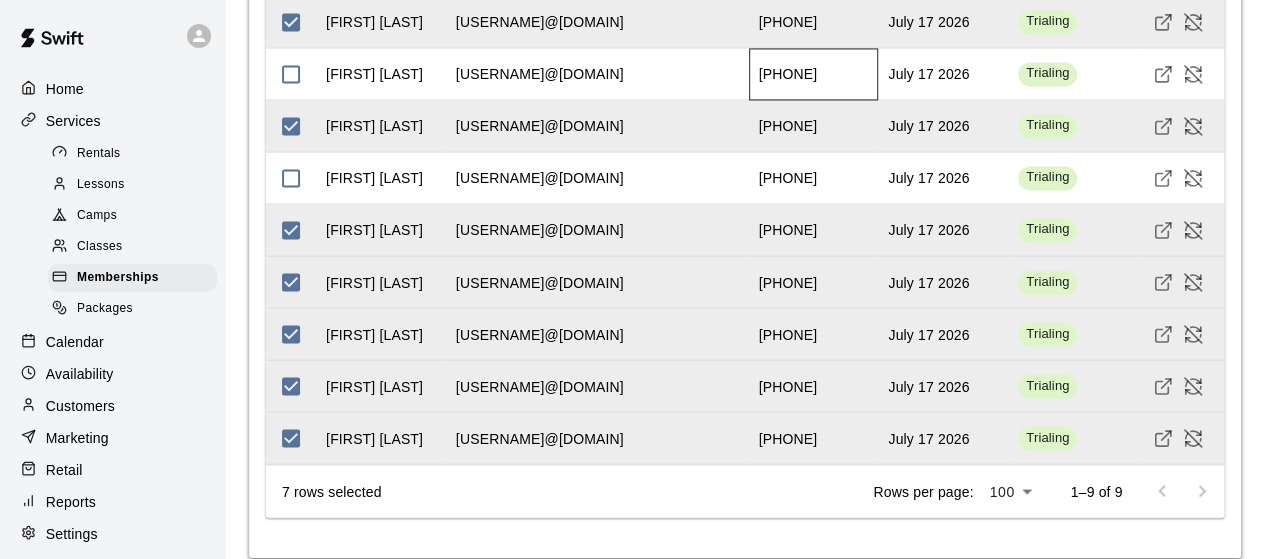 drag, startPoint x: 775, startPoint y: 62, endPoint x: 850, endPoint y: 63, distance: 75.00667 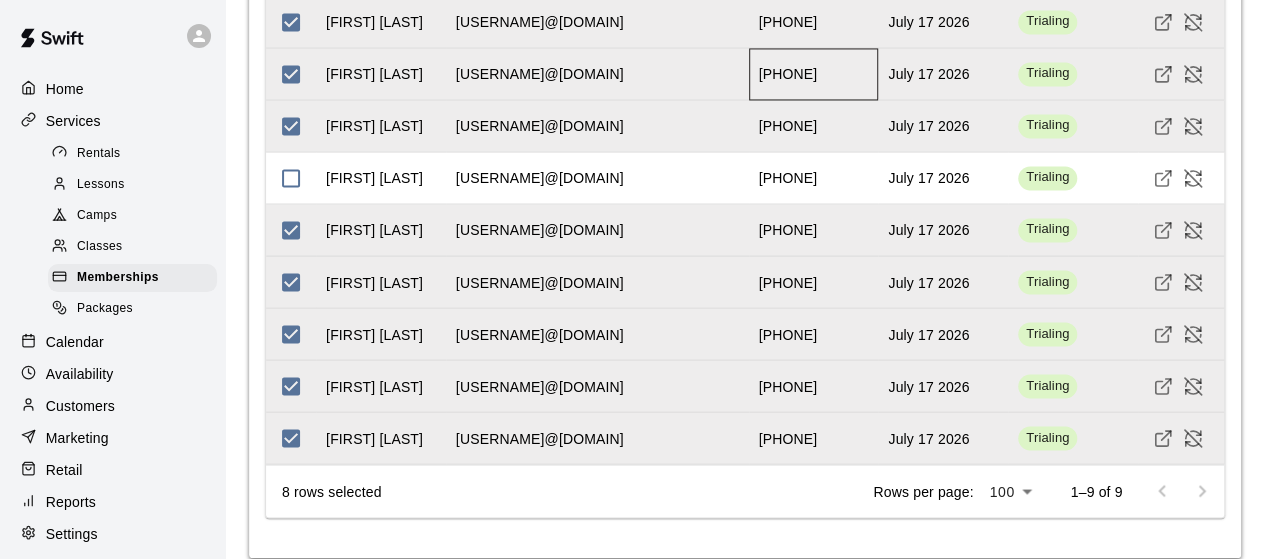 copy on "[PHONE]" 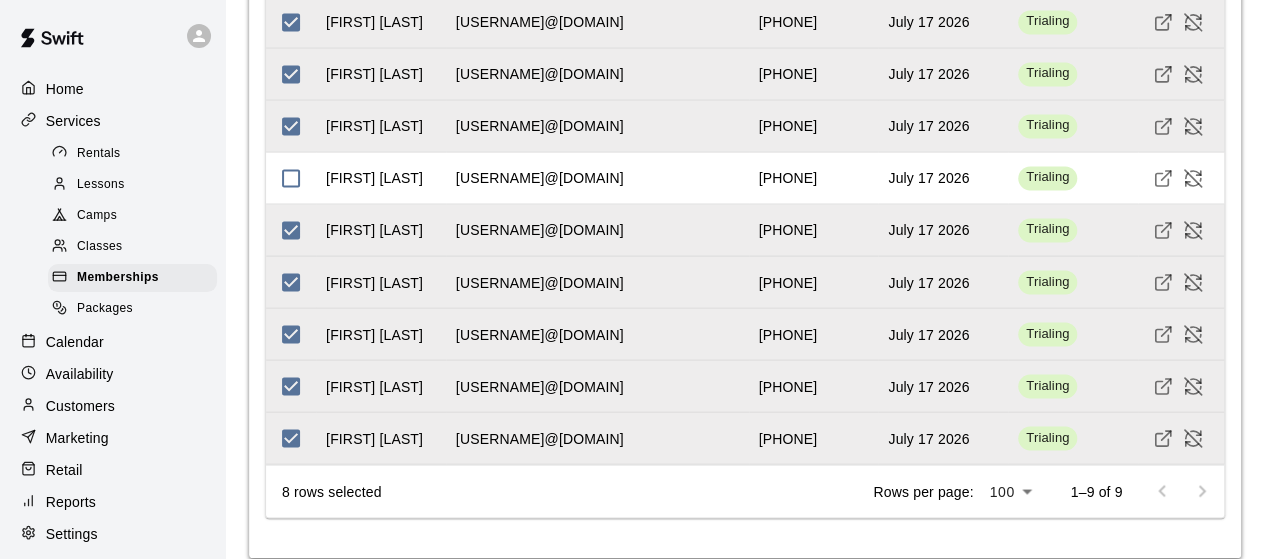 click on "Memberships" at bounding box center (118, 278) 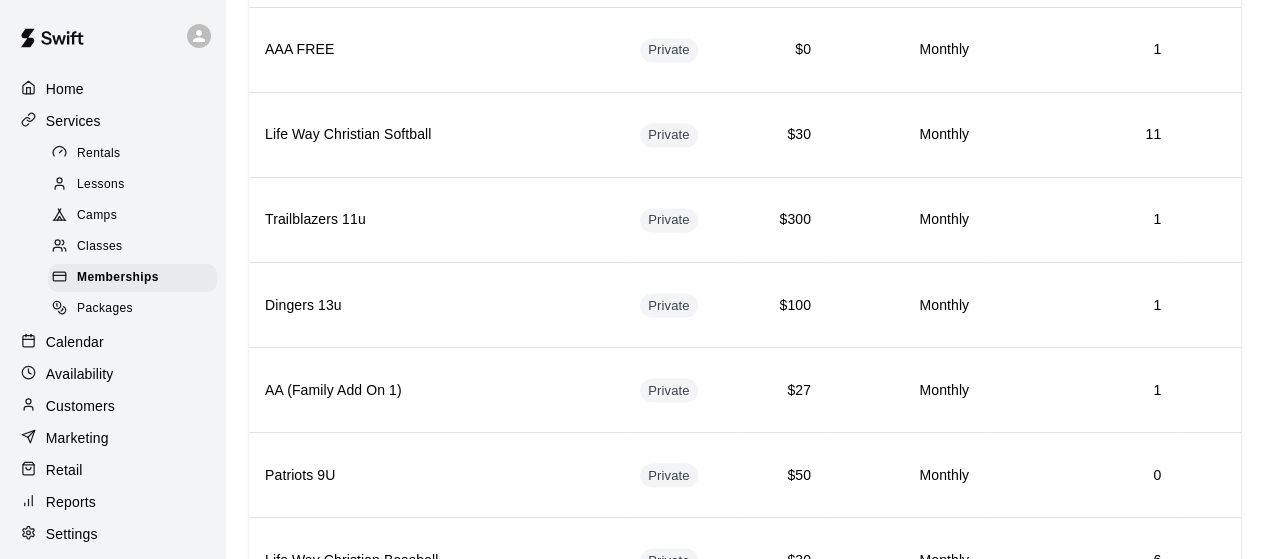 scroll, scrollTop: 0, scrollLeft: 0, axis: both 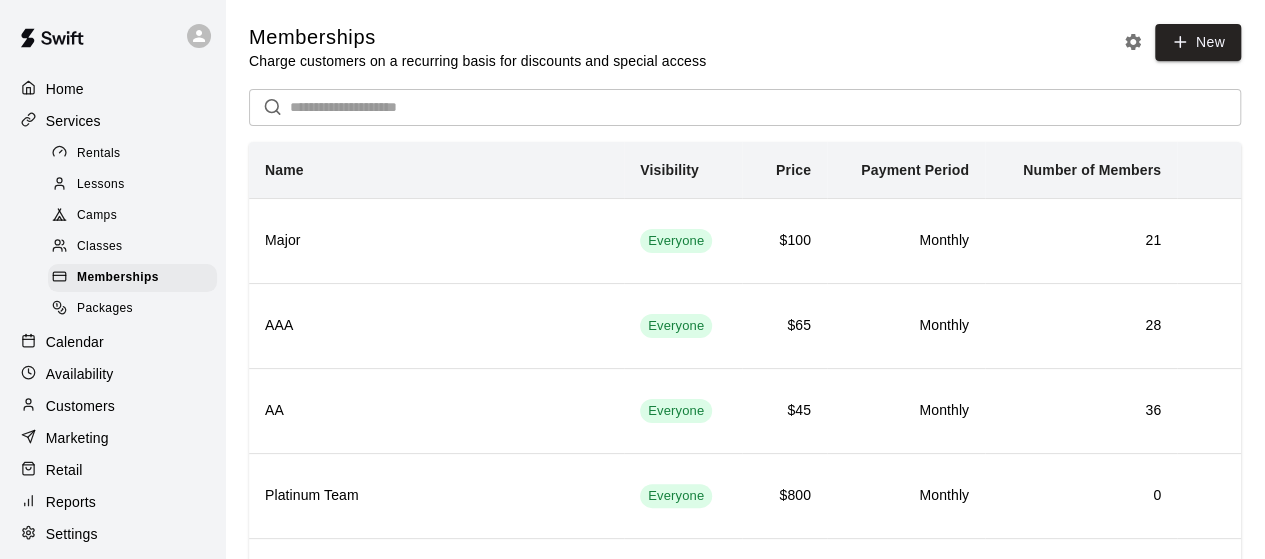 click on "Customers" at bounding box center (80, 406) 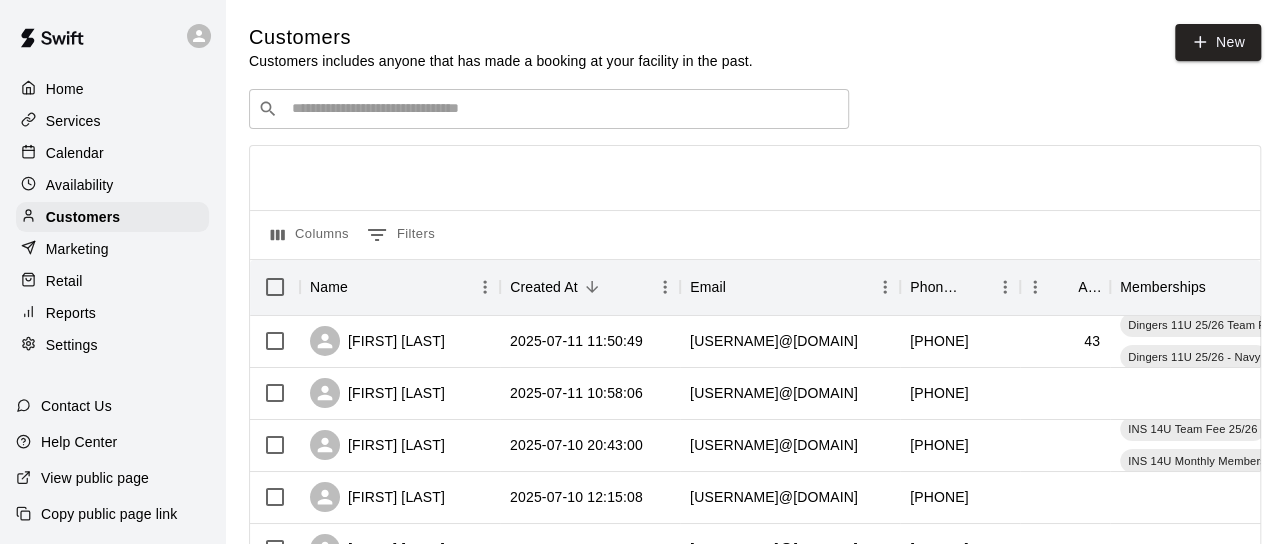 click on "​ ​" at bounding box center (549, 109) 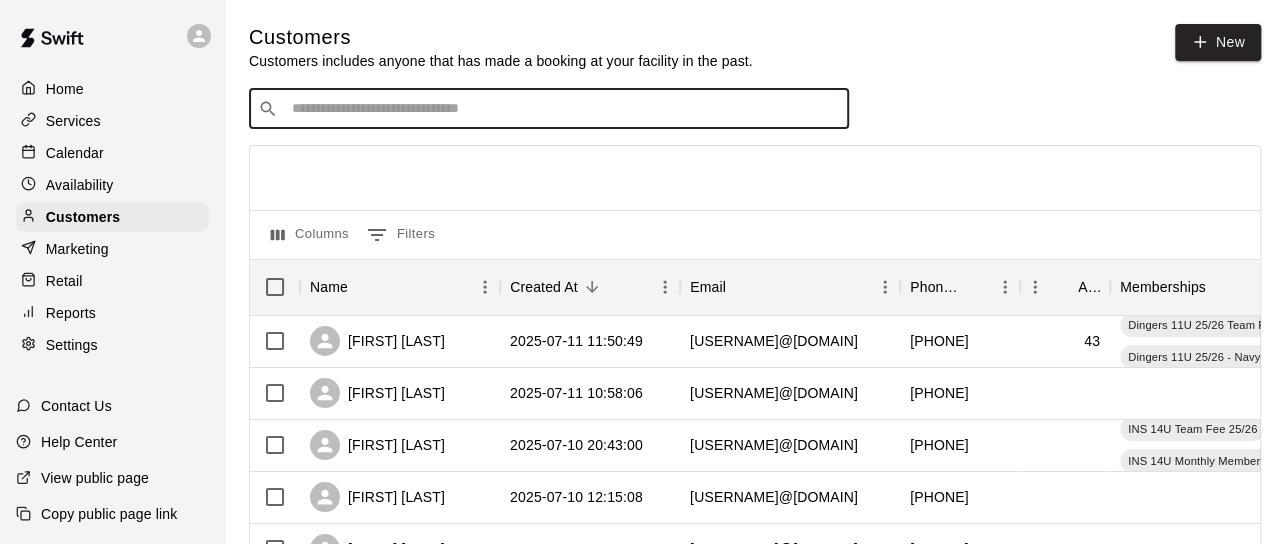 click on "​ ​" at bounding box center (549, 109) 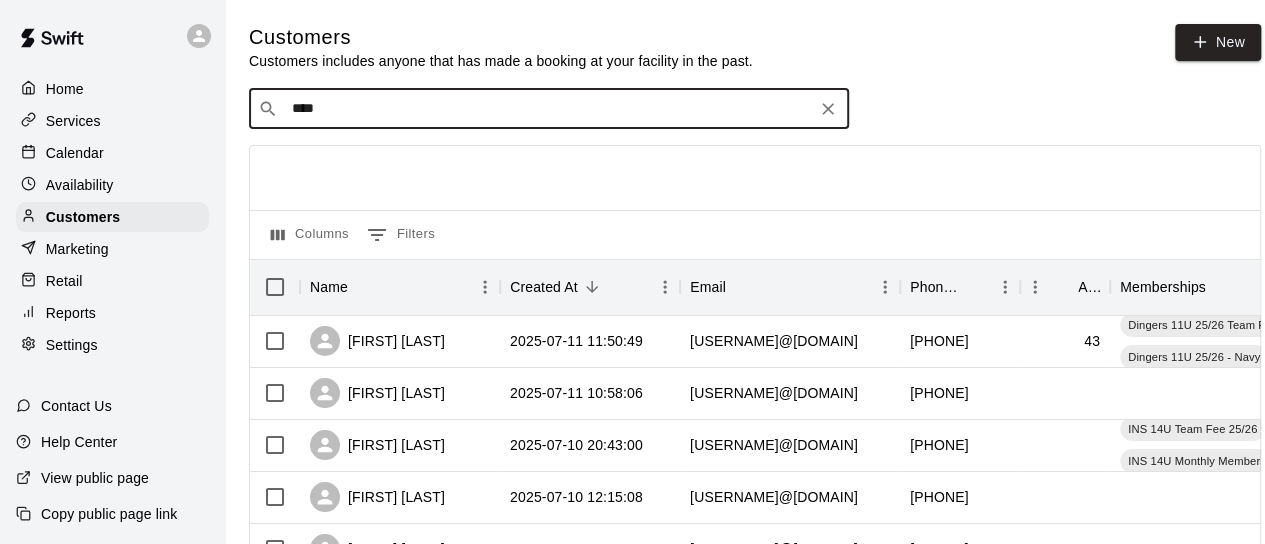 type on "*****" 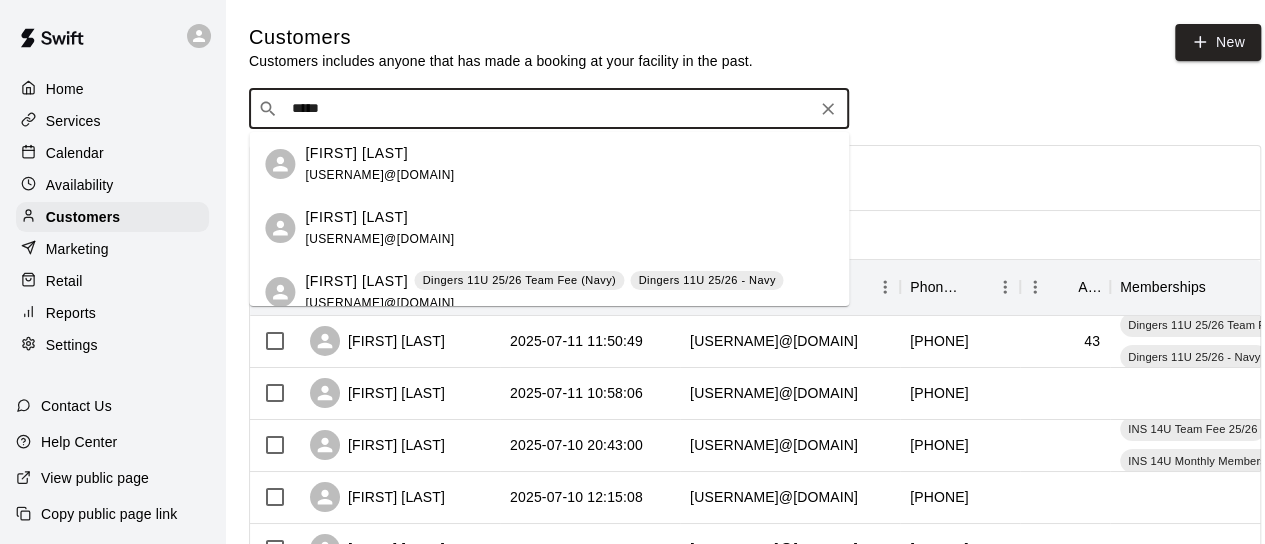 click on "[FIRST] [LAST]" at bounding box center [356, 217] 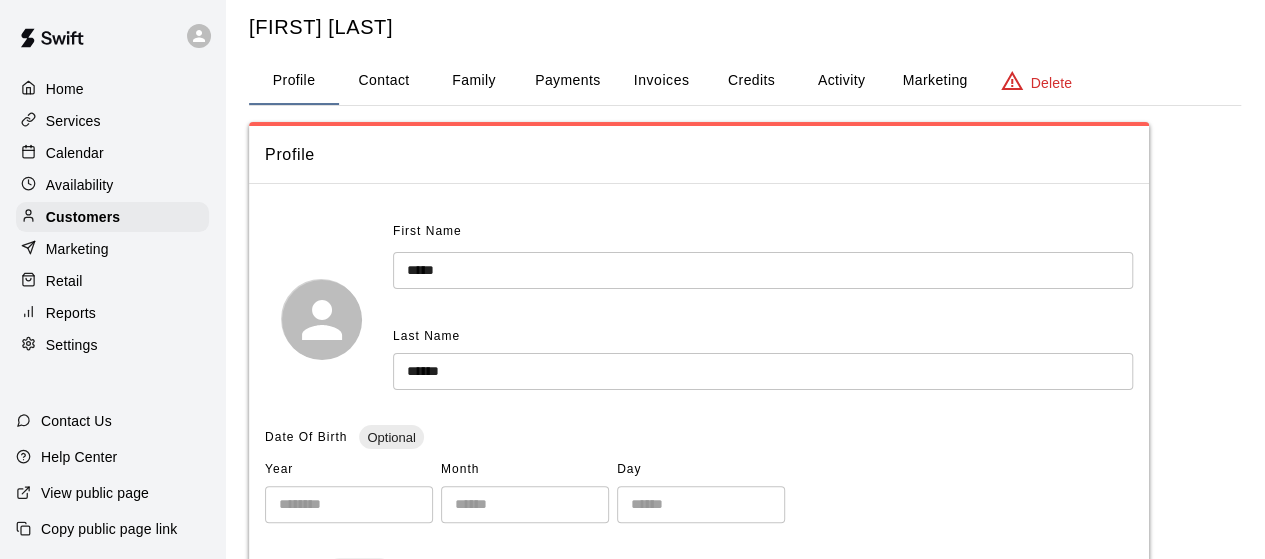 scroll, scrollTop: 13, scrollLeft: 0, axis: vertical 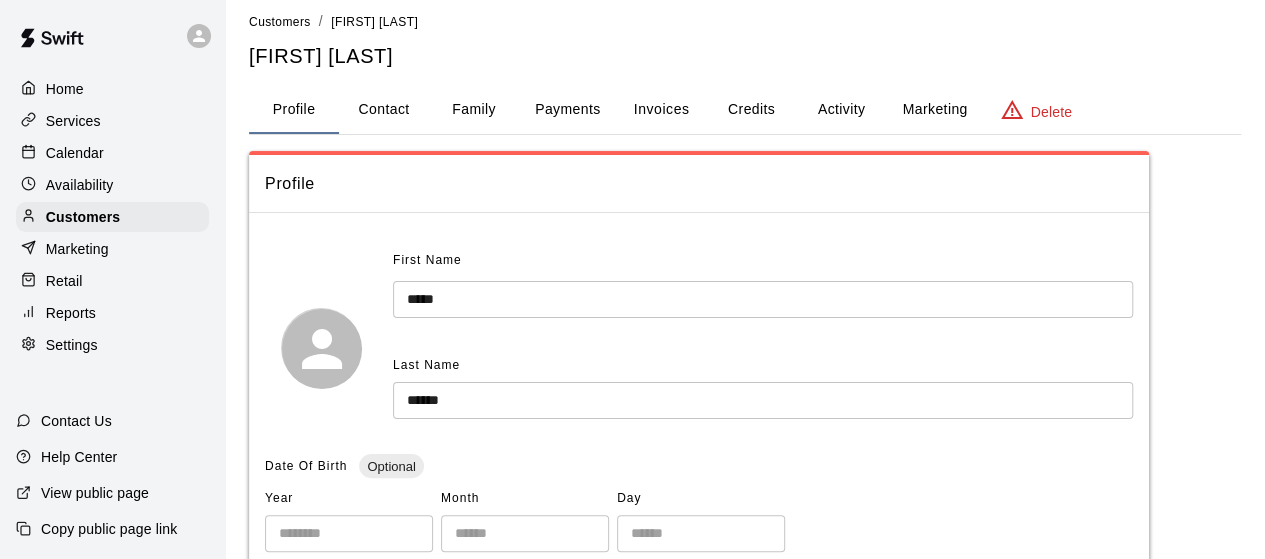 click on "Contact" at bounding box center (384, 110) 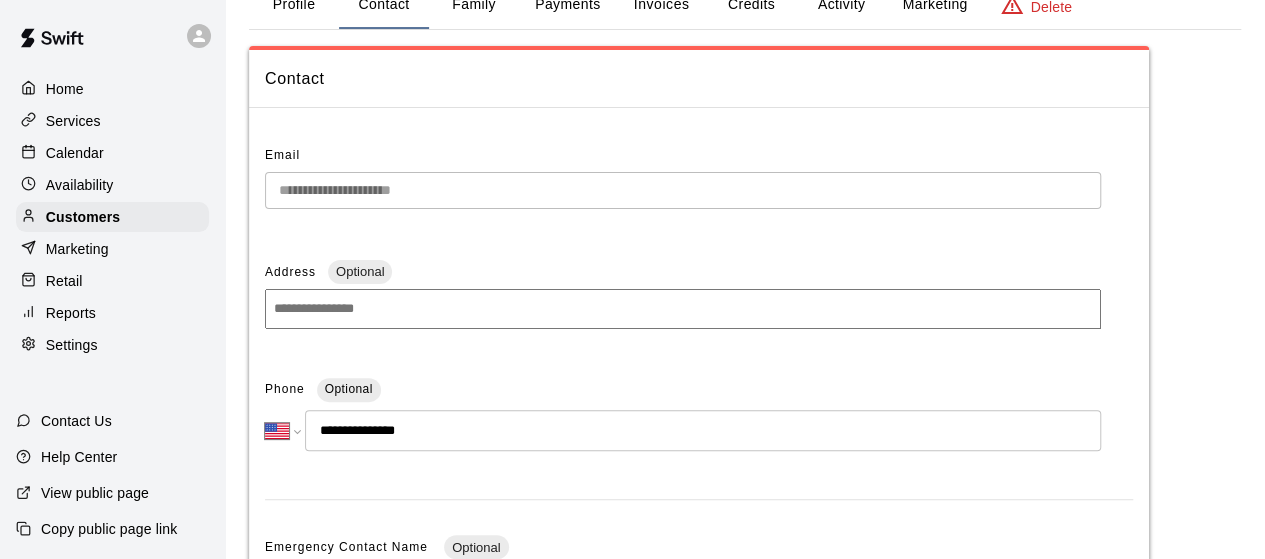 scroll, scrollTop: 128, scrollLeft: 0, axis: vertical 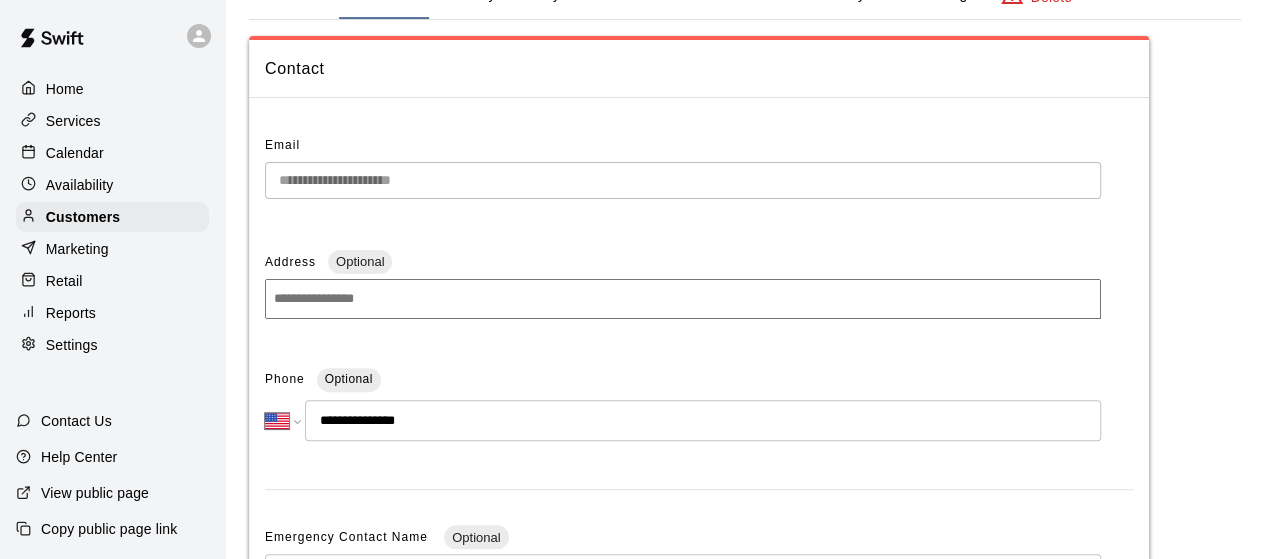 drag, startPoint x: 340, startPoint y: 419, endPoint x: 421, endPoint y: 419, distance: 81 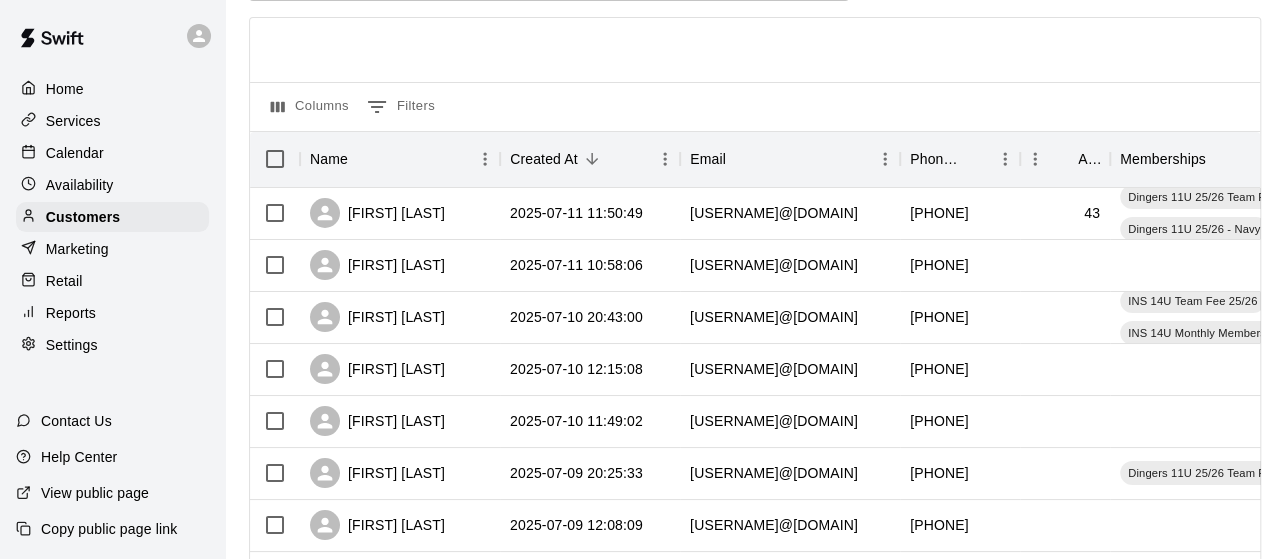 scroll, scrollTop: 0, scrollLeft: 0, axis: both 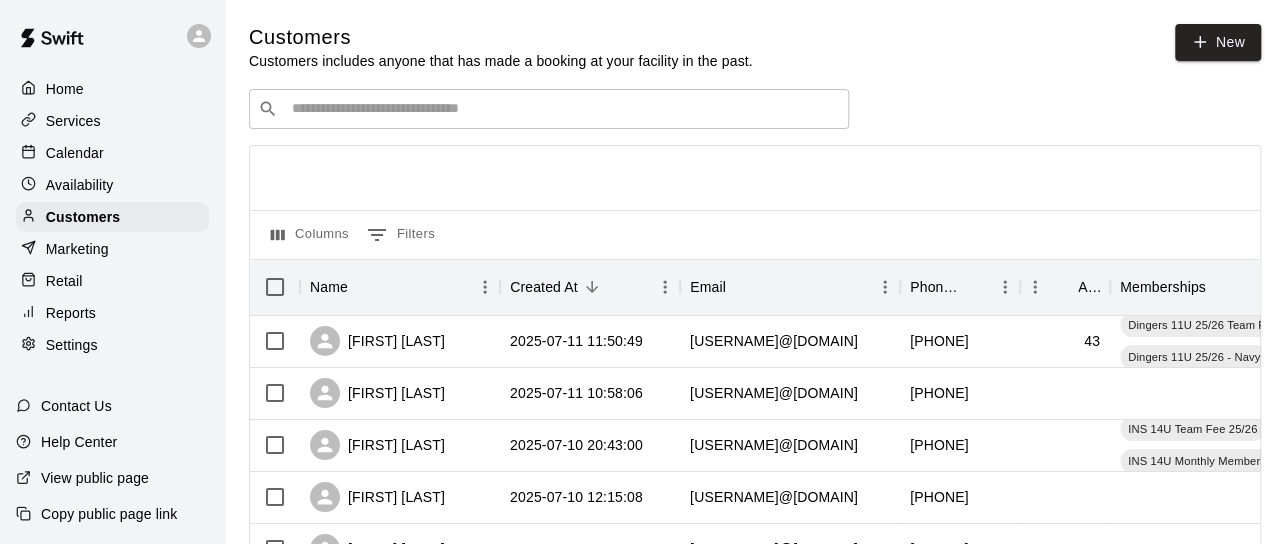 click on "​ ​" at bounding box center (549, 109) 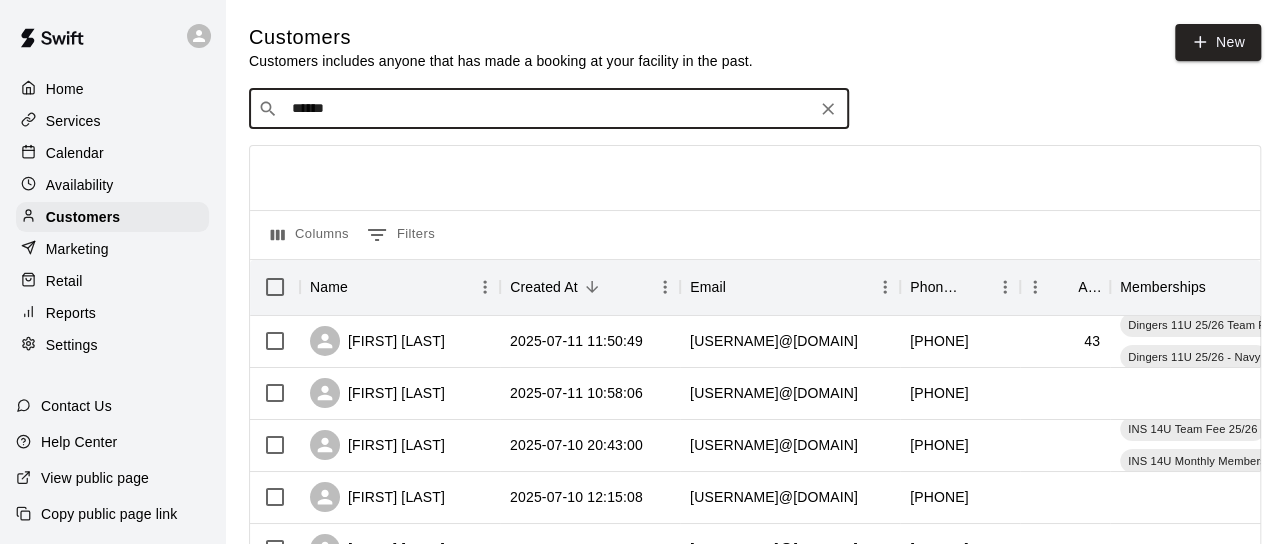 type on "*******" 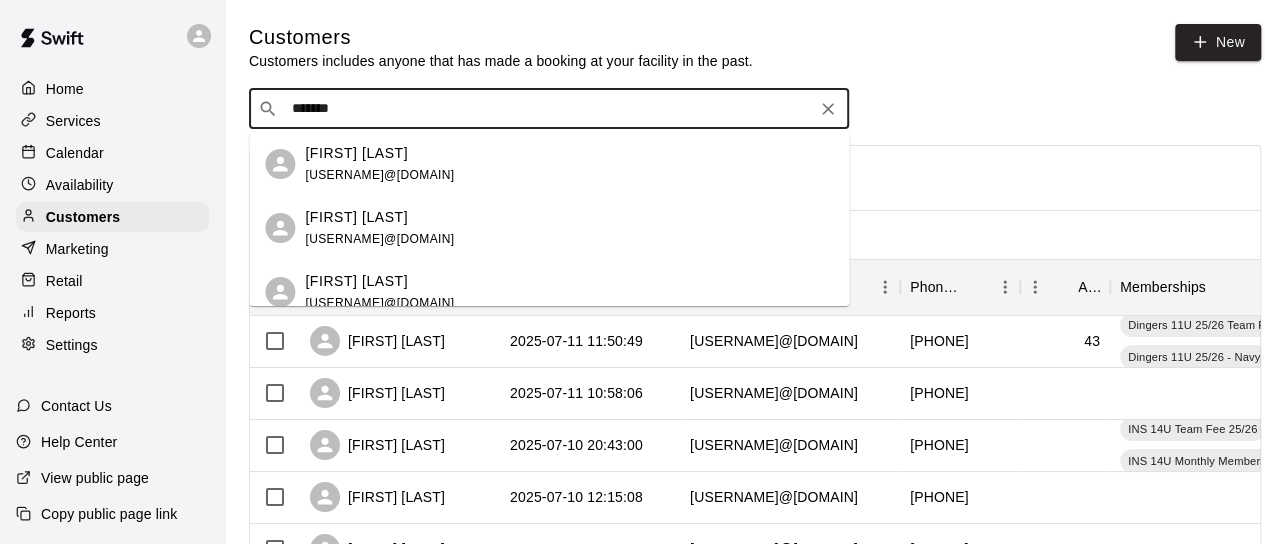click on "[FIRST] [LAST]" at bounding box center (356, 217) 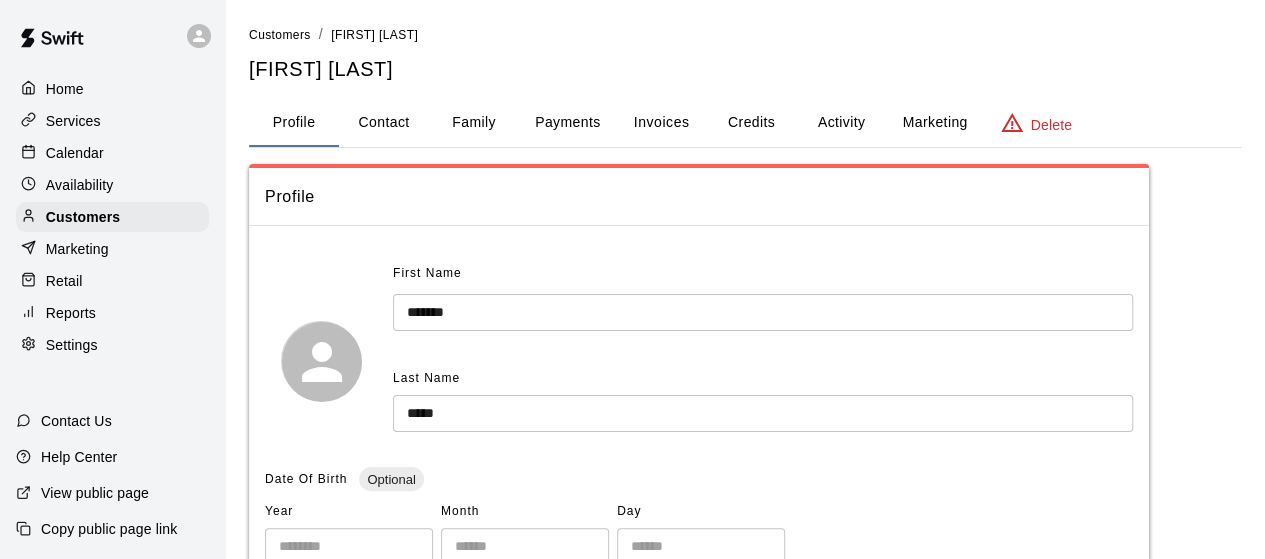 click on "Contact" at bounding box center [384, 123] 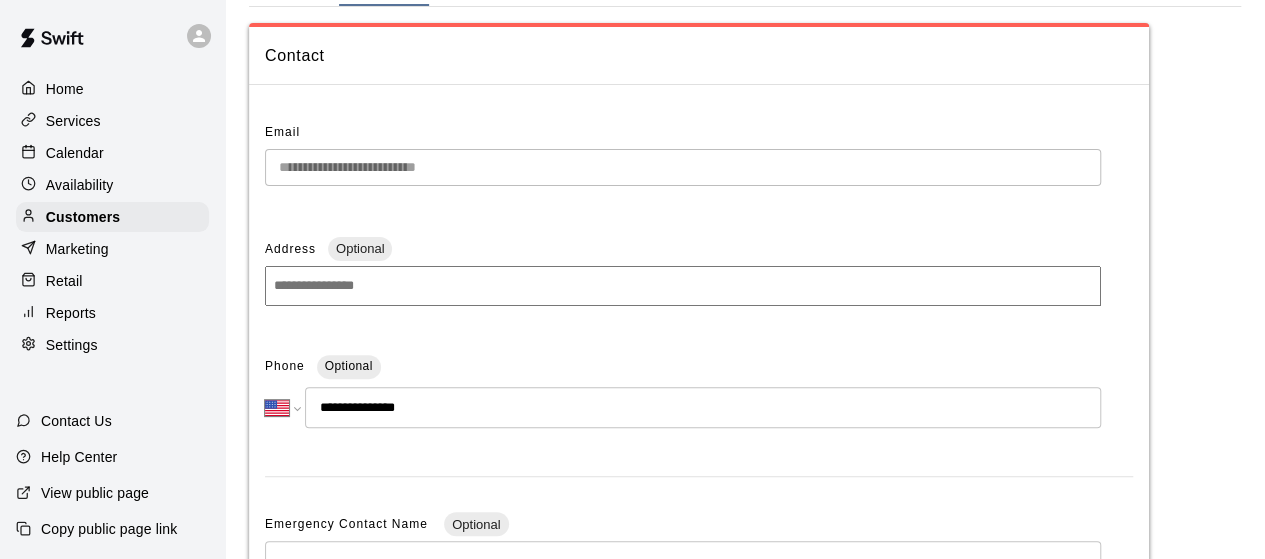scroll, scrollTop: 142, scrollLeft: 0, axis: vertical 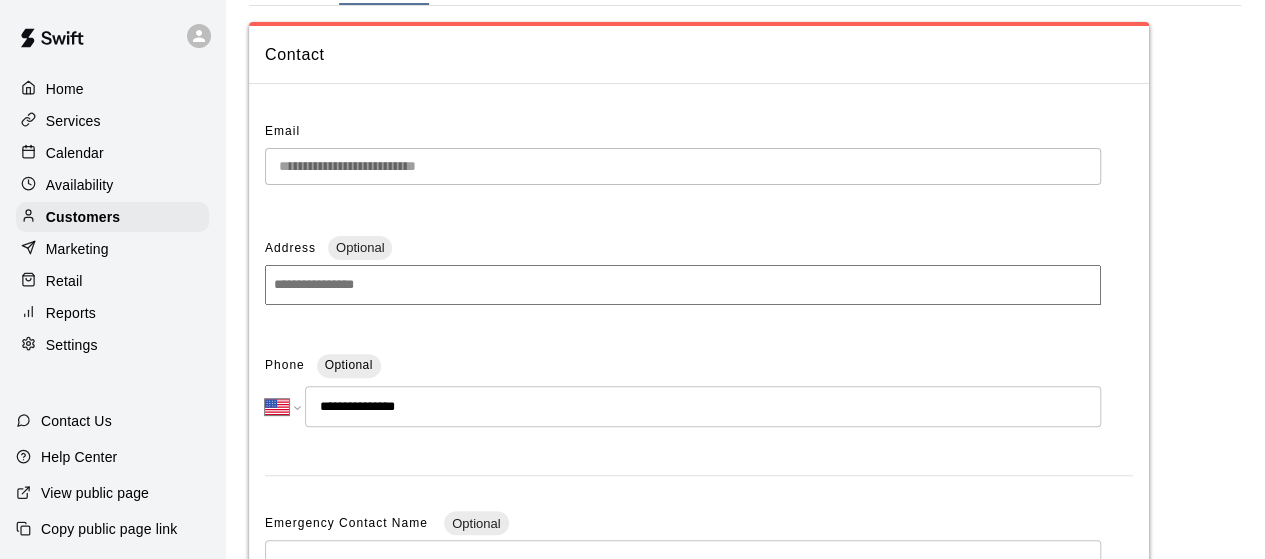 drag, startPoint x: 444, startPoint y: 410, endPoint x: 340, endPoint y: 411, distance: 104.00481 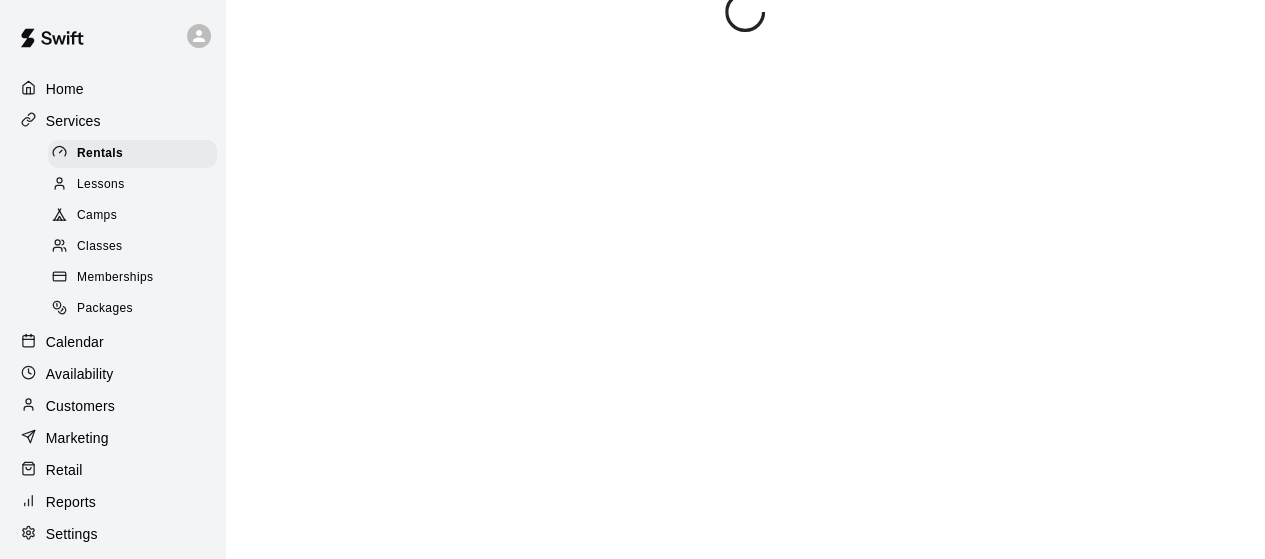scroll, scrollTop: 0, scrollLeft: 0, axis: both 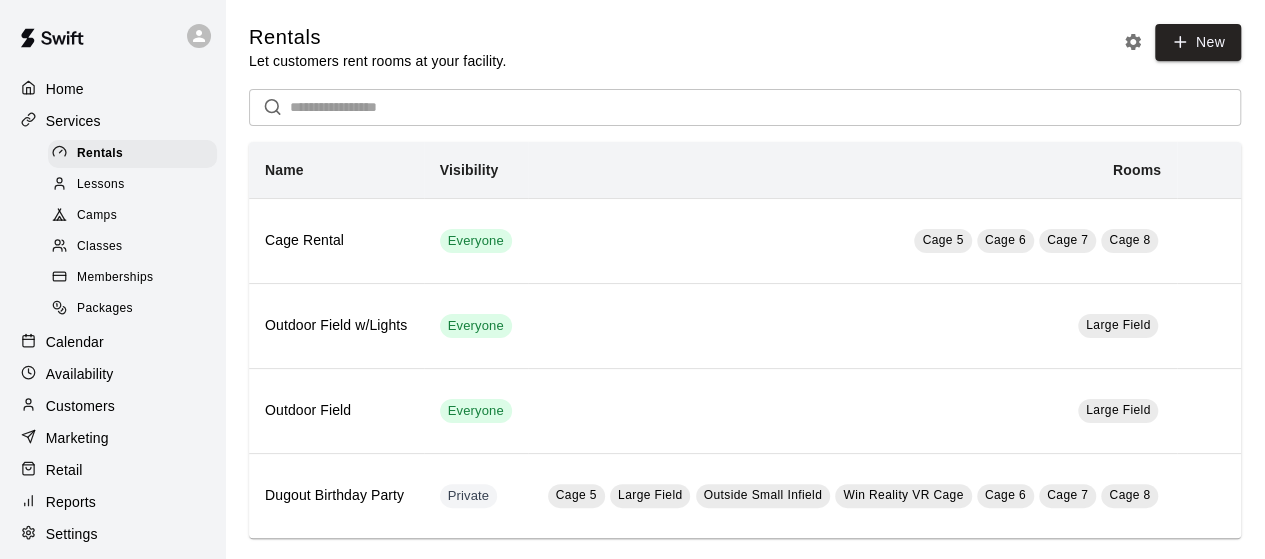 click on "Memberships" at bounding box center (115, 278) 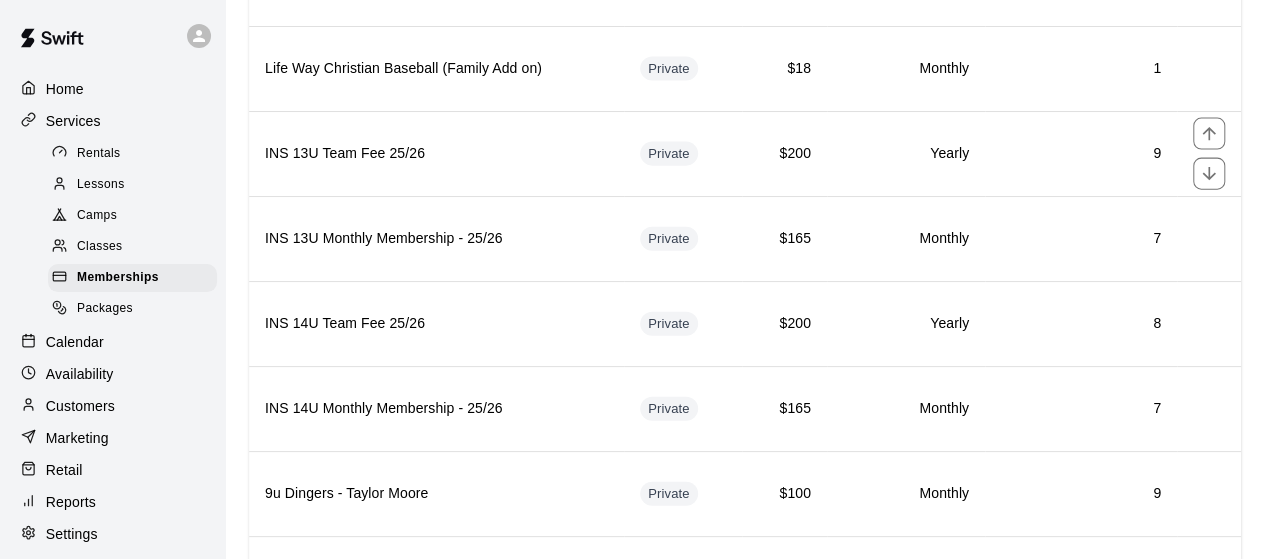 scroll, scrollTop: 2215, scrollLeft: 0, axis: vertical 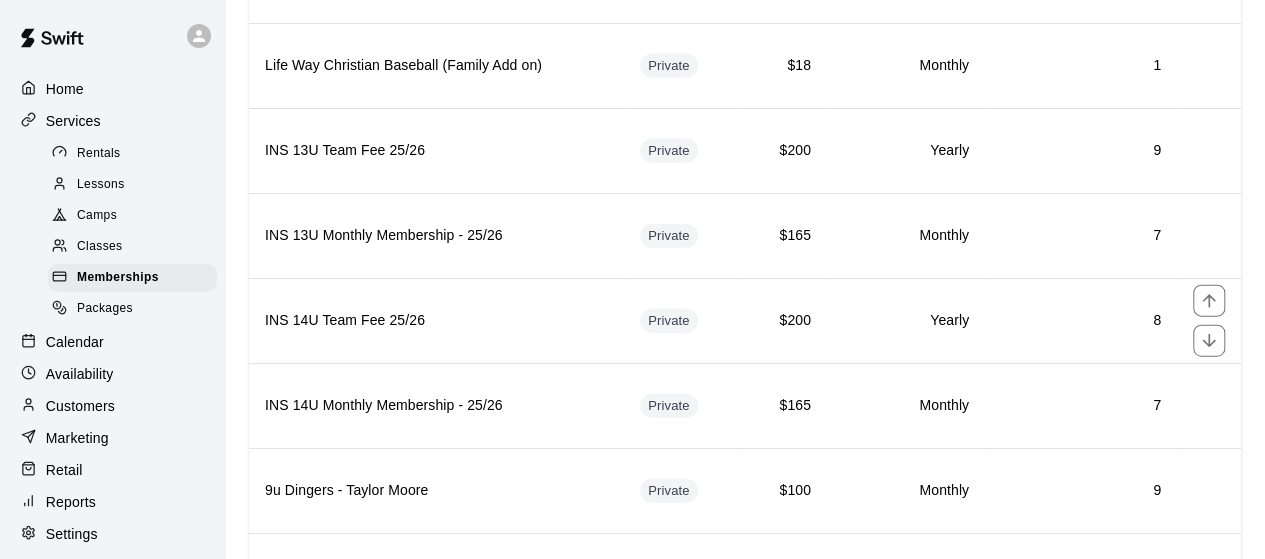 click on "INS 14U Team Fee 25/26" at bounding box center (436, 321) 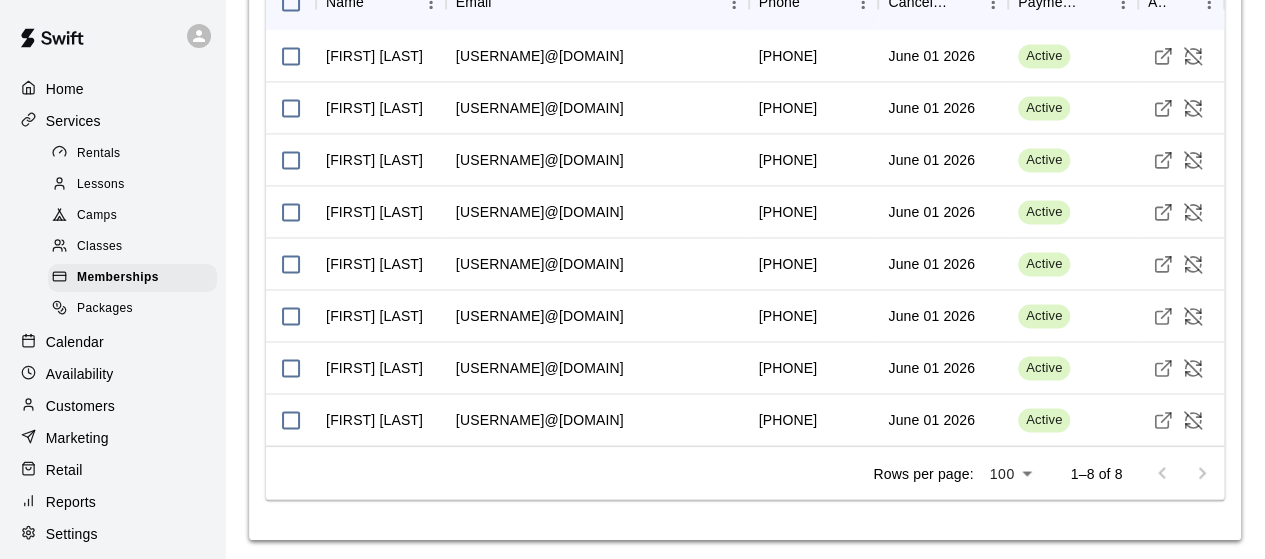 scroll, scrollTop: 1455, scrollLeft: 0, axis: vertical 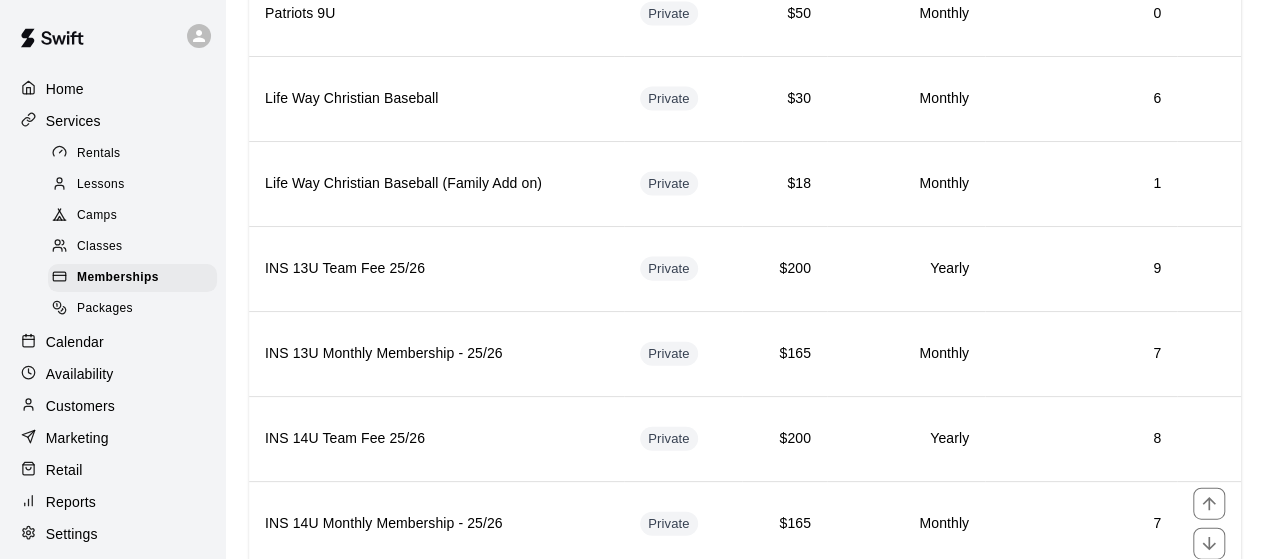 click on "INS 14U Monthly Membership - 25/26" at bounding box center (436, 523) 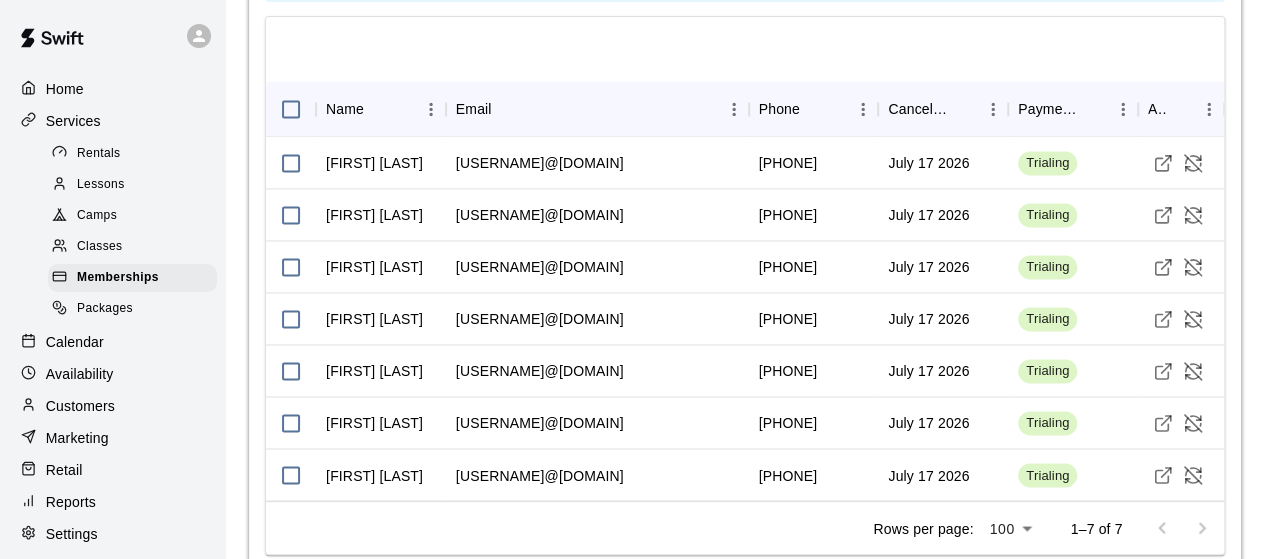 scroll, scrollTop: 1488, scrollLeft: 0, axis: vertical 